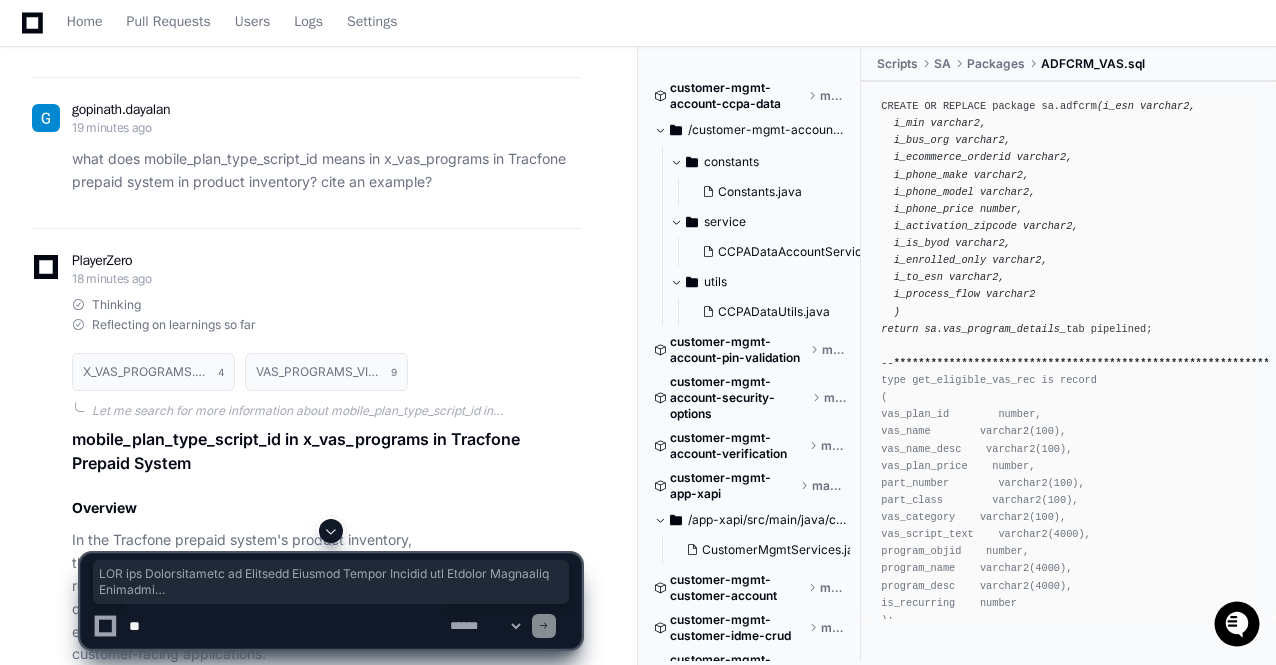 scroll, scrollTop: 0, scrollLeft: 0, axis: both 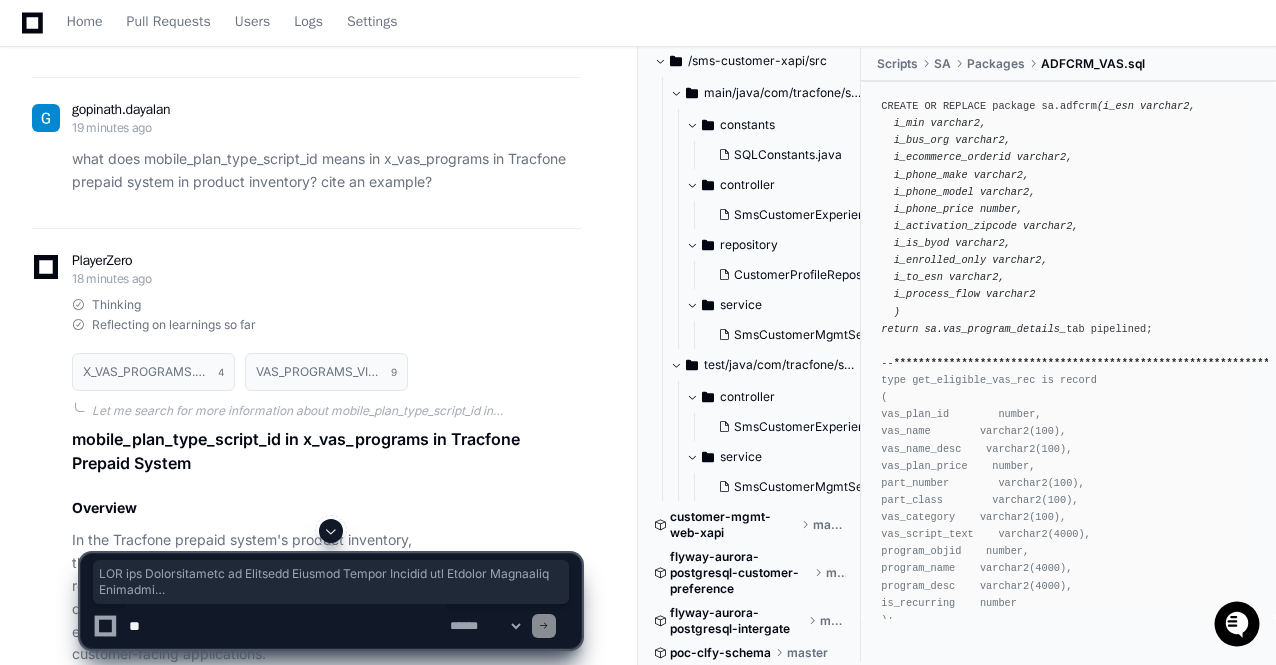 click on "adfcrm_vas" 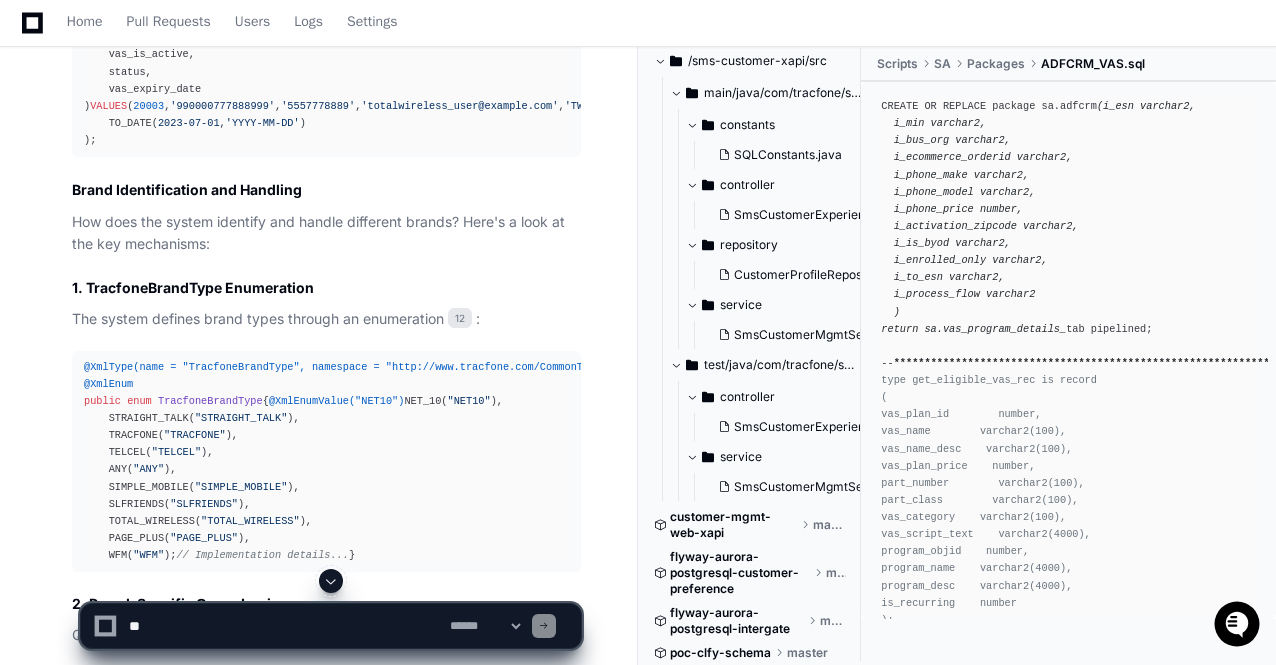 scroll, scrollTop: 38868, scrollLeft: 0, axis: vertical 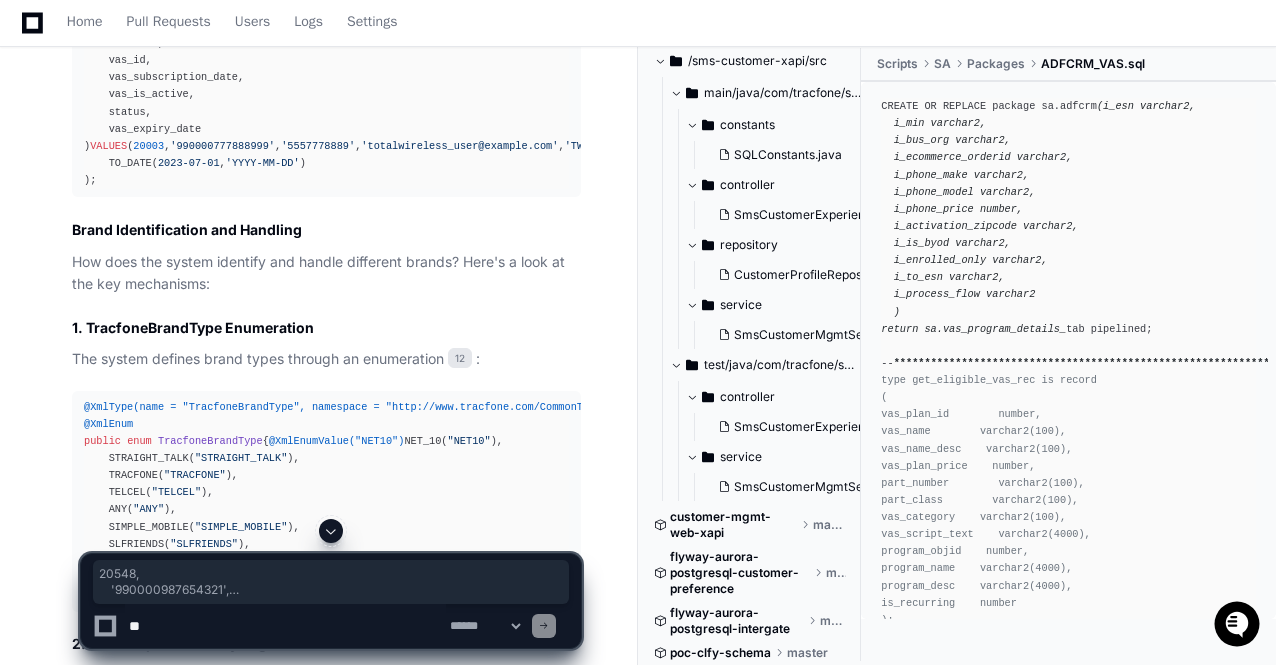 drag, startPoint x: 74, startPoint y: 528, endPoint x: 56, endPoint y: 235, distance: 293.55237 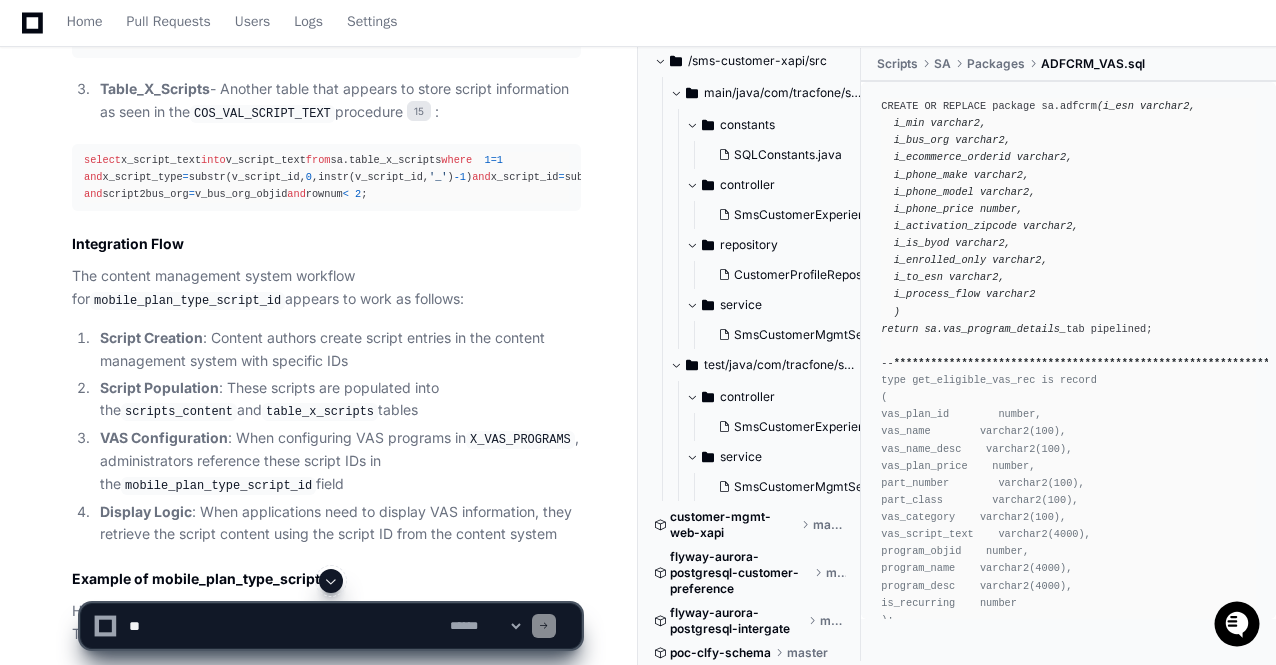 scroll, scrollTop: 44868, scrollLeft: 0, axis: vertical 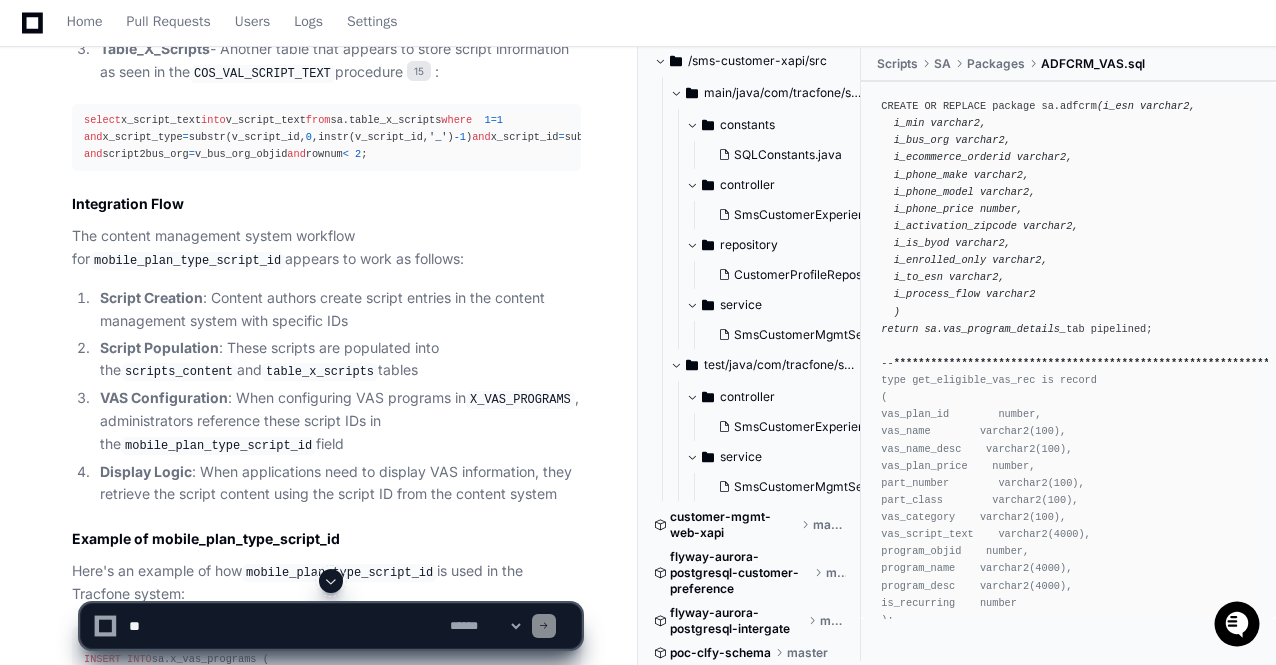 click on "-- Total Wireless-specific VAS program
-- In x_vas_programs and related parameter data
-- VAS_BUS_ORG = 'TOTAL_WIRELESS'
-- VAS_NAME = 'TW 5GB Data Add-on'
-- VAS_PRICE = '10.00'
-- SERVICE_DAYS = '30'" 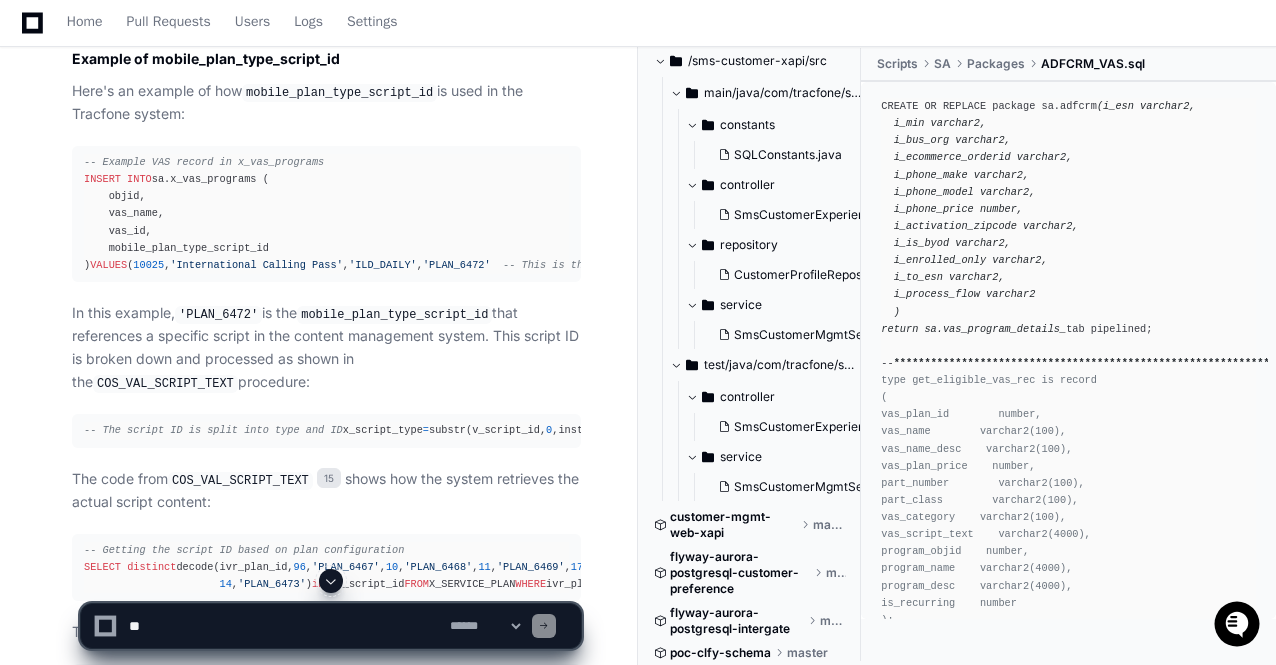 scroll, scrollTop: 45308, scrollLeft: 0, axis: vertical 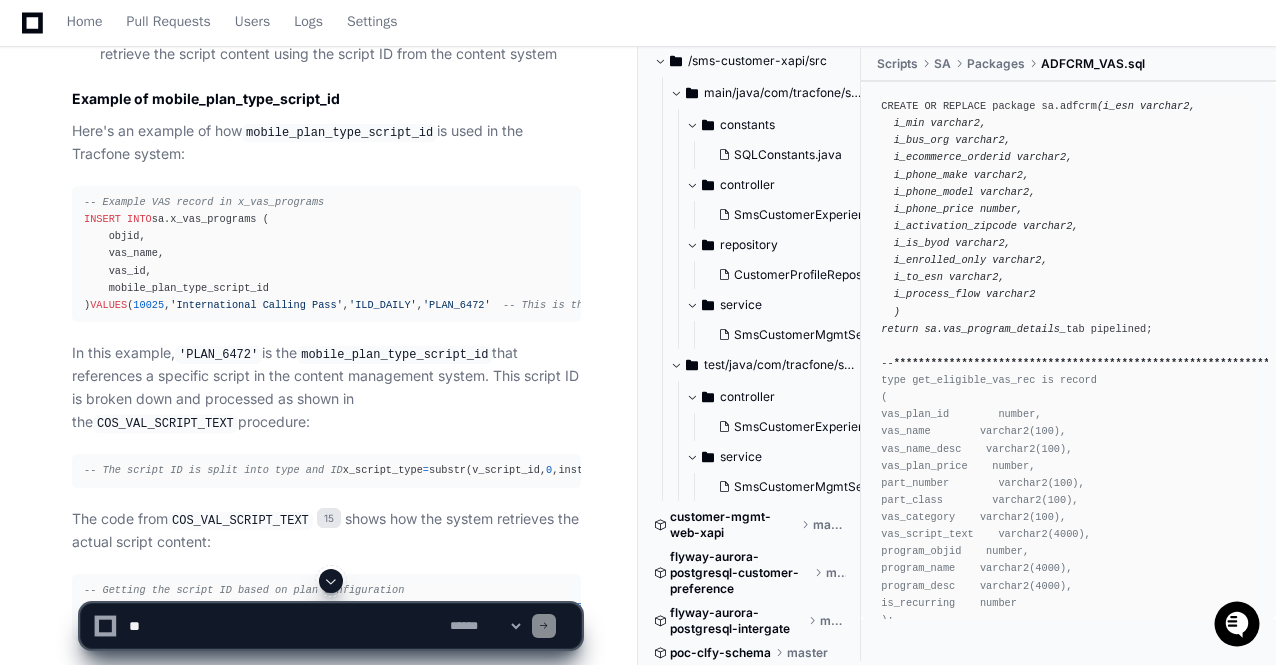 click 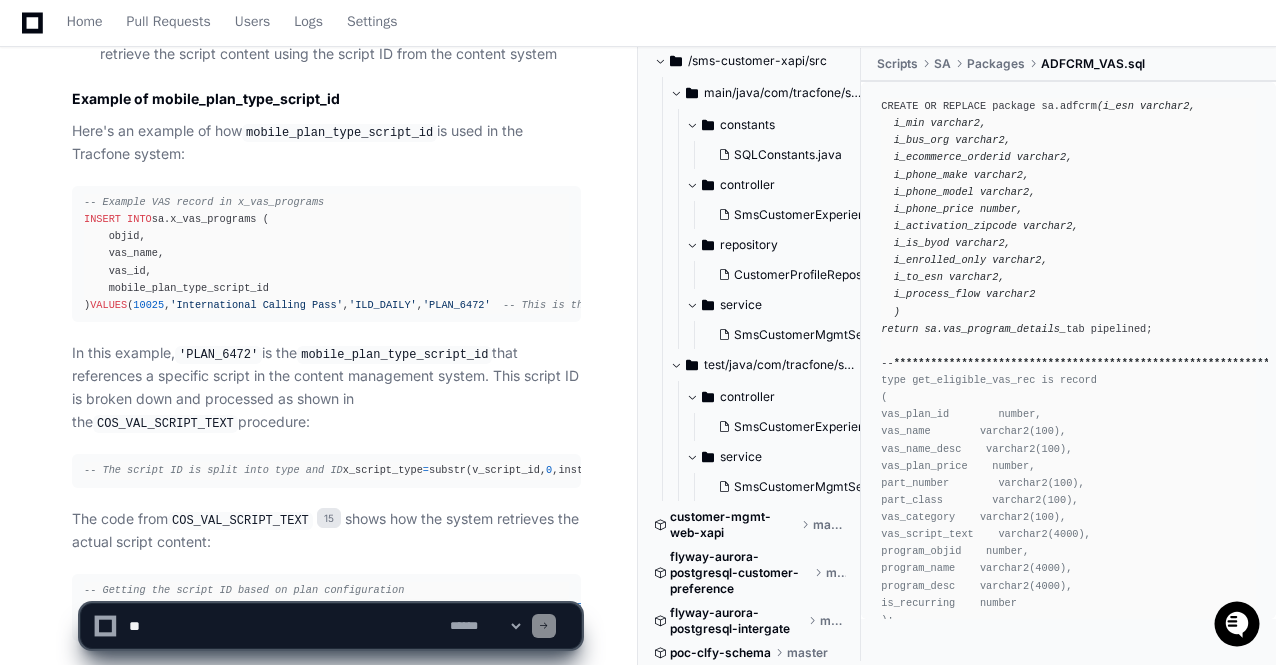 scroll, scrollTop: 53597, scrollLeft: 0, axis: vertical 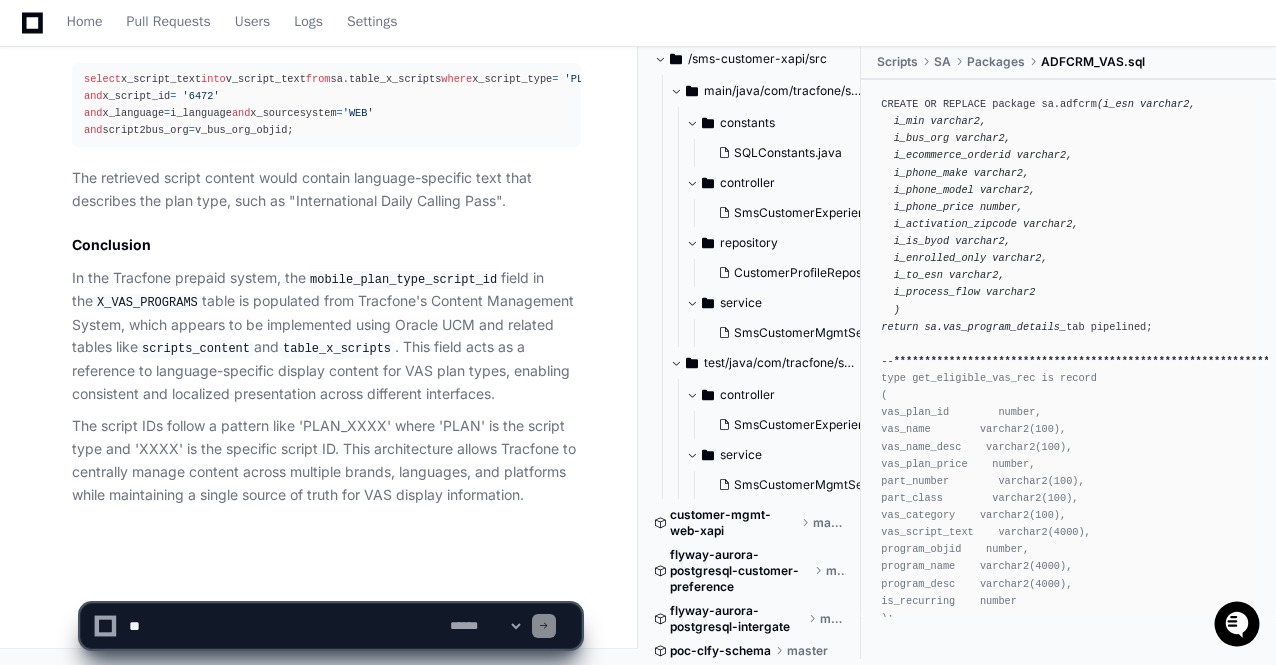 click on "The script IDs follow a pattern like 'PLAN_XXXX' where 'PLAN' is the script type and 'XXXX' is the specific script ID. This architecture allows Tracfone to centrally manage content across multiple brands, languages, and platforms while maintaining a single source of truth for VAS display information." 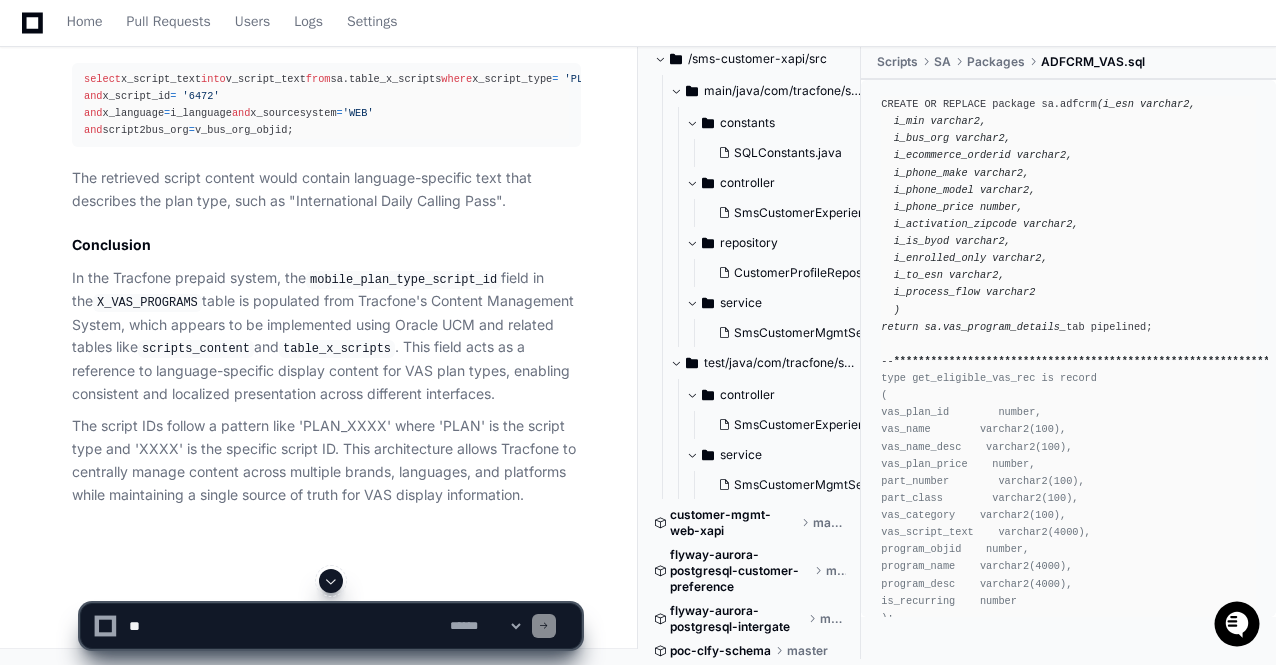 scroll, scrollTop: 51197, scrollLeft: 0, axis: vertical 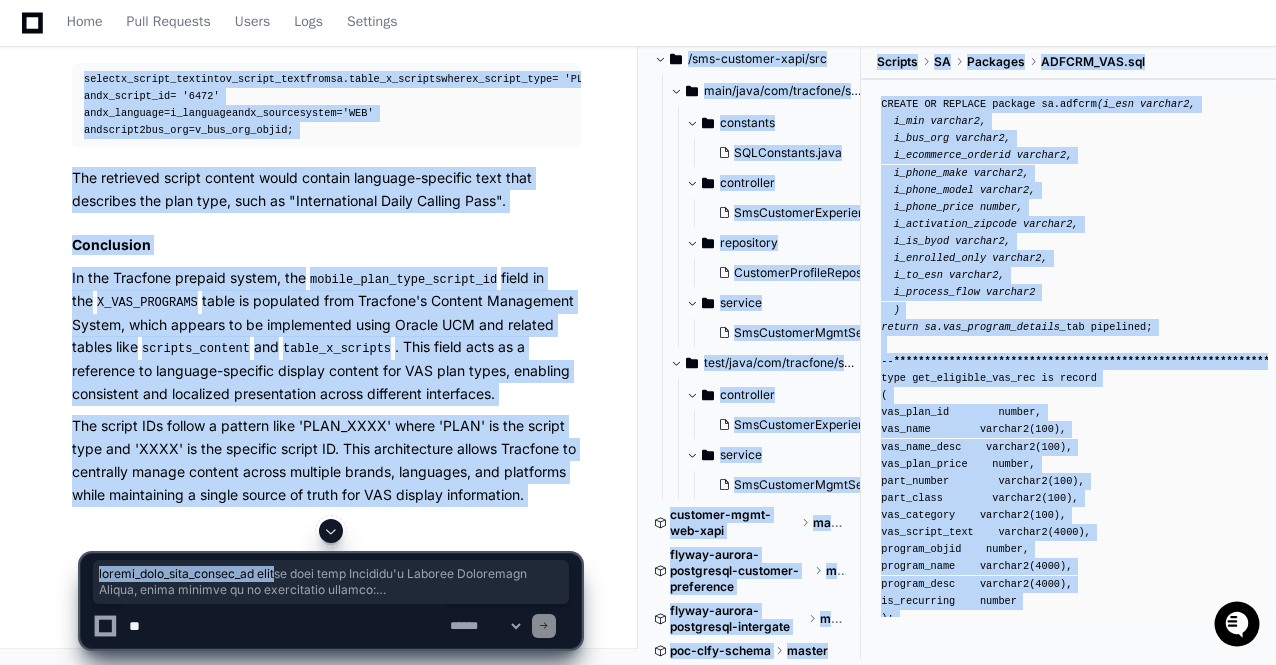 drag, startPoint x: 108, startPoint y: 553, endPoint x: 424, endPoint y: 501, distance: 320.2499 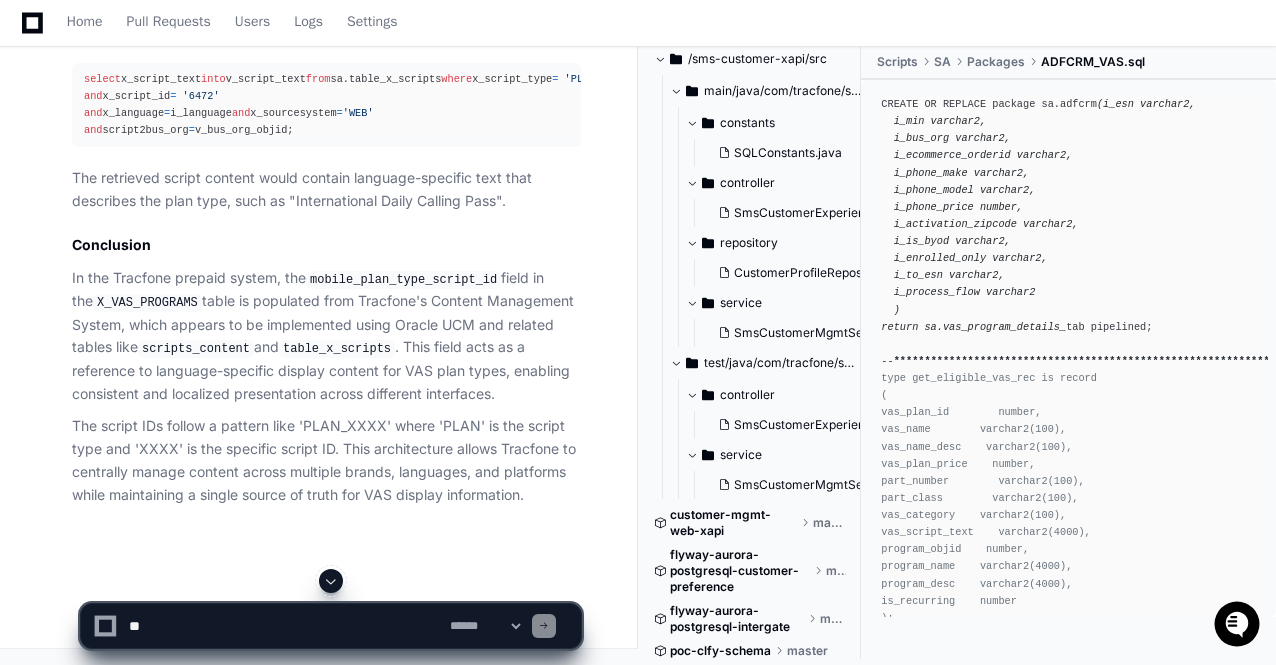 click on "Based on my analysis of the Tracfone prepaid system's codebase, I can now provide you with a detailed explanation of the  mobile_plan_type_script_id  in the  X_VAS_PROGRAMS  table and its source system:
mobile_plan_type_script_id in X_VAS_PROGRAMS
Definition and Purpose
The  mobile_plan_type_script_id  field in the  X_VAS_PROGRAMS  table is a VARCHAR2(30) field that serves as an identifier for scripts that define how plan types should be displayed across different platforms and interfaces within the Tracfone prepaid system.
According to the table definition 4 :
CREATE TABLE  sa.x_vas_programs (
objid NUMBER,
vas_name VARCHAR2( 30  BYTE),
vas_id VARCHAR2( 30  BYTE),
mobile_plan_type_script_id VARCHAR2( 30  BYTE),   -- This field
-- other fields omitted
);
COMMENT  ON   COLUMN  sa.x_vas_programs.mobile_plan_type_script_id  IS   'Mobile Plan Type' ;
Source System: Content Management System
The  mobile_plan_type_script_id  values come from Tracfone's  Content Management System
13" 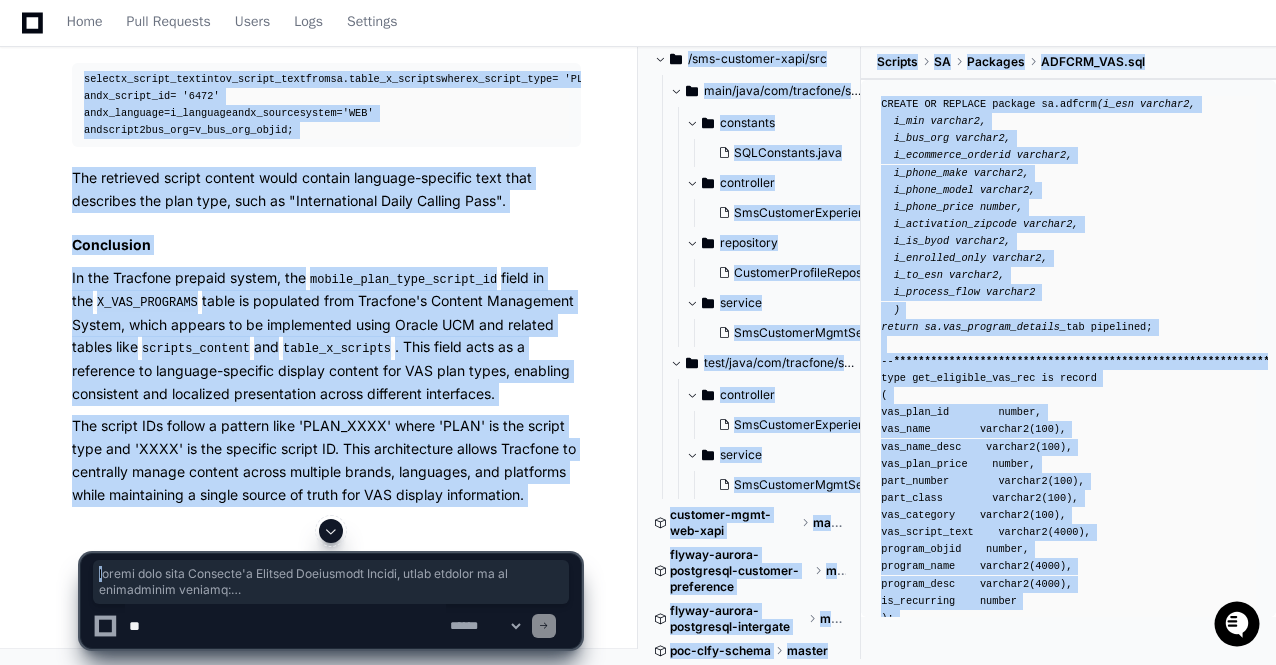 drag, startPoint x: 278, startPoint y: 550, endPoint x: 104, endPoint y: 552, distance: 174.01149 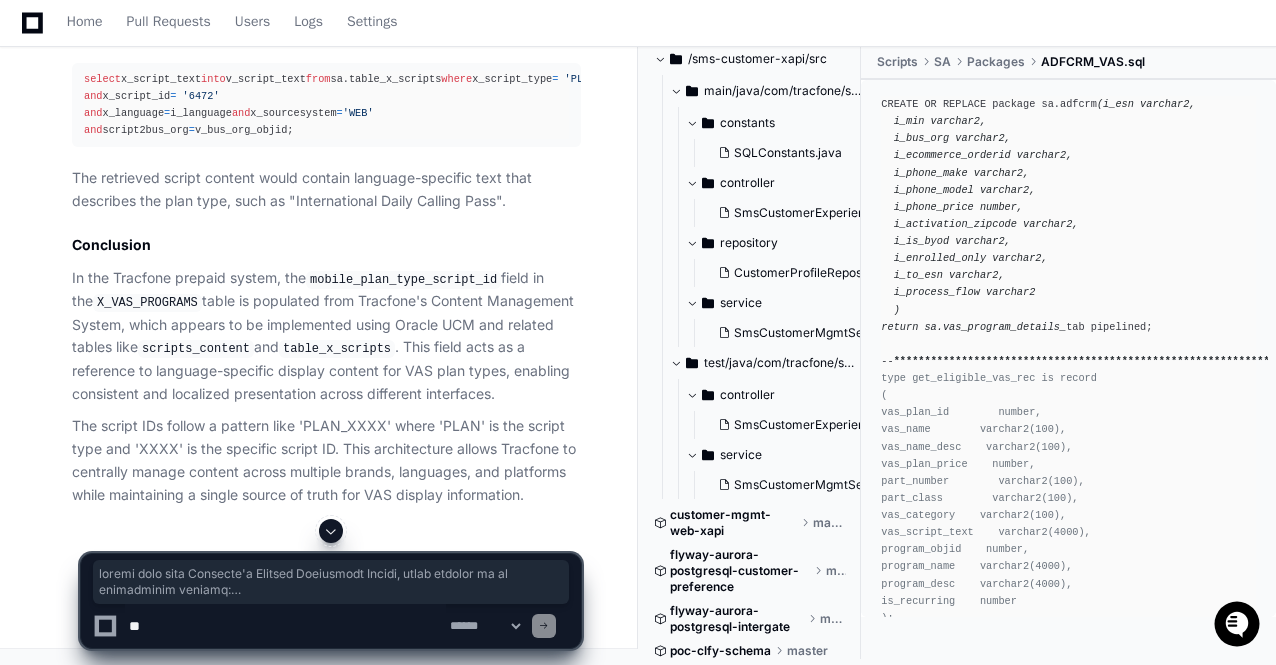 click on "CREATE TABLE  sa.x_vas_programs (
objid NUMBER,
vas_name VARCHAR2( 30  BYTE),
vas_id VARCHAR2( 30  BYTE),
mobile_plan_type_script_id VARCHAR2( 30  BYTE),   -- This field
-- other fields omitted
);
COMMENT  ON   COLUMN  sa.x_vas_programs.mobile_plan_type_script_id  IS   'Mobile Plan Type' ;" 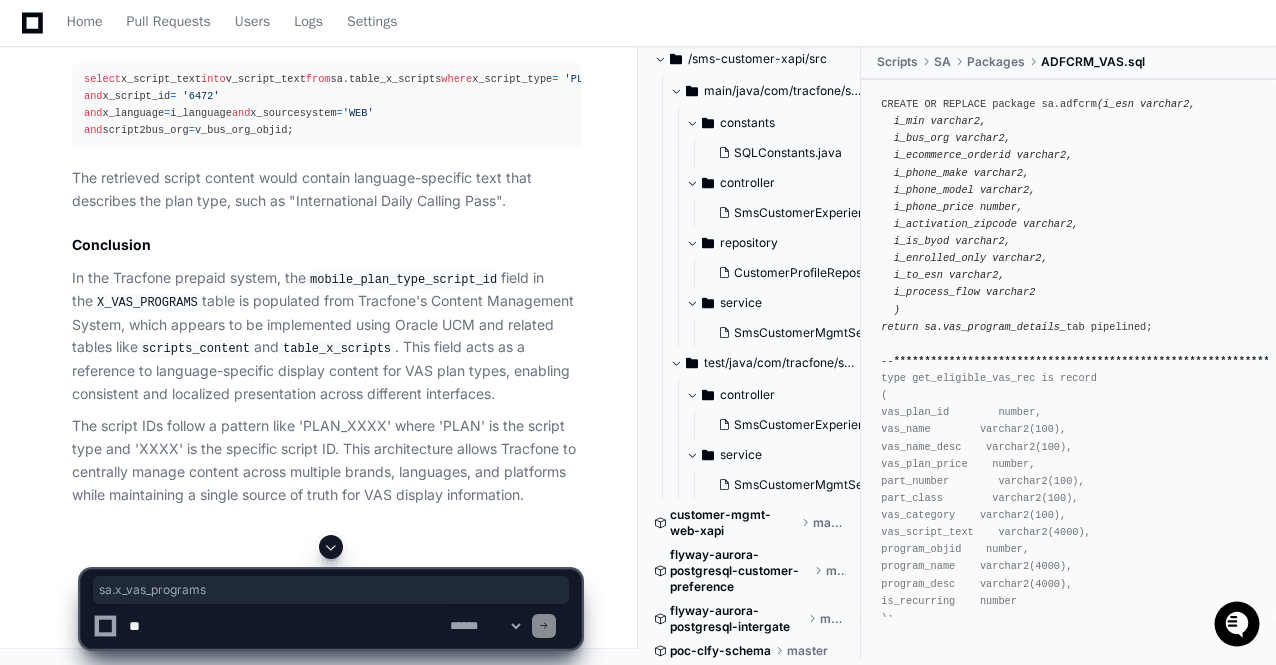 drag, startPoint x: 158, startPoint y: 349, endPoint x: 253, endPoint y: 349, distance: 95 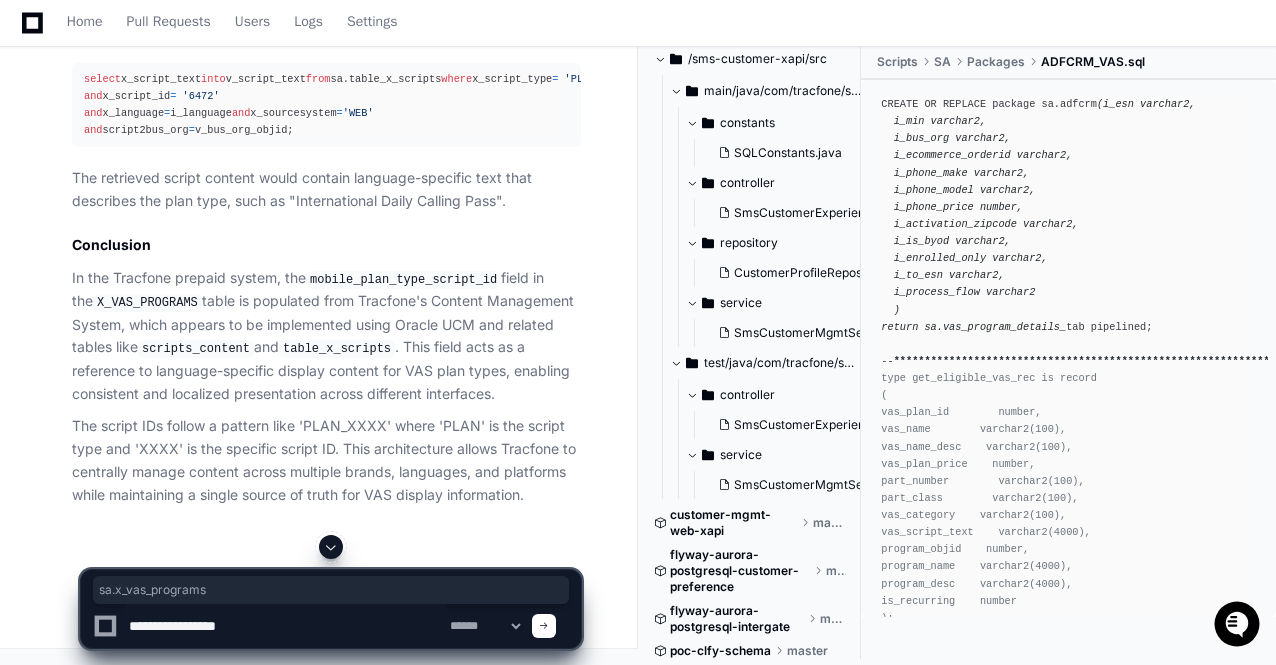 click 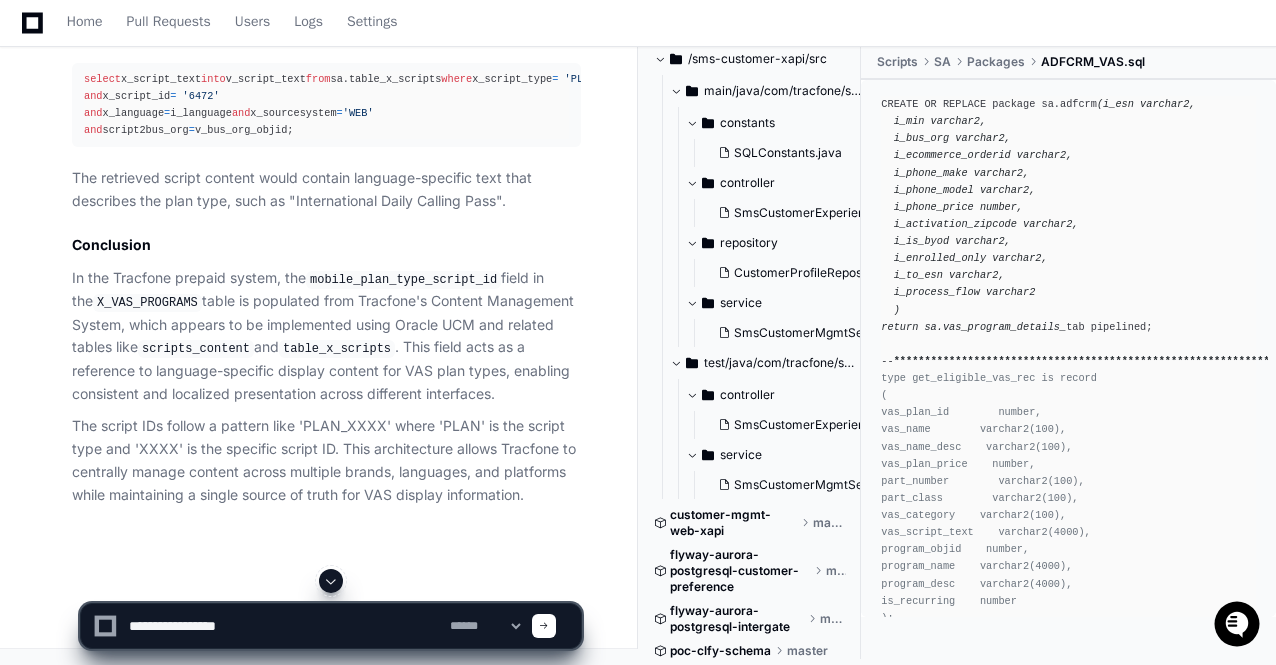 click on "Source System: Content Management System" 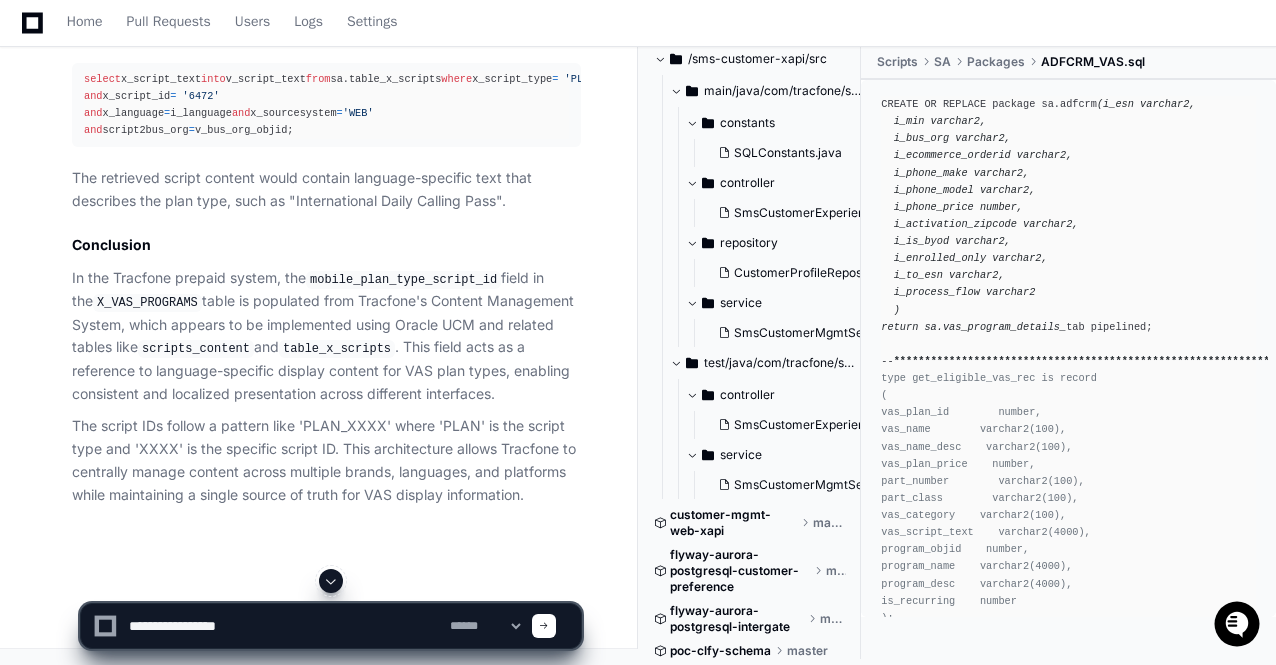 scroll, scrollTop: 51397, scrollLeft: 0, axis: vertical 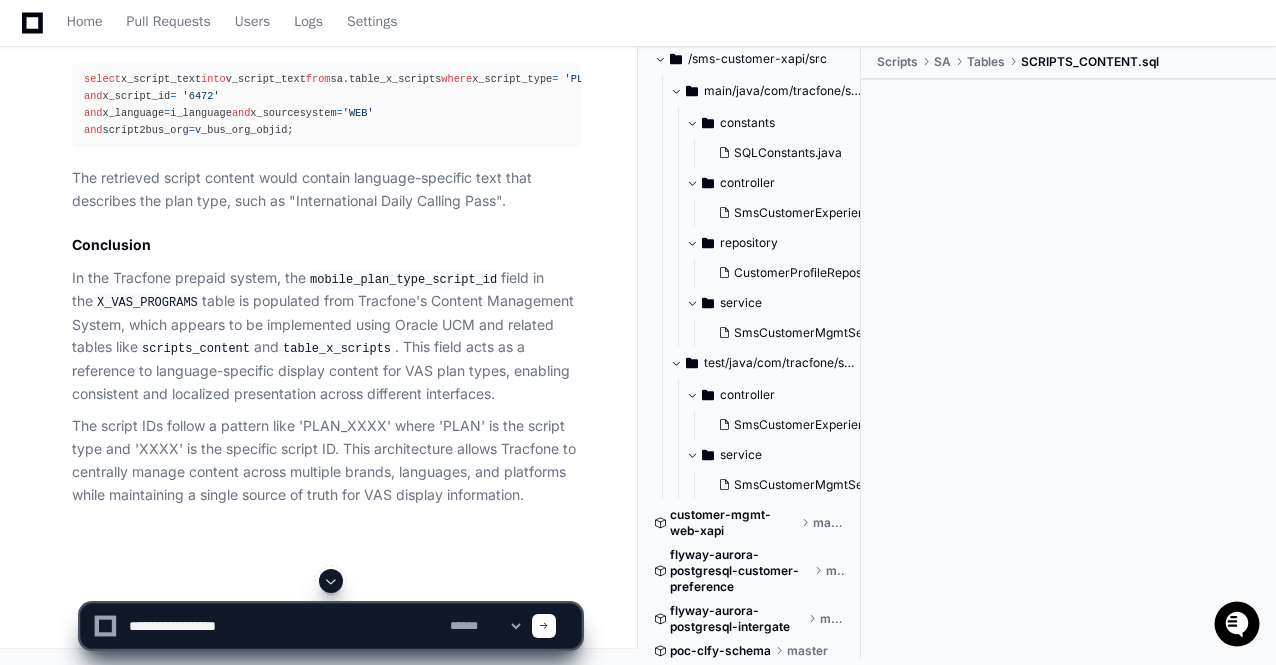 click 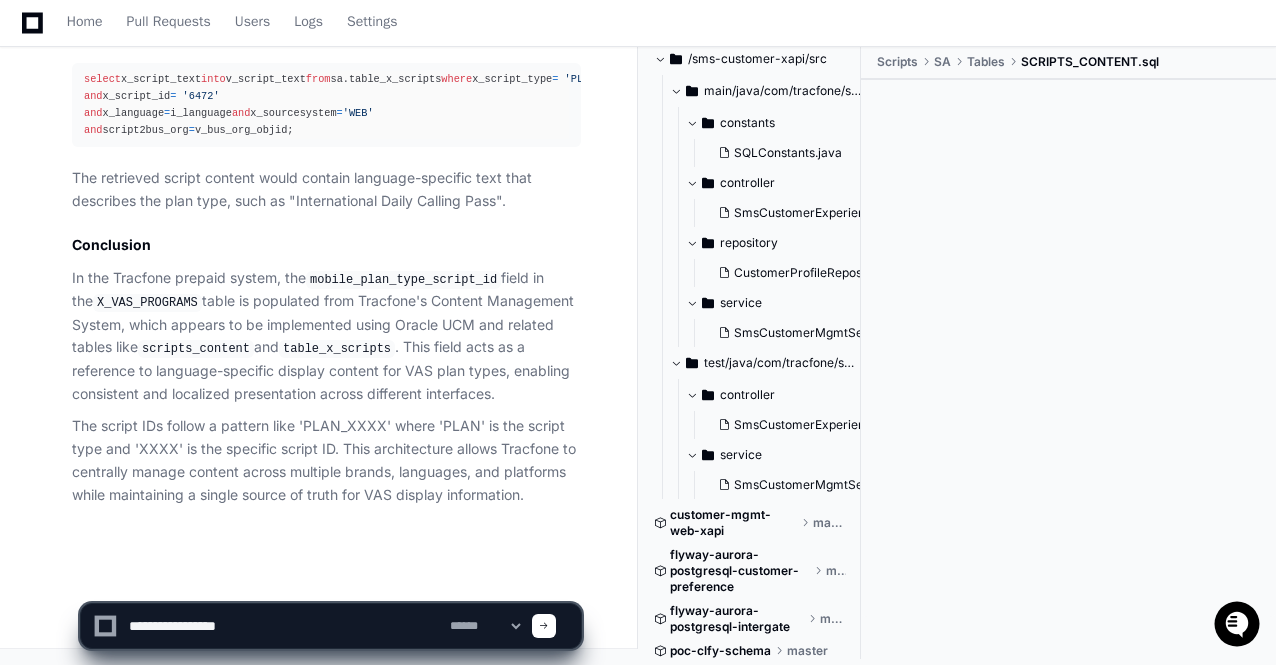 click 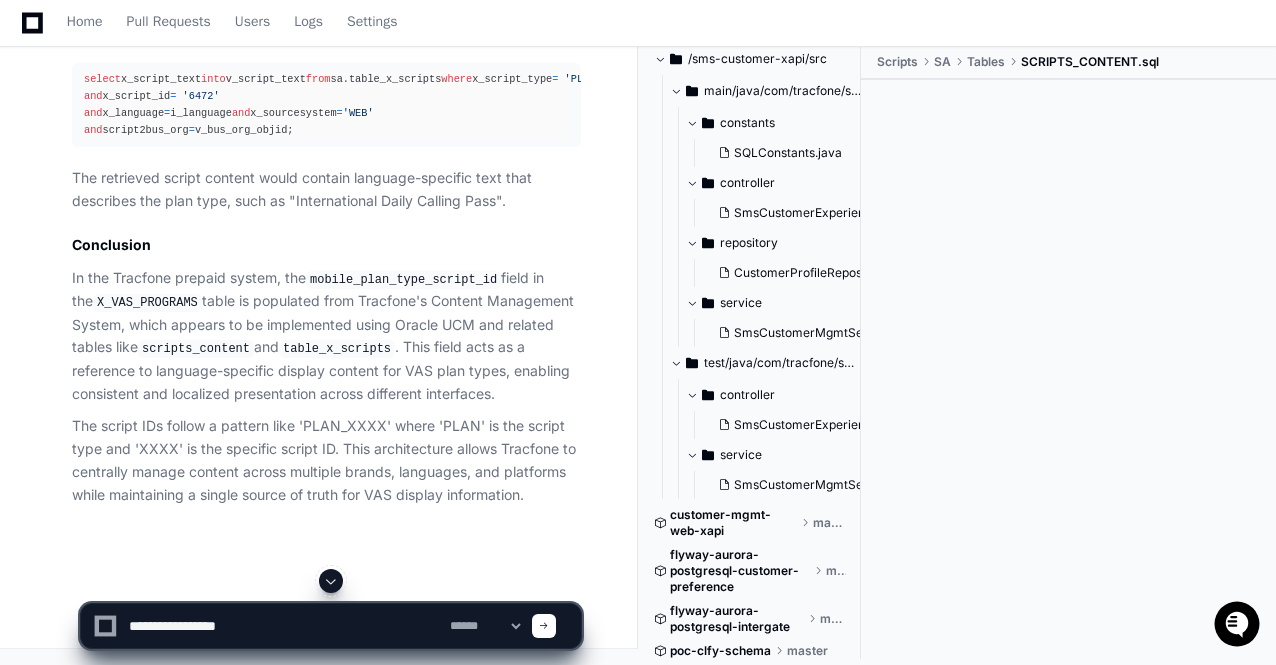 scroll, scrollTop: 52357, scrollLeft: 0, axis: vertical 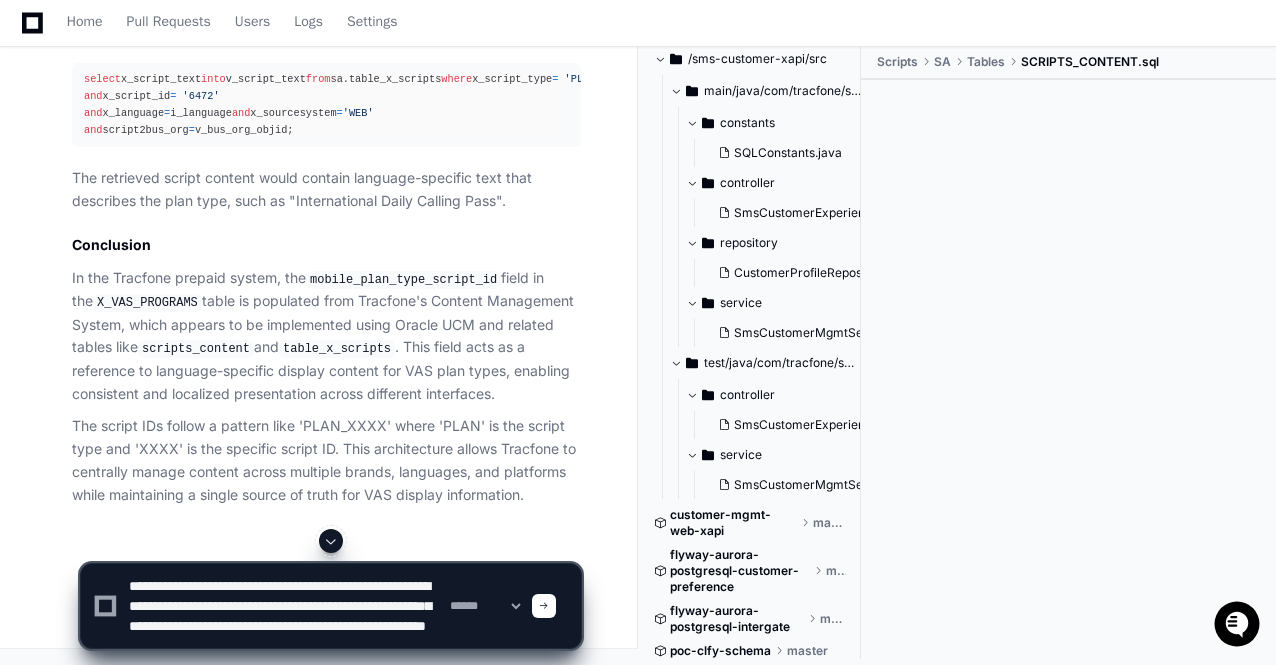 type on "**********" 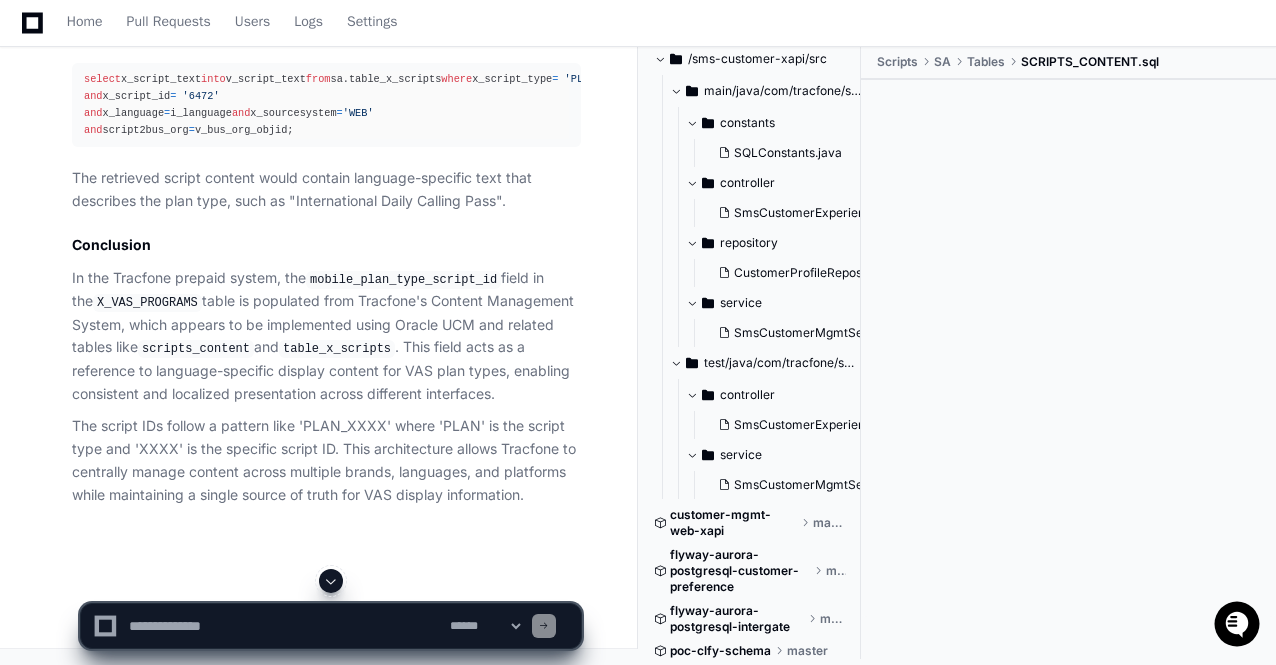 scroll, scrollTop: 0, scrollLeft: 0, axis: both 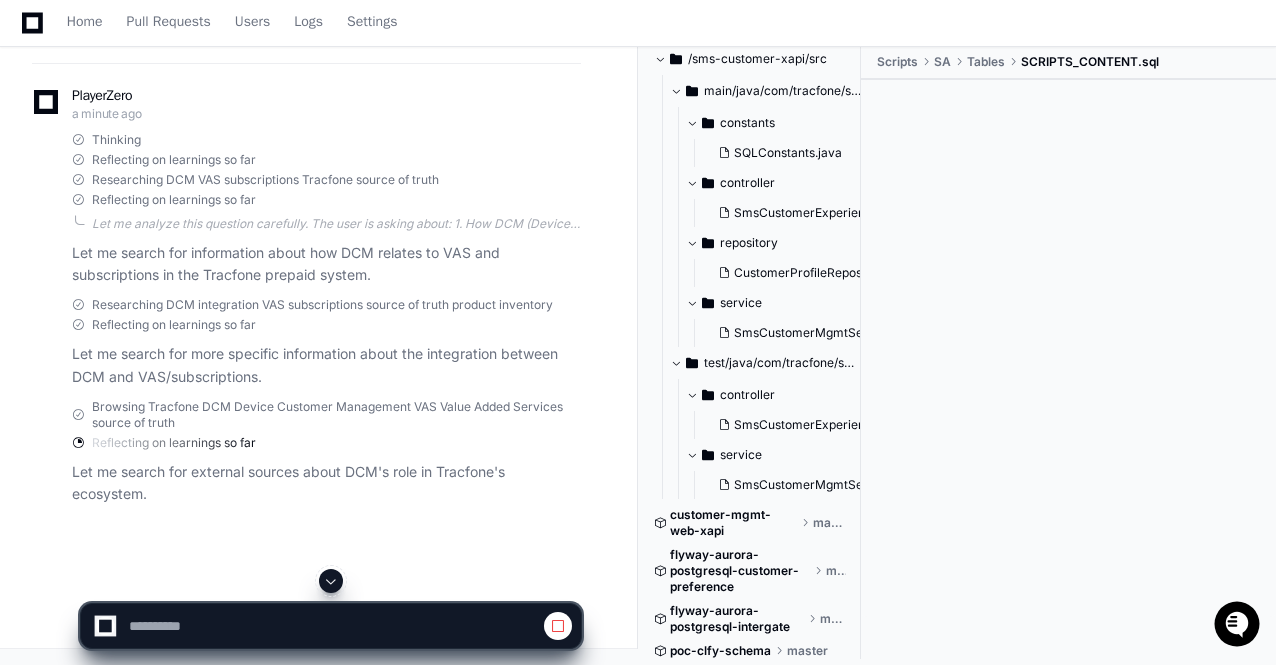 click 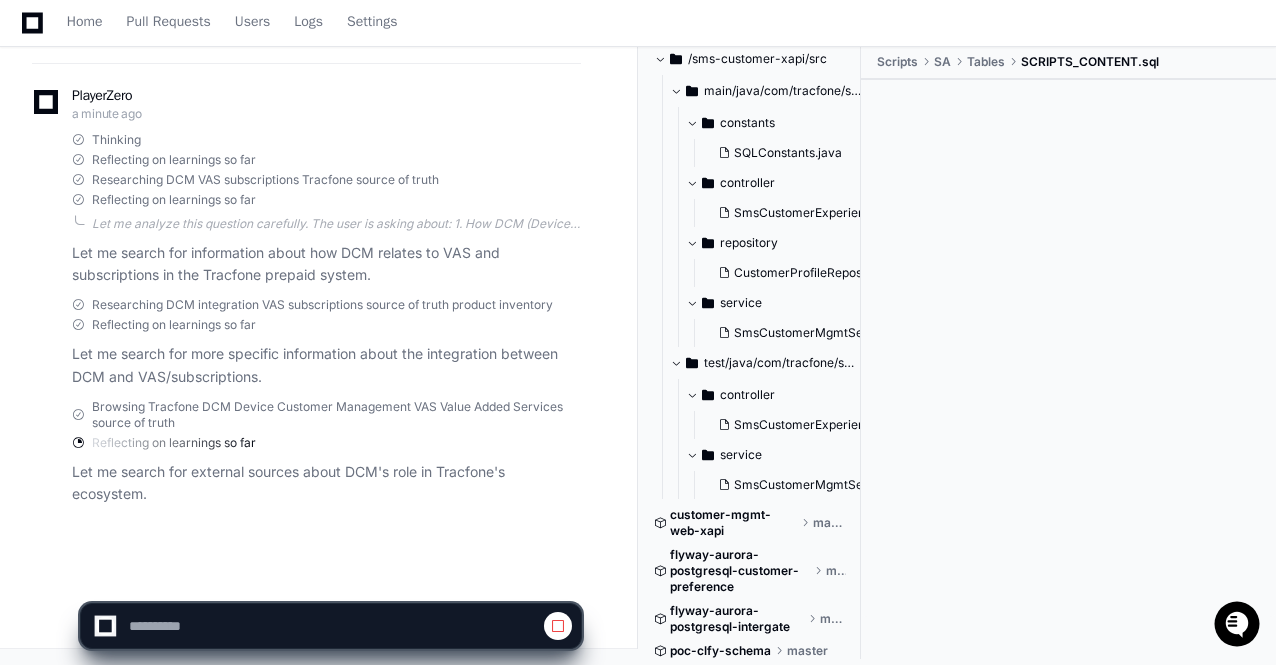scroll, scrollTop: 54247, scrollLeft: 0, axis: vertical 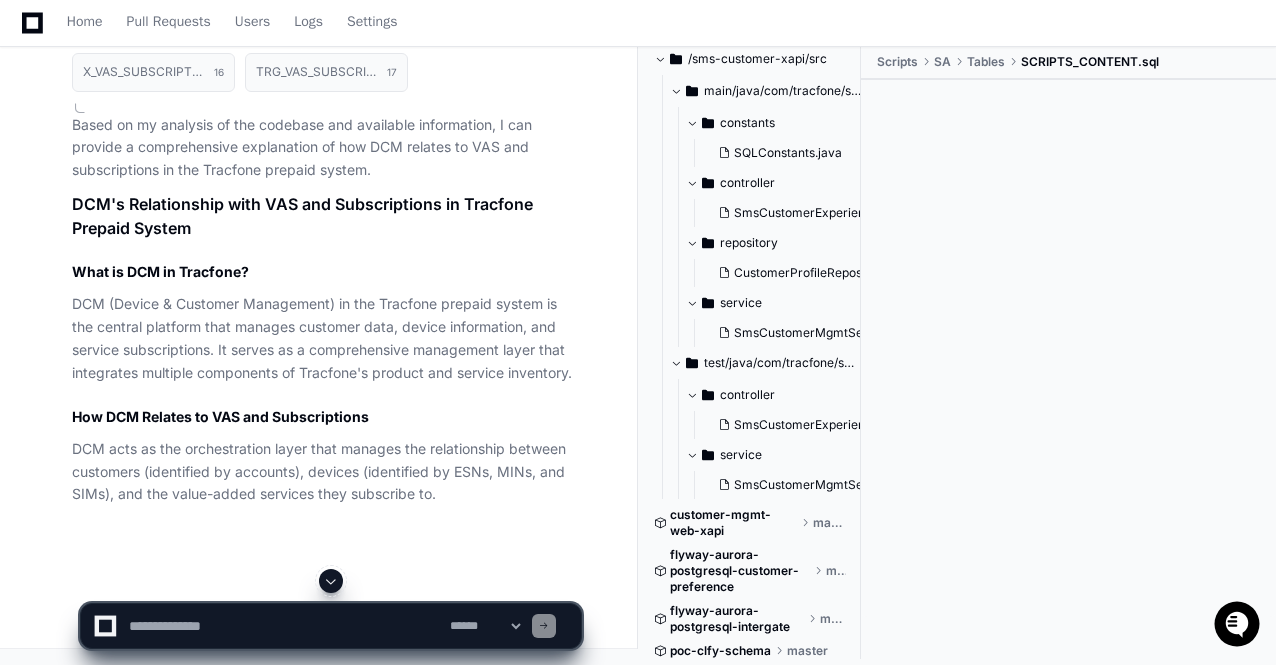 click 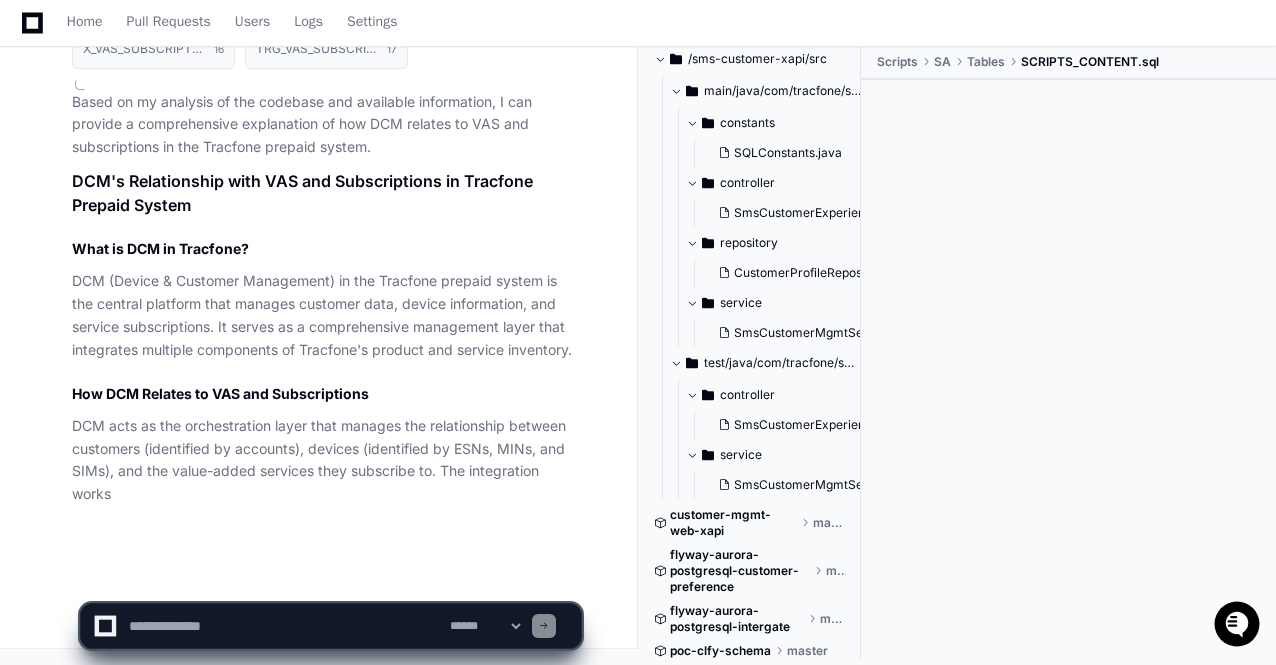 scroll, scrollTop: 54792, scrollLeft: 0, axis: vertical 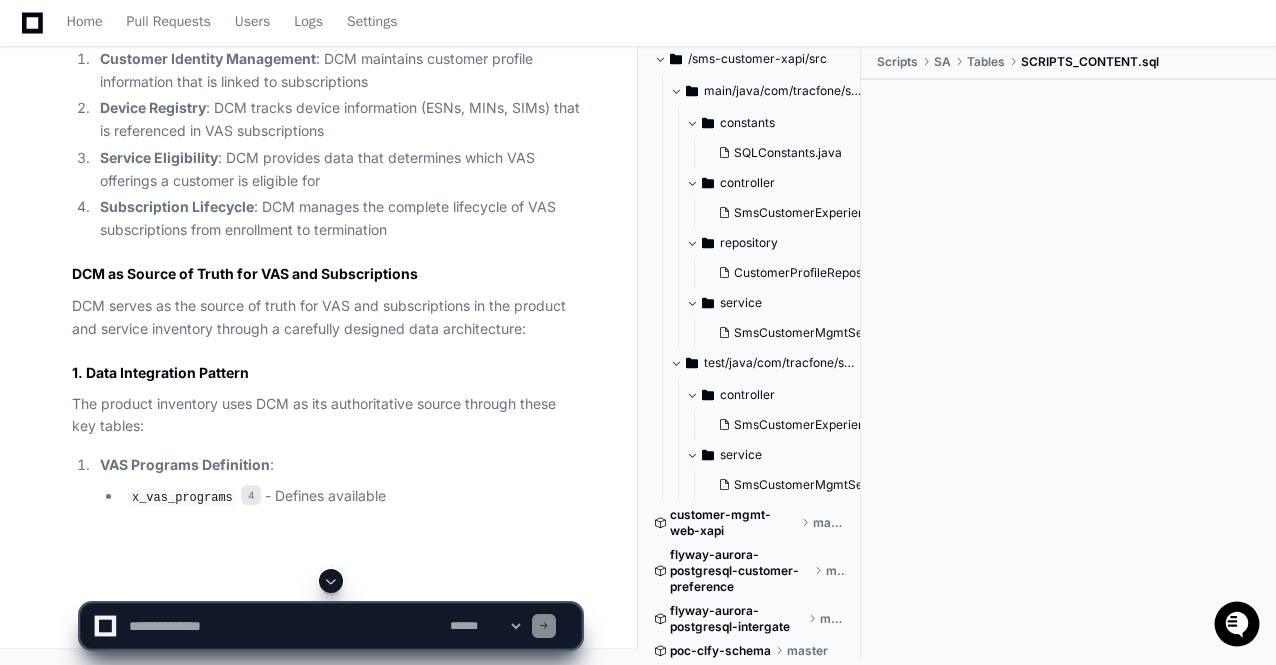 click 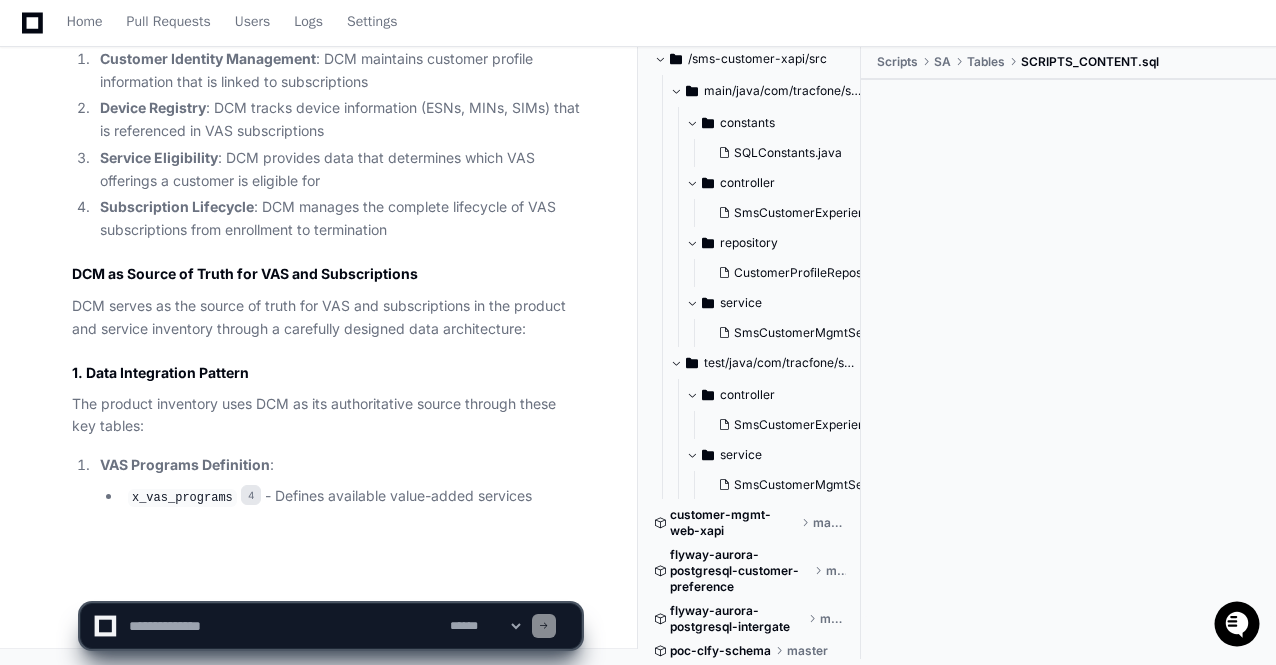 scroll, scrollTop: 55266, scrollLeft: 0, axis: vertical 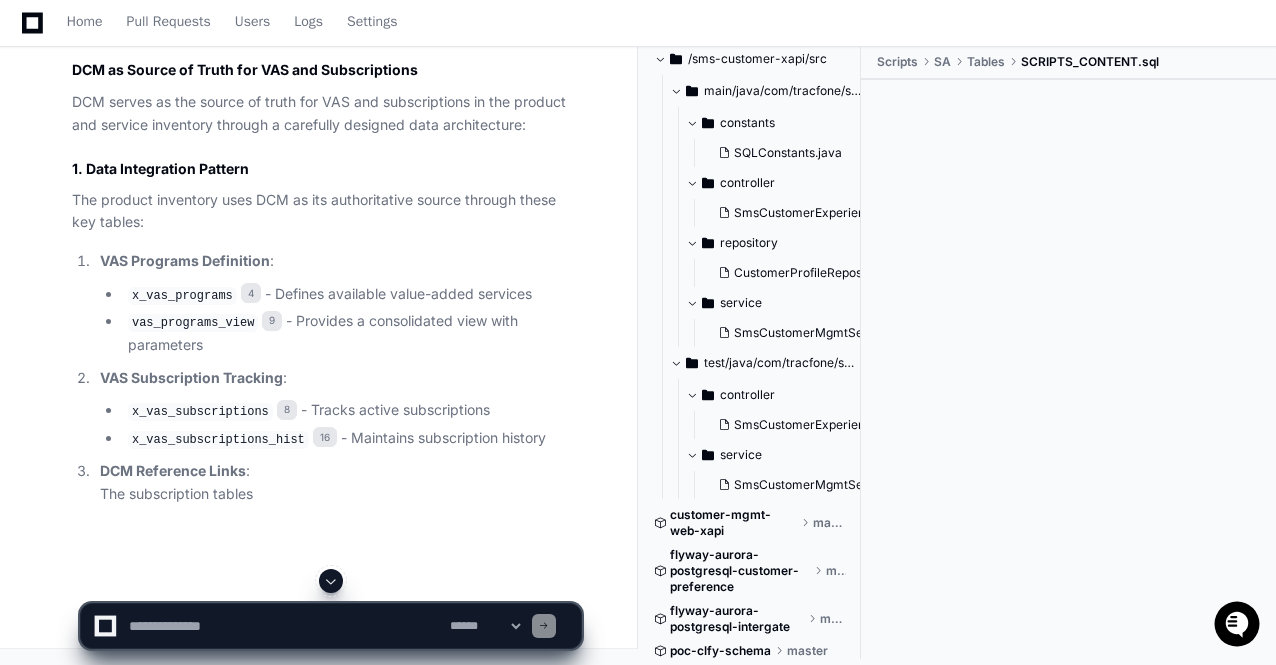 click 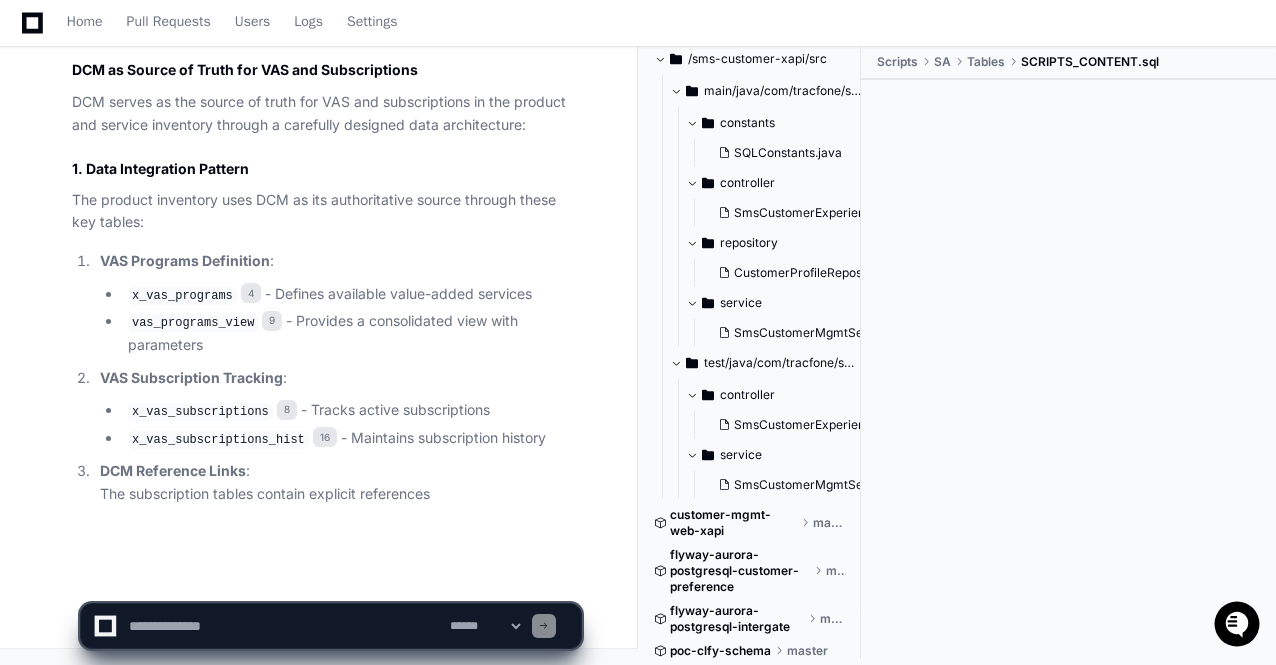 scroll, scrollTop: 55467, scrollLeft: 0, axis: vertical 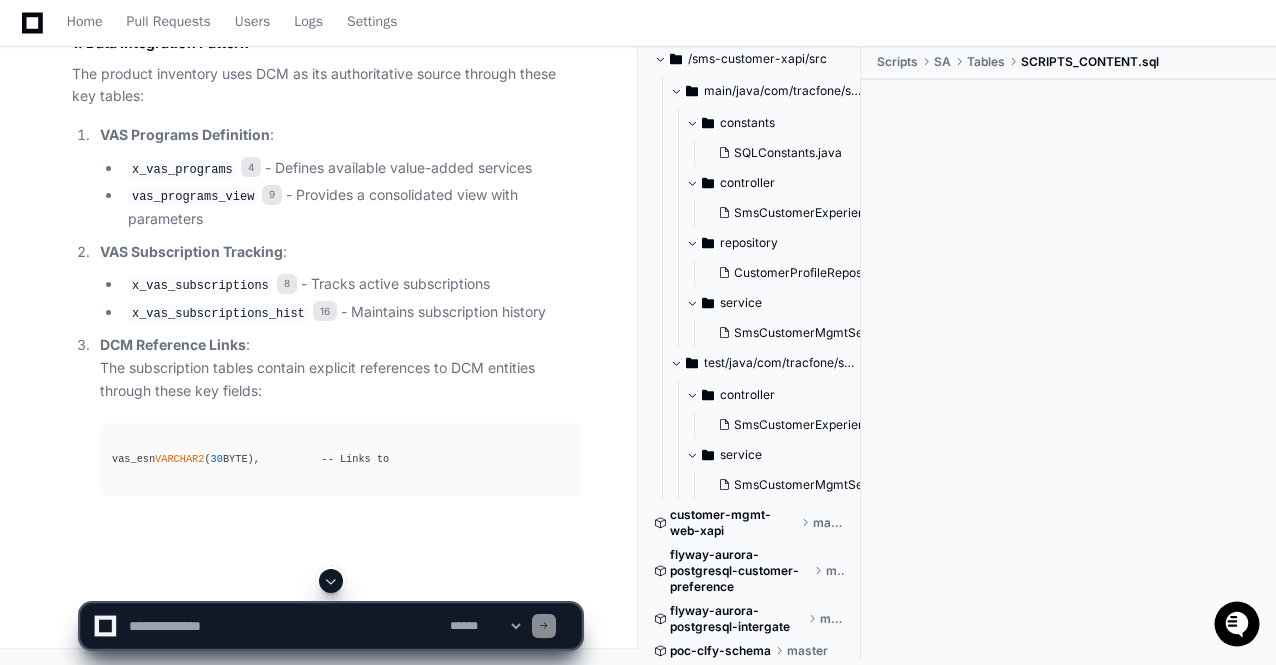 click 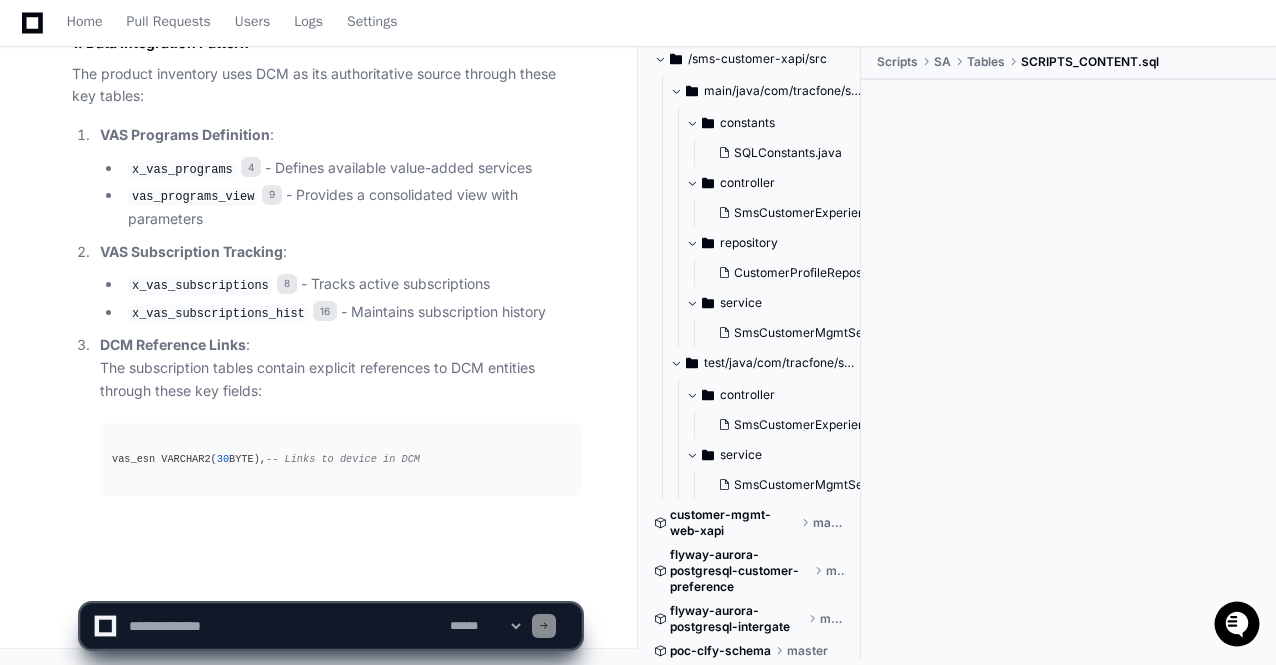 scroll, scrollTop: 55593, scrollLeft: 0, axis: vertical 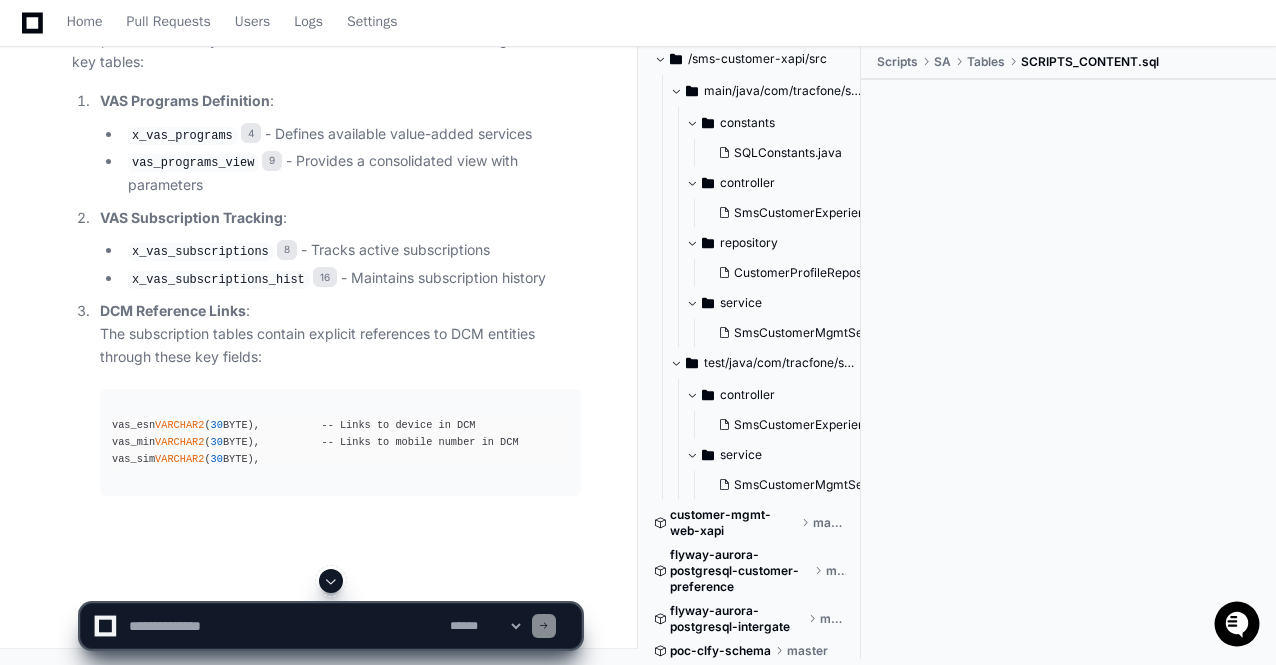 click 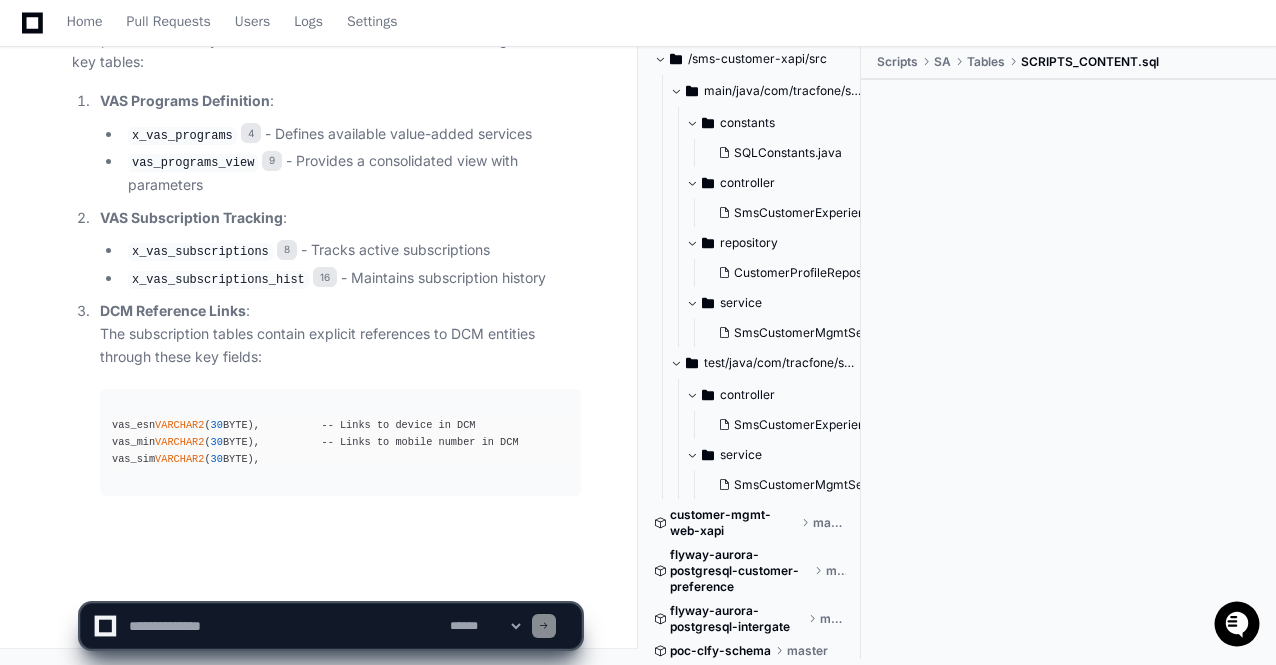 scroll, scrollTop: 55627, scrollLeft: 0, axis: vertical 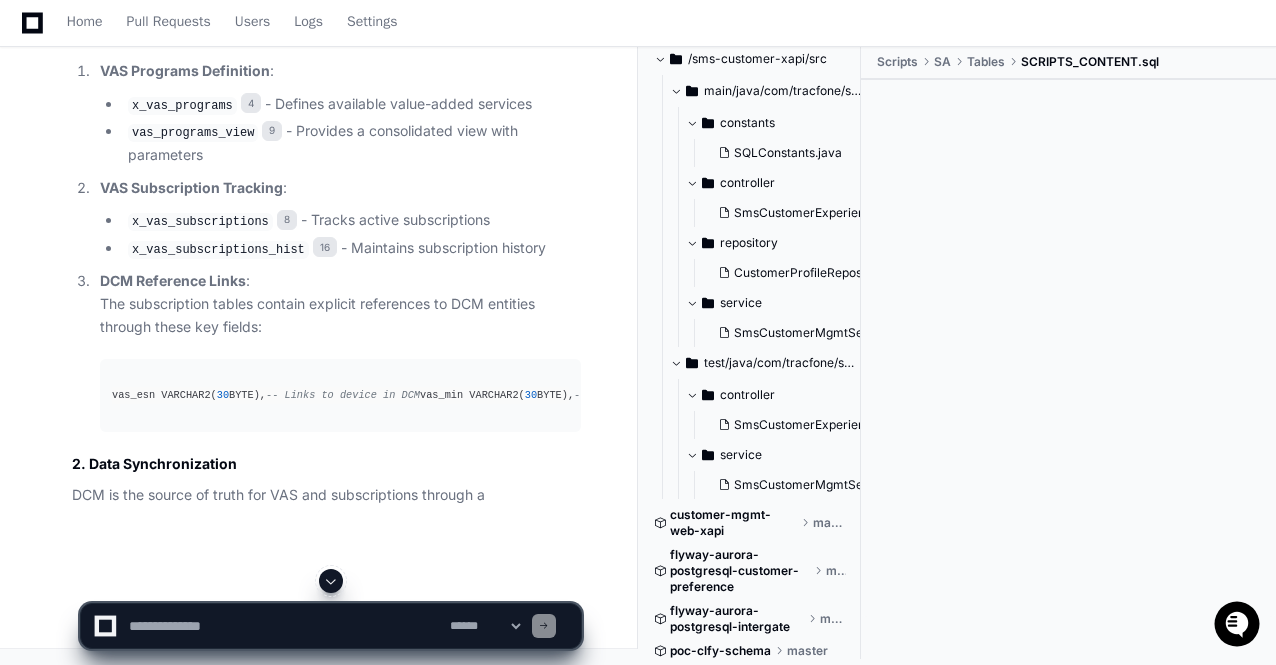 click 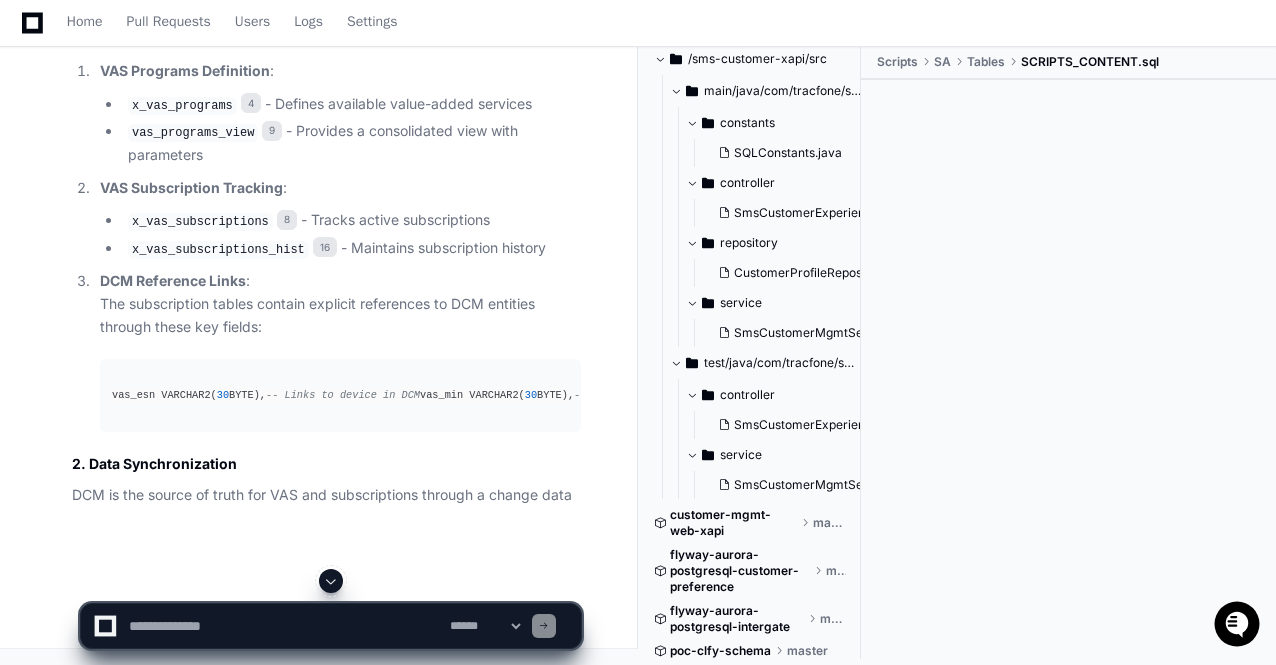 scroll, scrollTop: 55726, scrollLeft: 0, axis: vertical 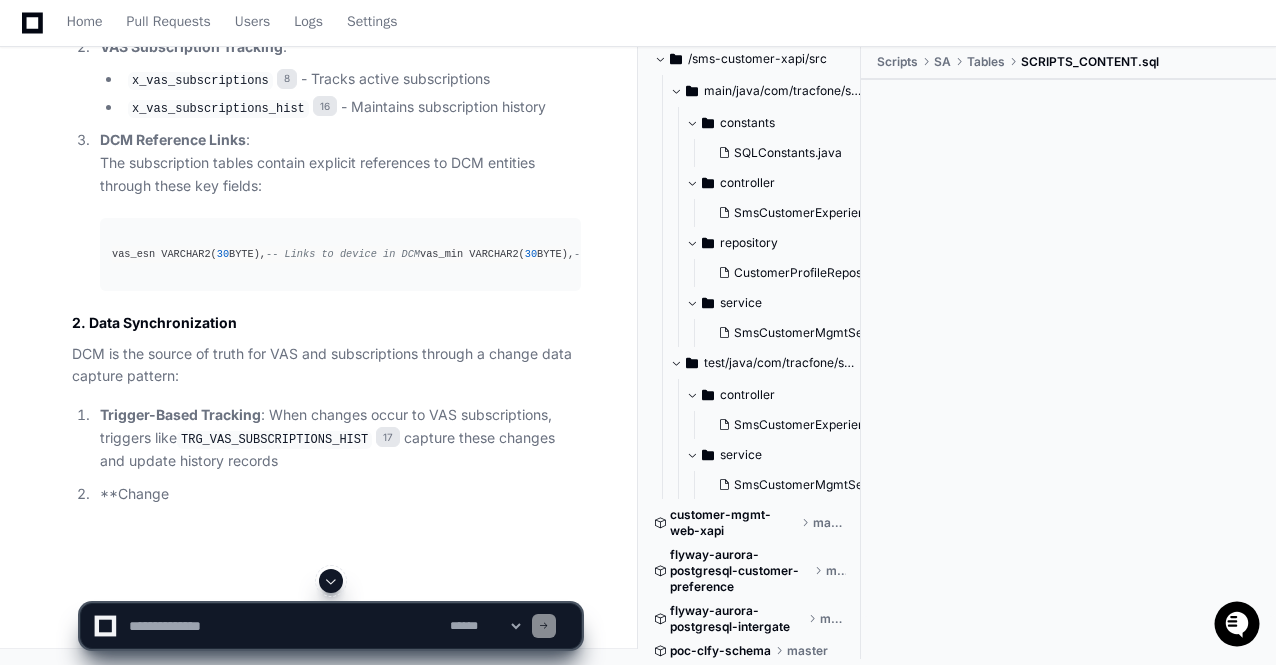 click 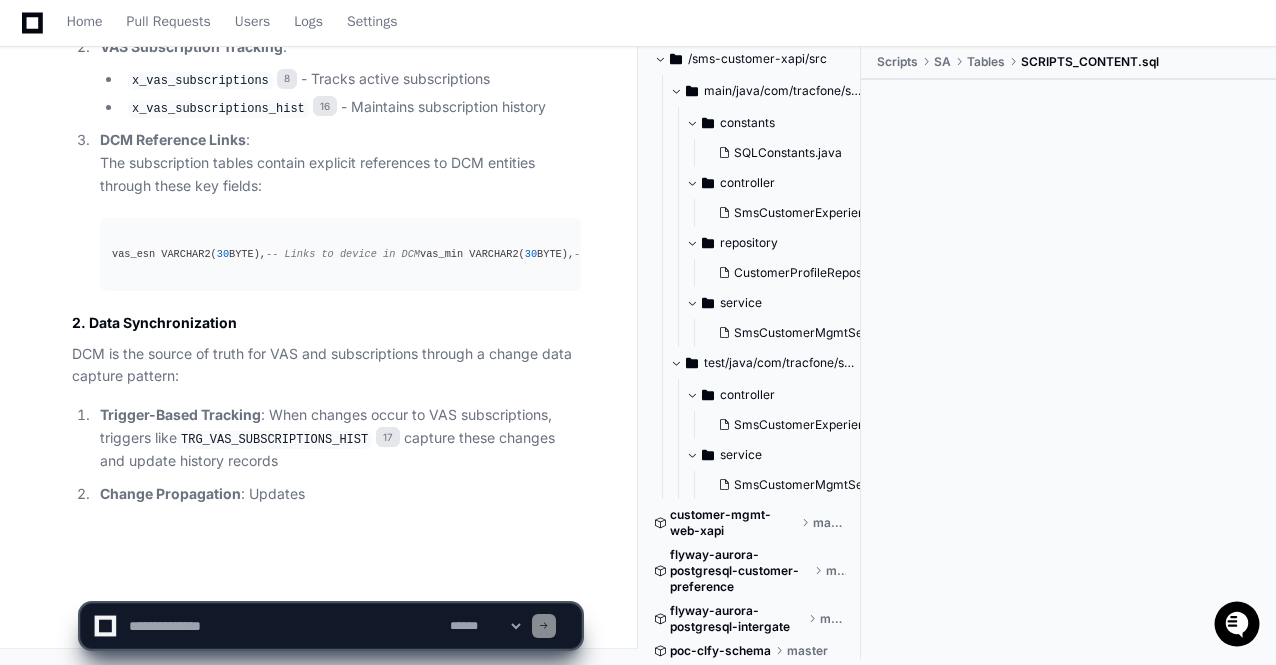 scroll, scrollTop: 55866, scrollLeft: 0, axis: vertical 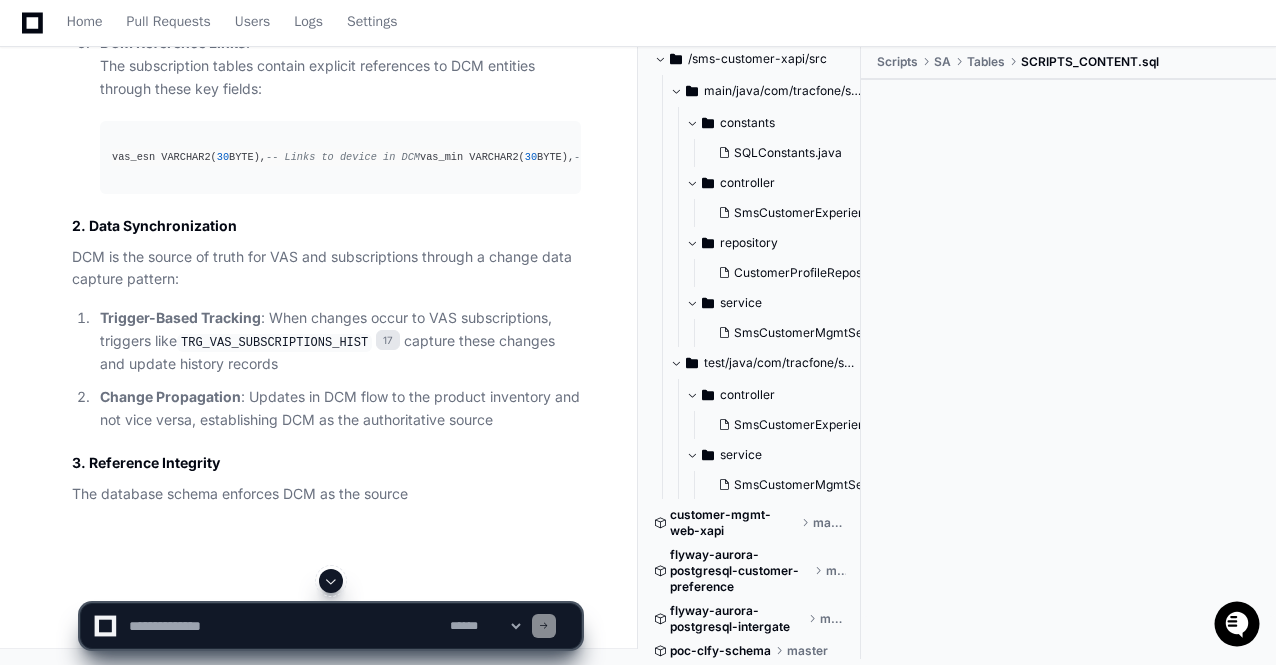 click 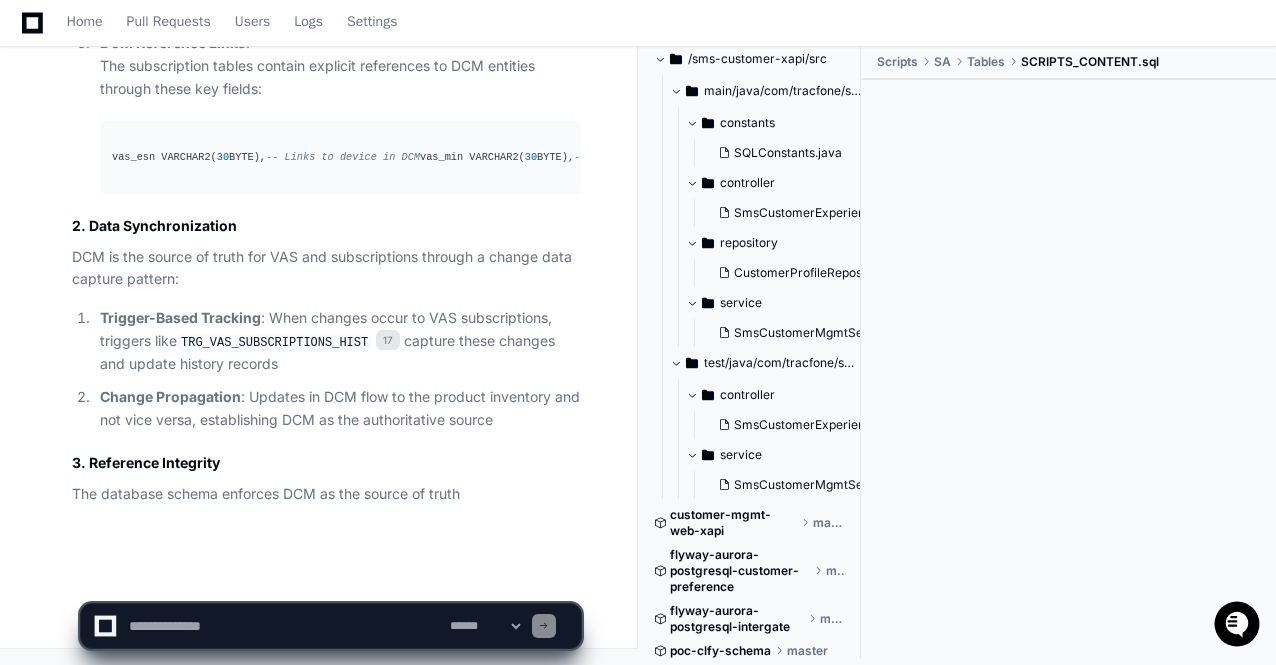 scroll, scrollTop: 55963, scrollLeft: 0, axis: vertical 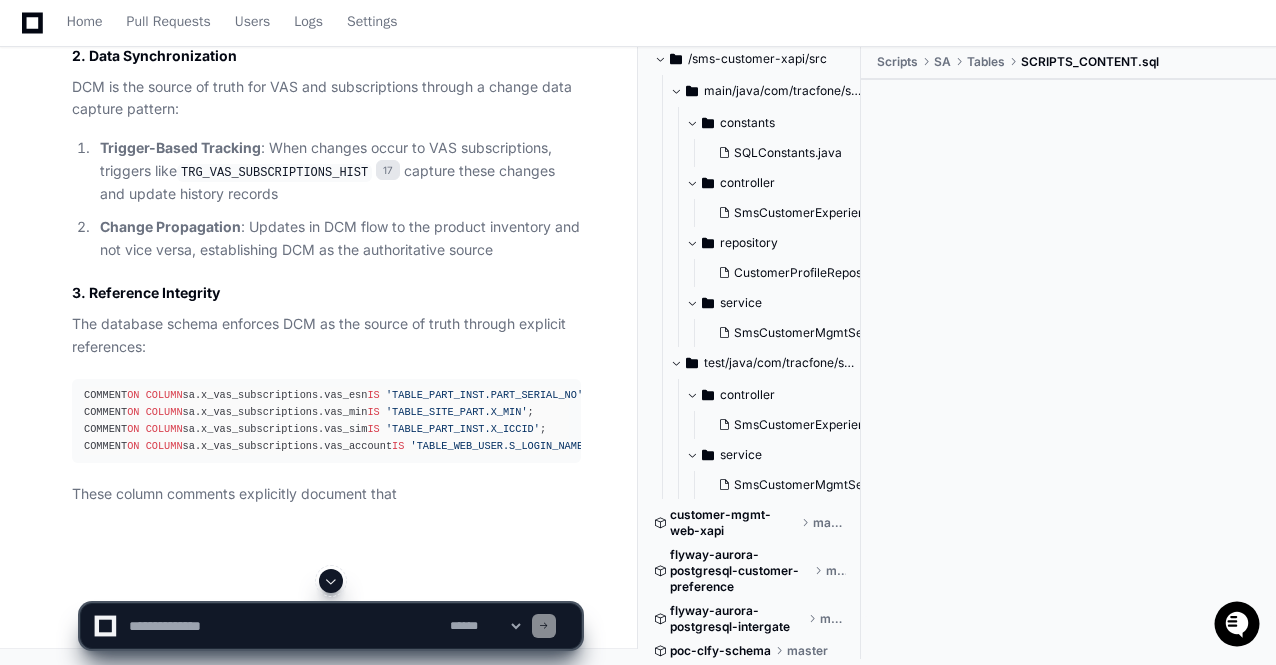 click 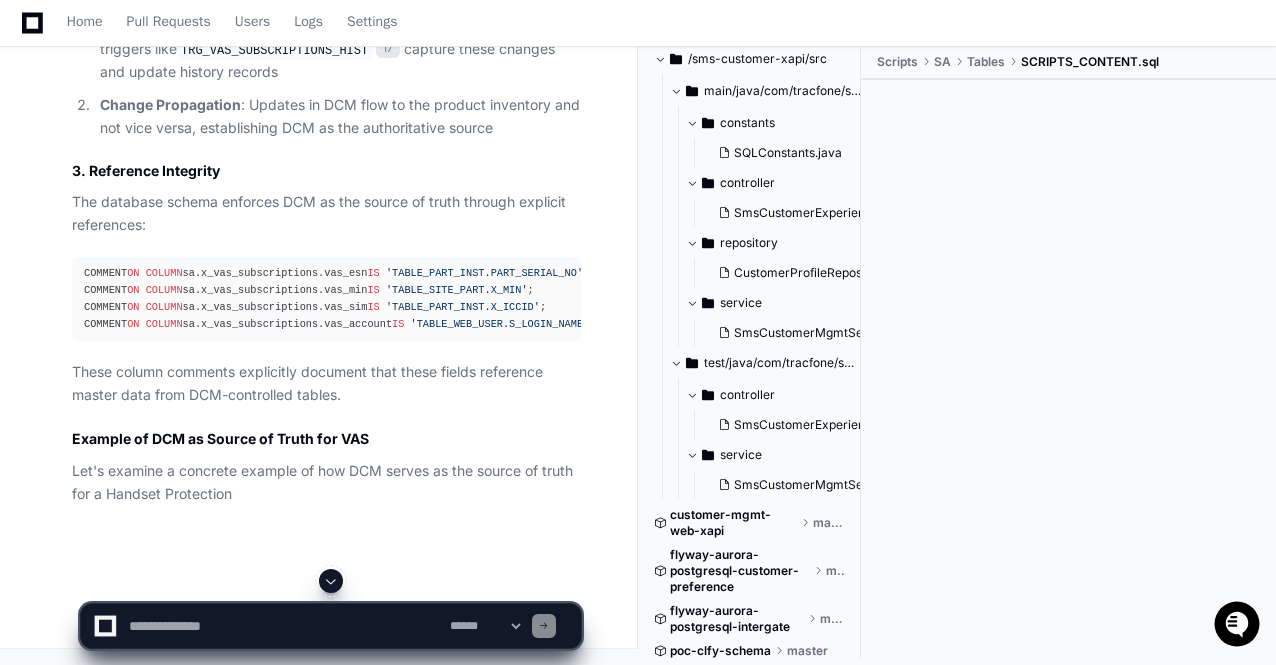click 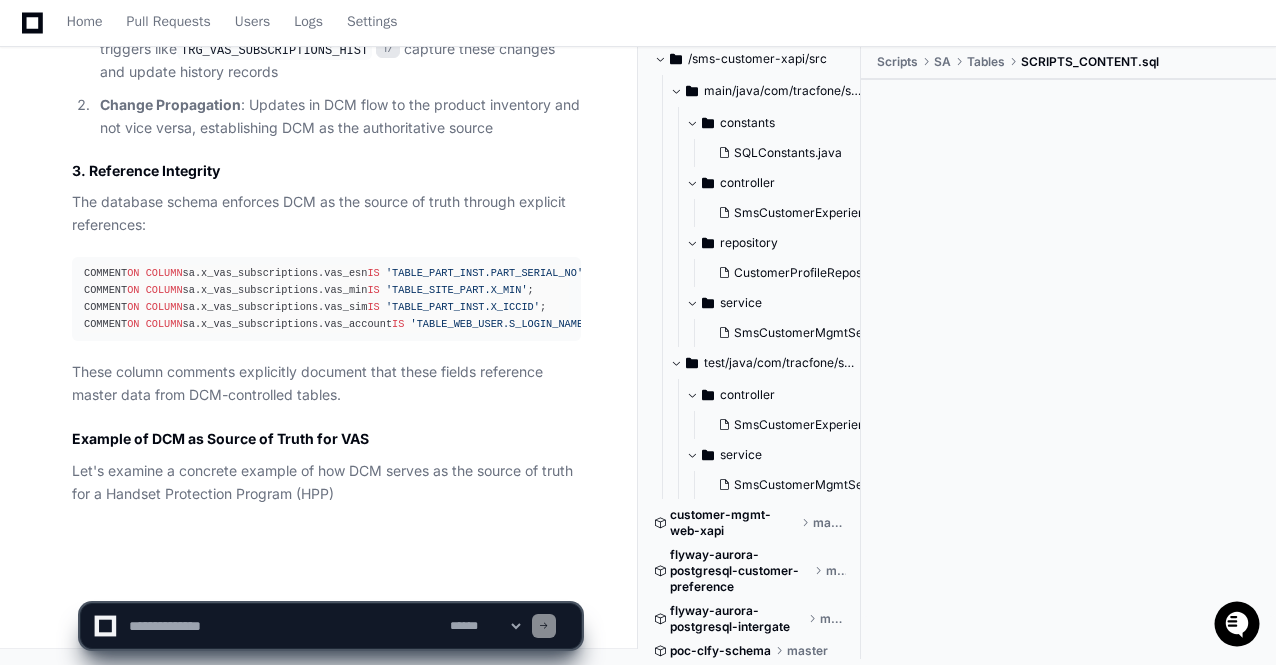 scroll, scrollTop: 56255, scrollLeft: 0, axis: vertical 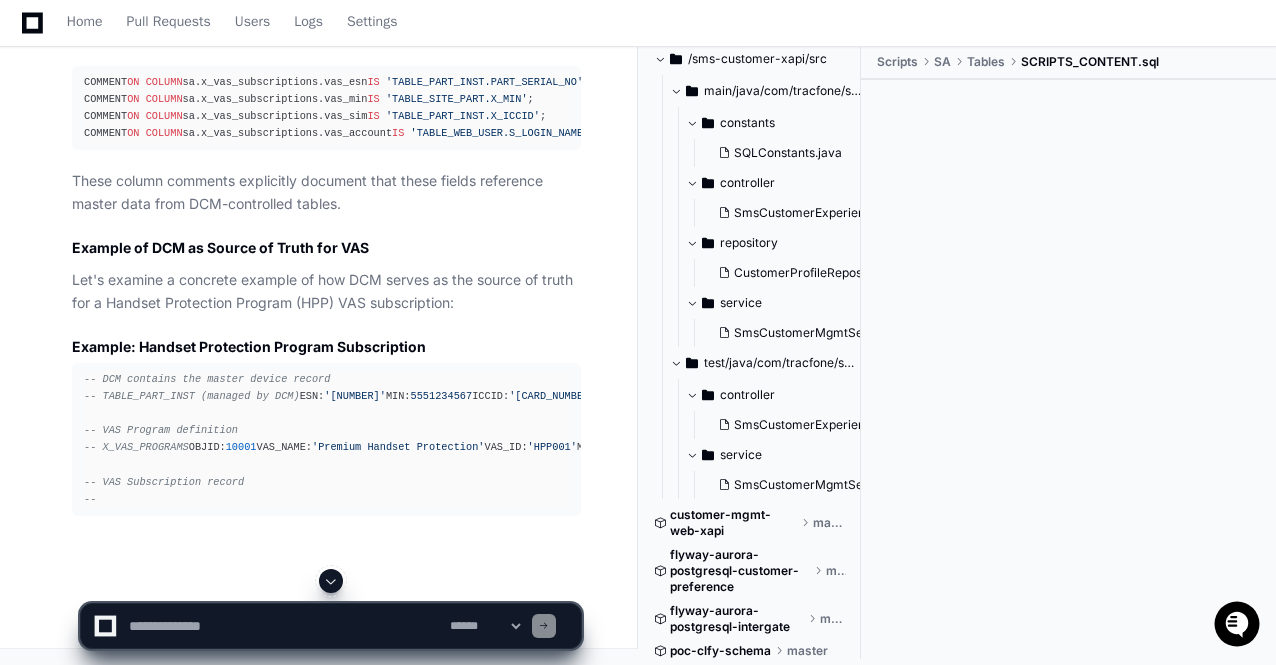 click 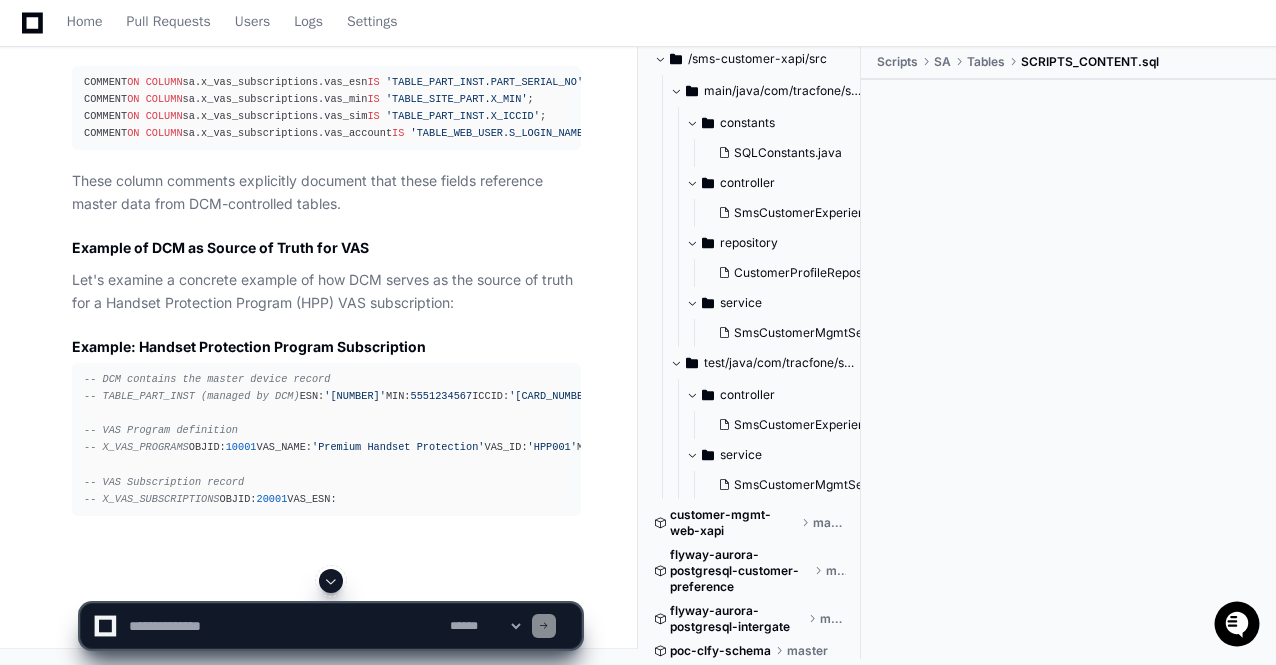 scroll, scrollTop: 56600, scrollLeft: 0, axis: vertical 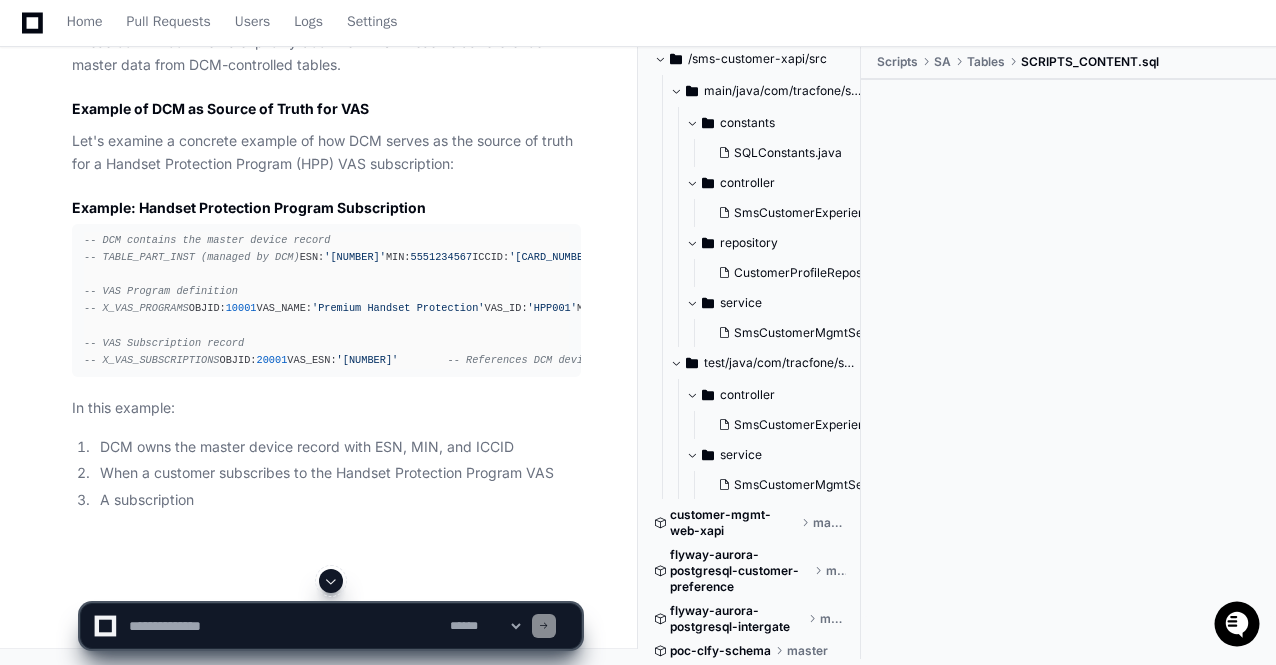 click 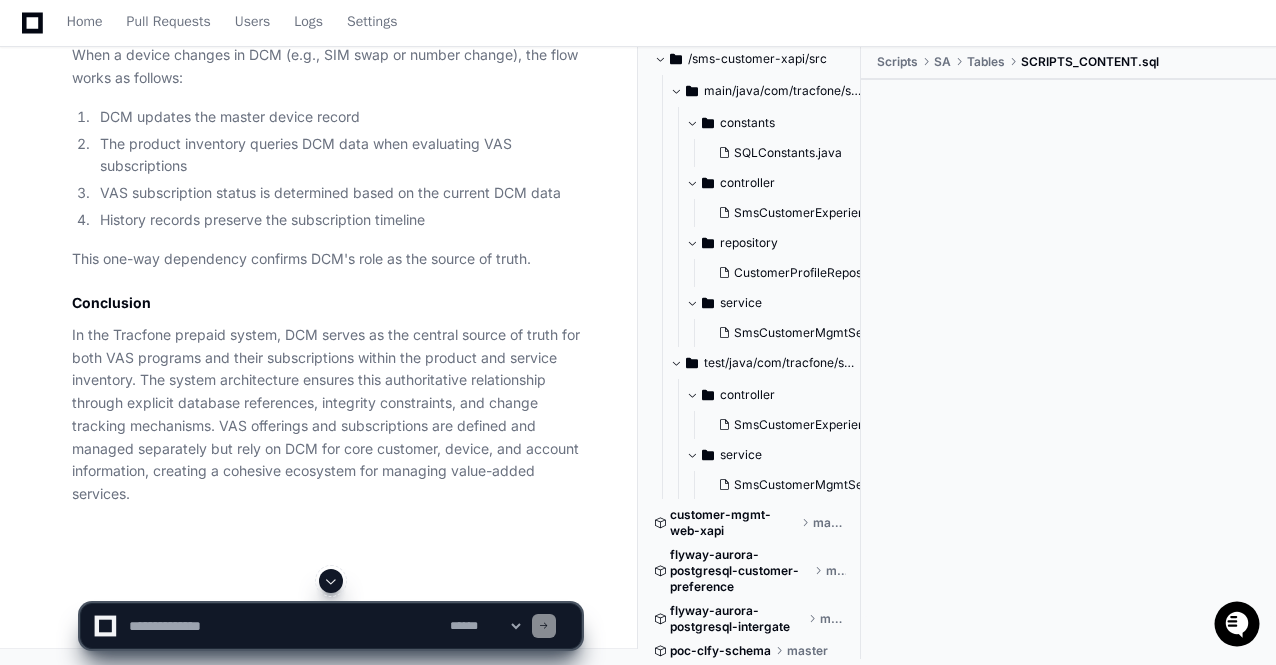 click 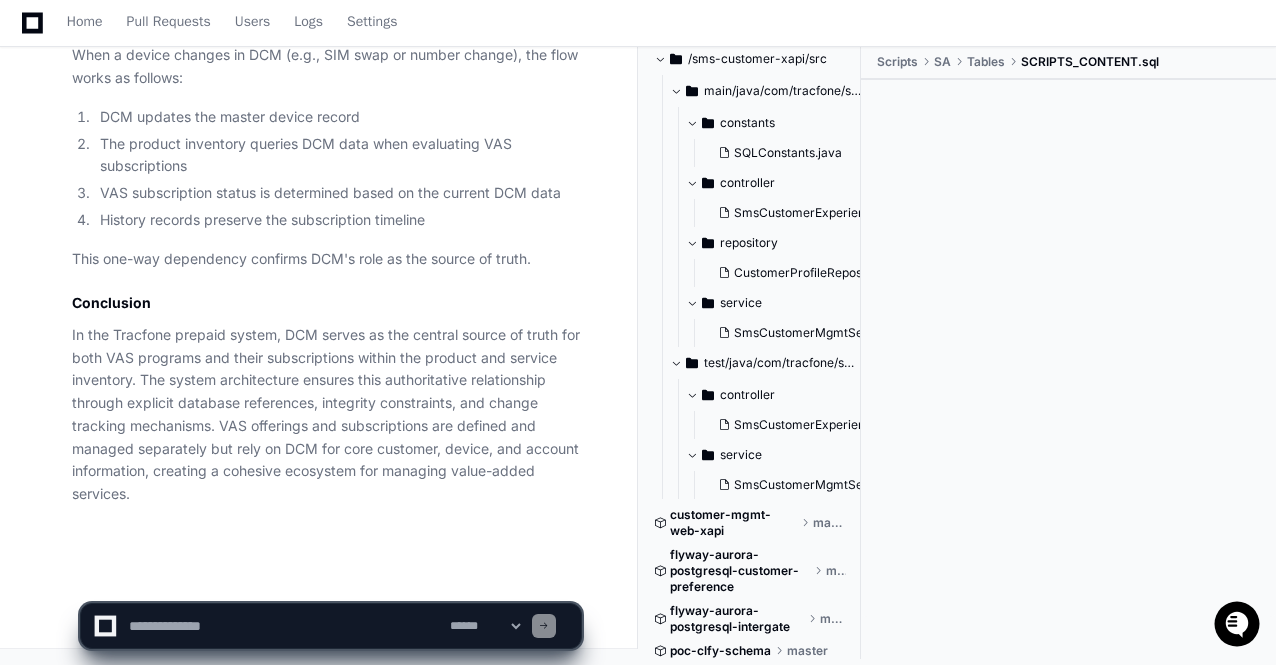 scroll, scrollTop: 57552, scrollLeft: 0, axis: vertical 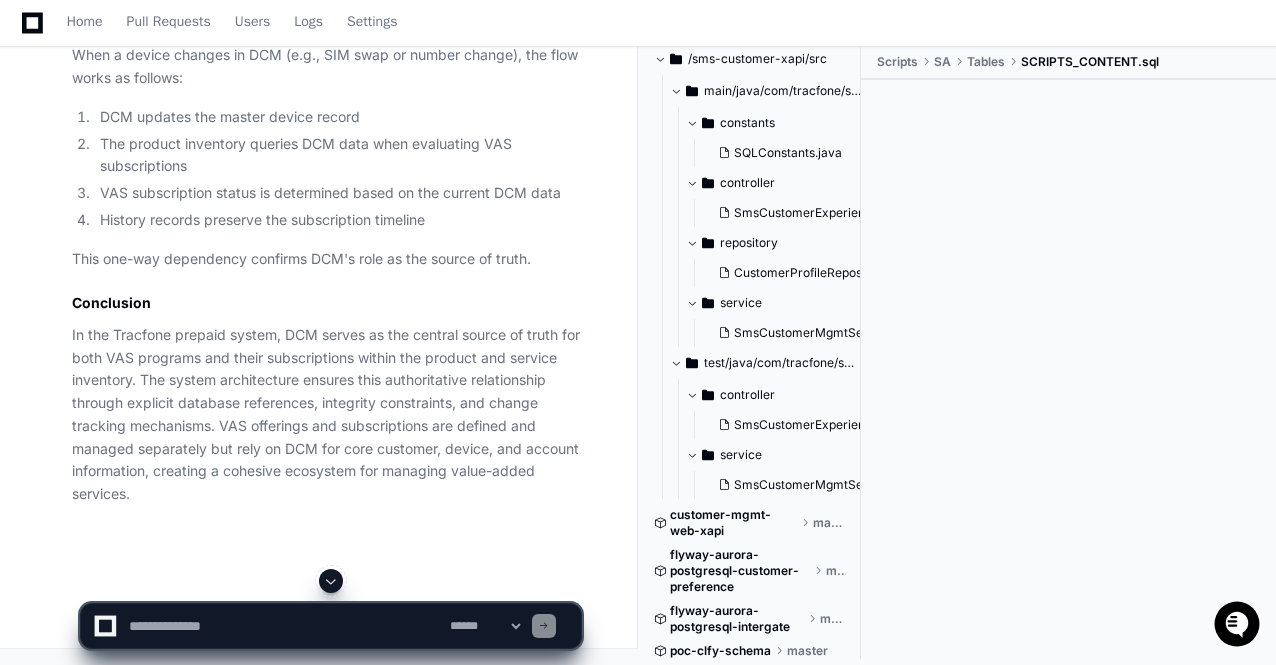 click 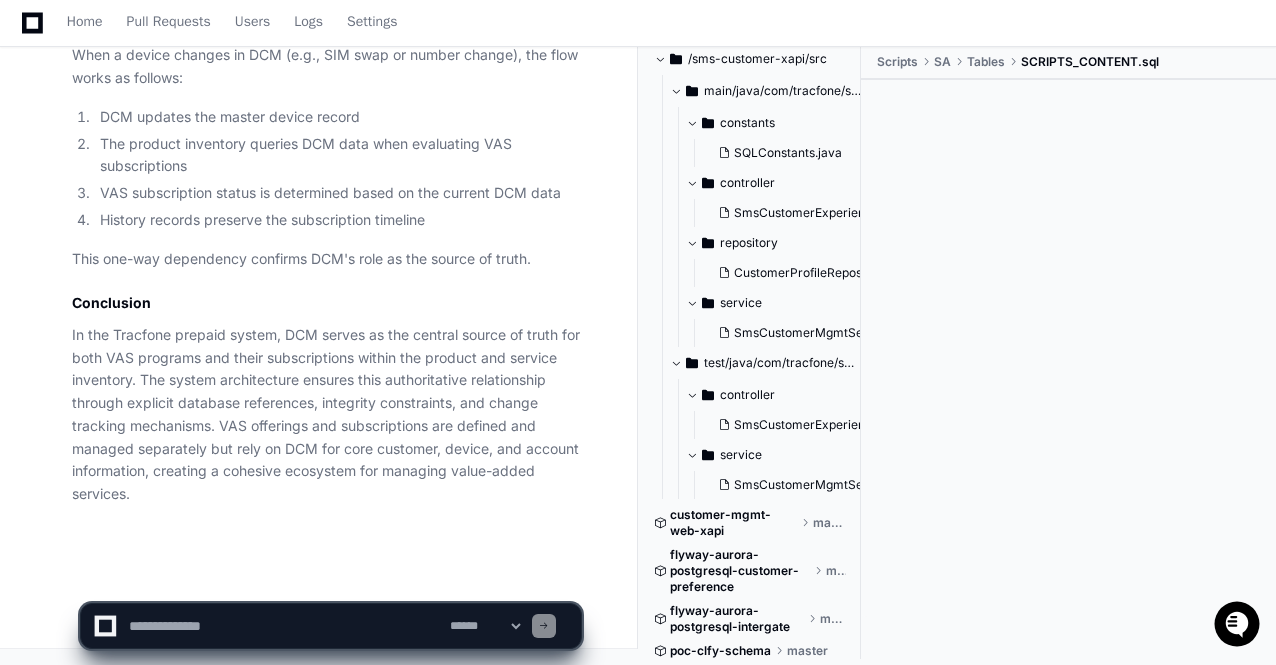 scroll, scrollTop: 57552, scrollLeft: 0, axis: vertical 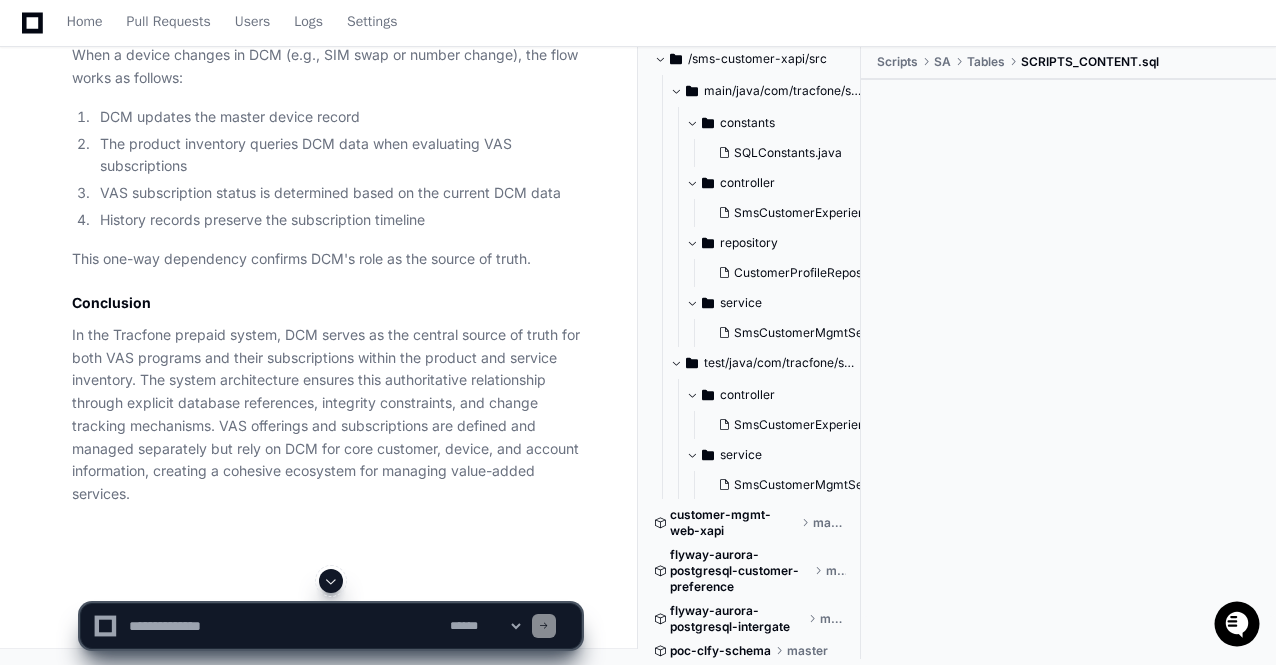 click 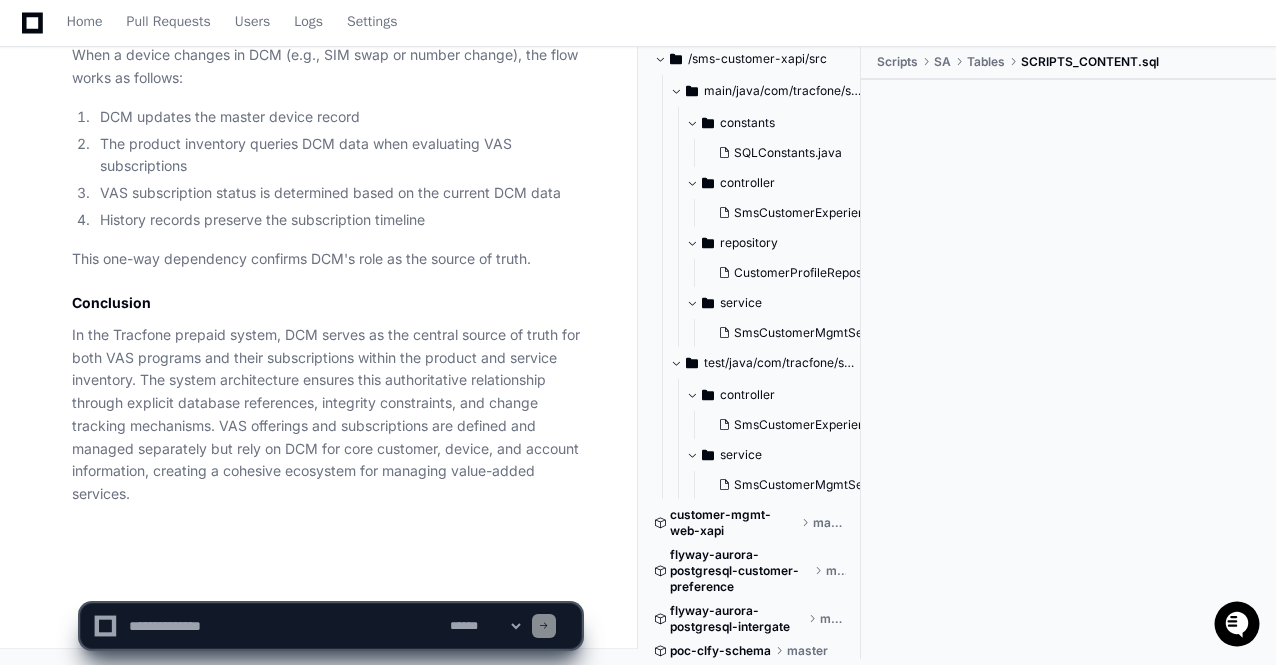 click on "PlayerZero 2 minutes ago Thinking Reflecting on learnings so far Researching DCM VAS subscriptions Tracfone source of truth Reflecting on learnings so far  Let me analyze this question carefully. The user is asking about:
1. How DCM (Device & Customer Management) is related to VAS (Value Added Services) and subscriptions in Tracfone prepaid system
2. How DCM serves as the source of truth for VAS and subscriptions in product and service inventory
3. They want a concrete example with citation
I need to search for information that specifically connects DCM to VAS and subscriptions in the Tracfone system.  Let me search for information about how DCM relates to VAS and subscriptions in the Tracfone prepaid system.
Researching DCM integration VAS subscriptions source of truth product inventory Reflecting on learnings so far Let me search for more specific information about the integration between DCM and VAS/subscriptions.
Reflecting on learnings so far
4 9 8 16" 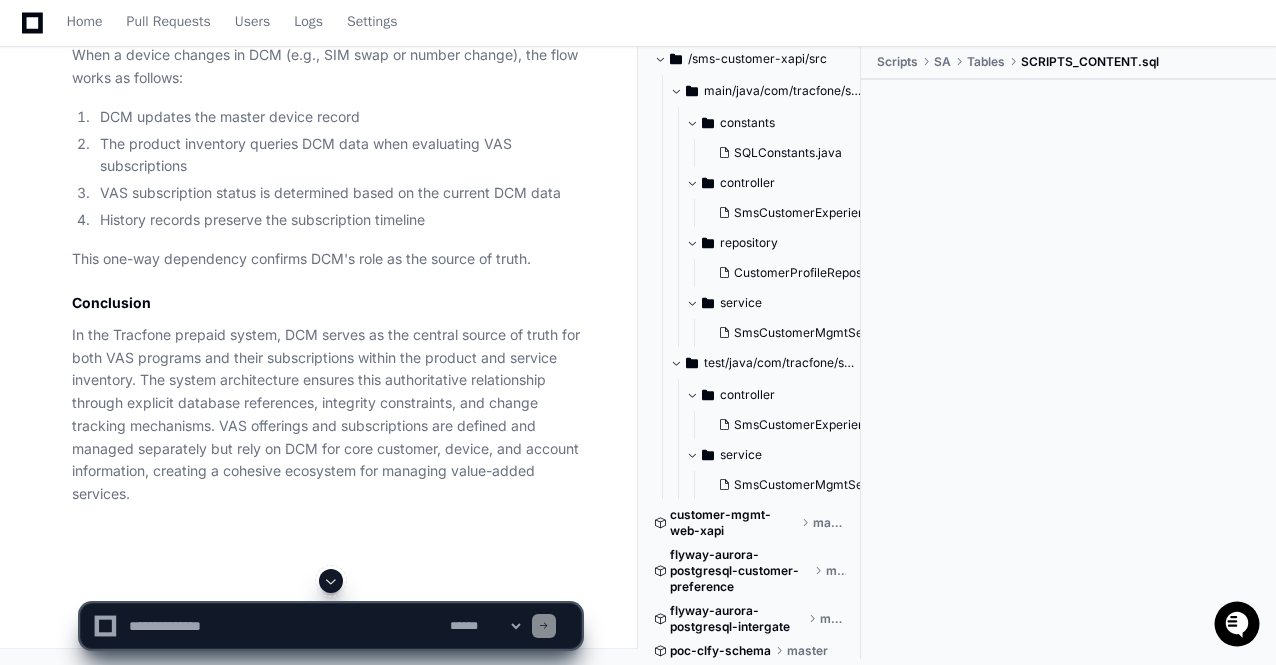 scroll, scrollTop: 55152, scrollLeft: 0, axis: vertical 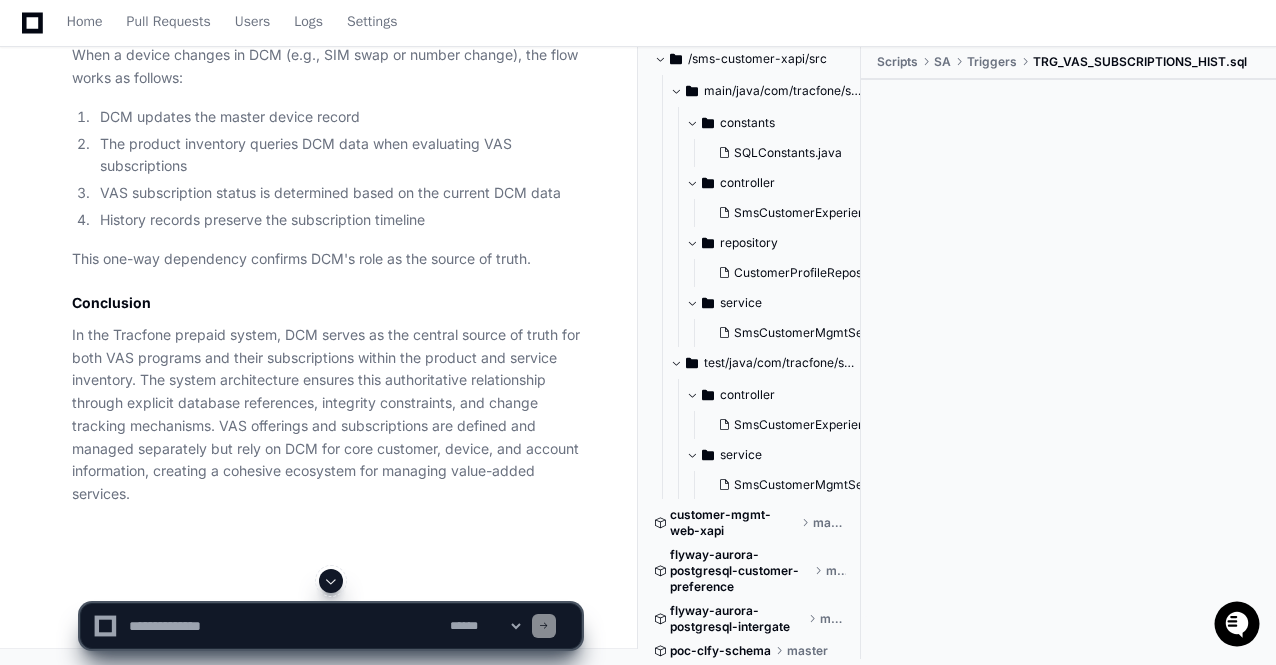 click on "Subscription Lifecycle : DCM manages the complete lifecycle of VAS subscriptions from enrollment to termination" 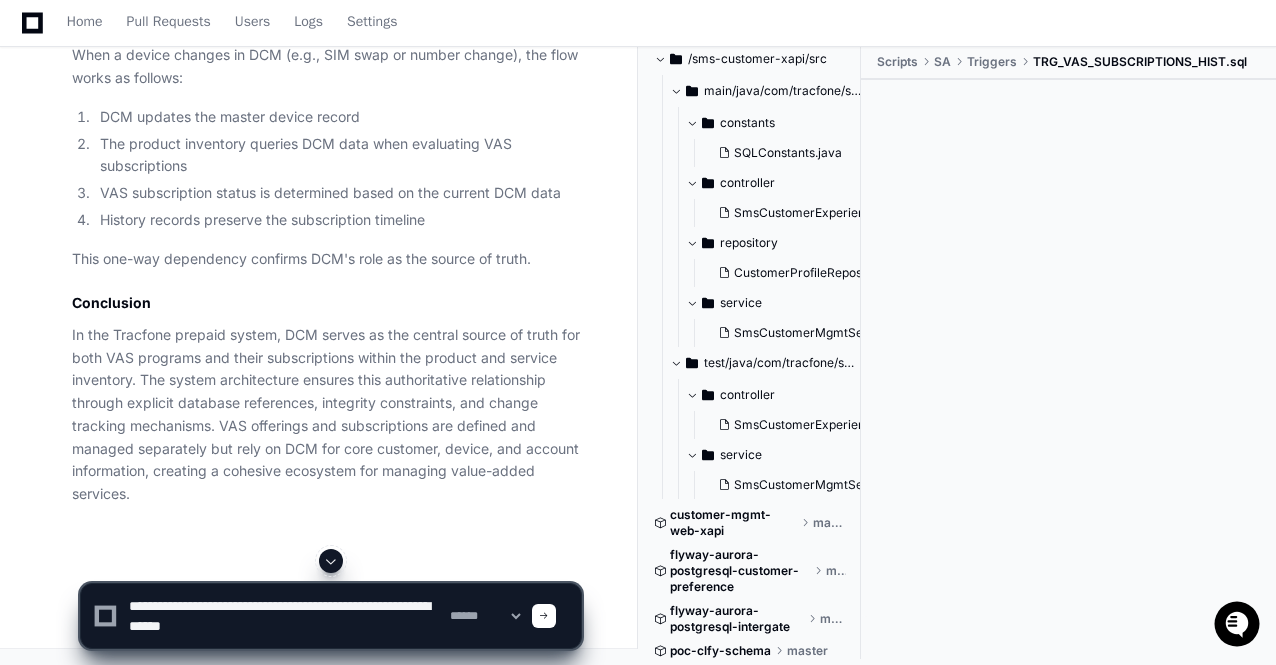 click 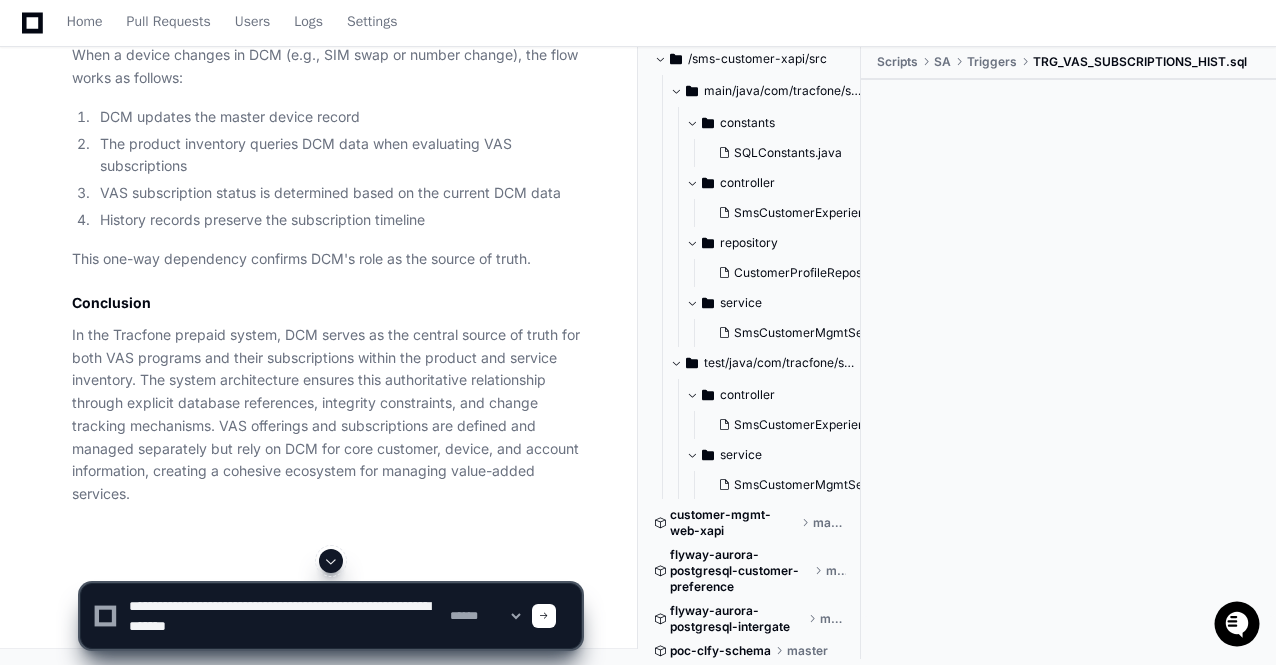click 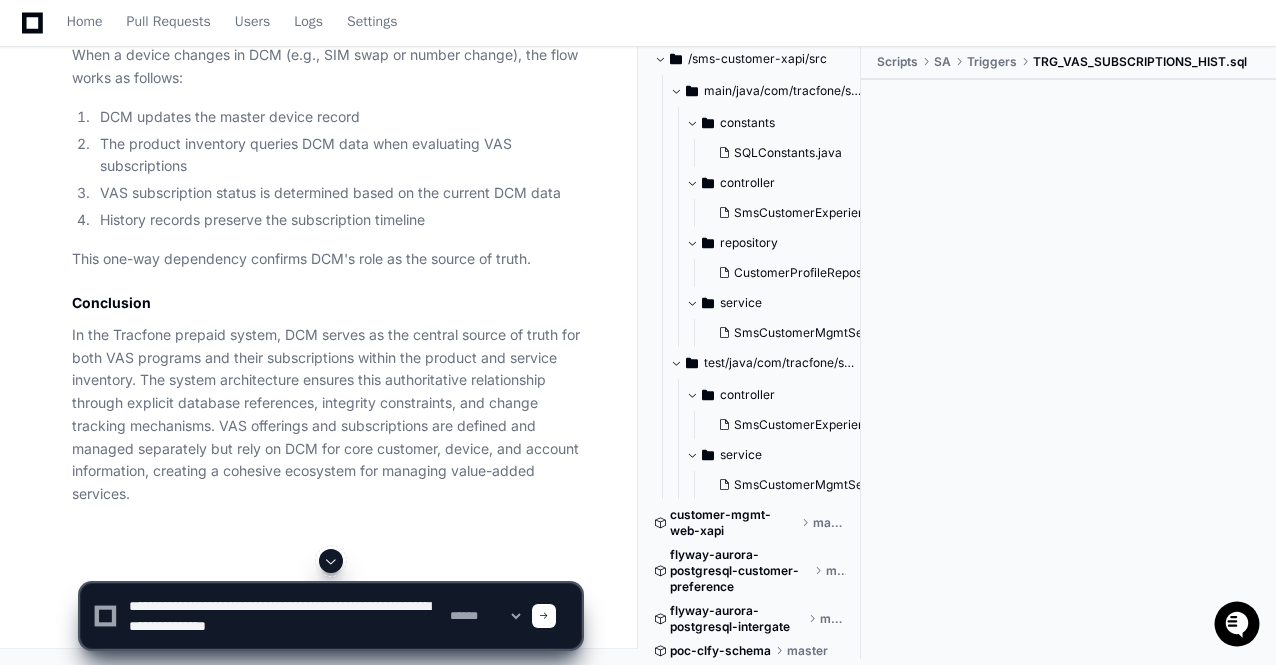 click 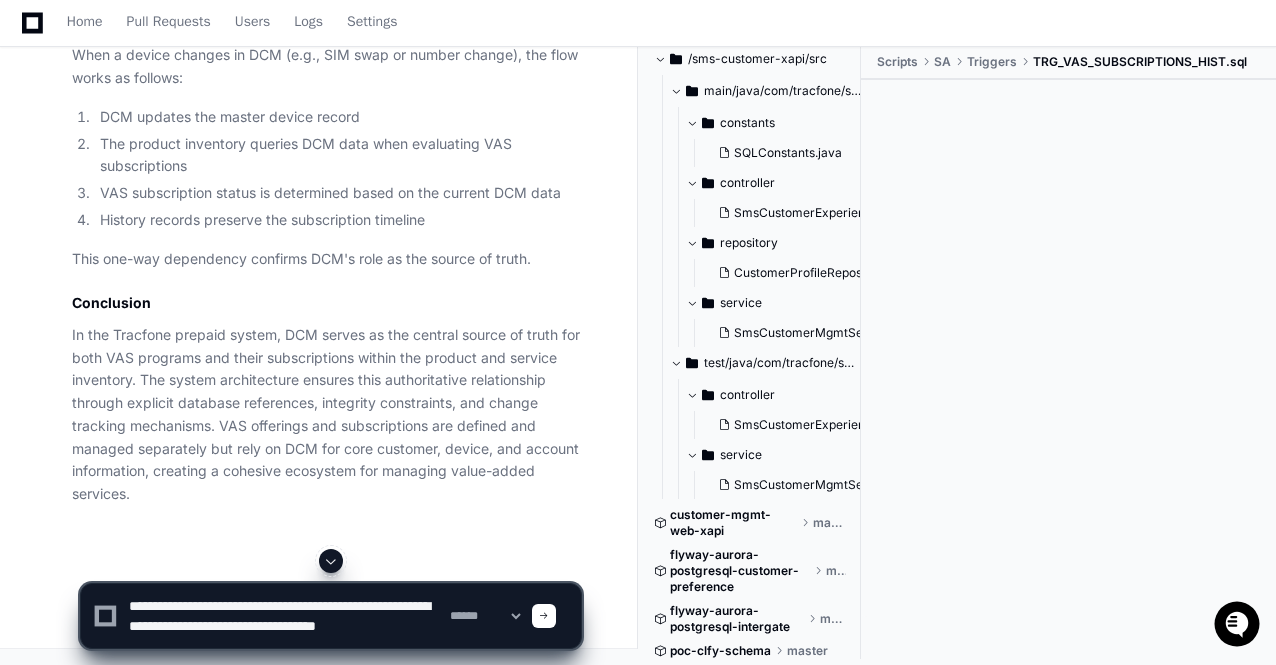 scroll, scrollTop: 6, scrollLeft: 0, axis: vertical 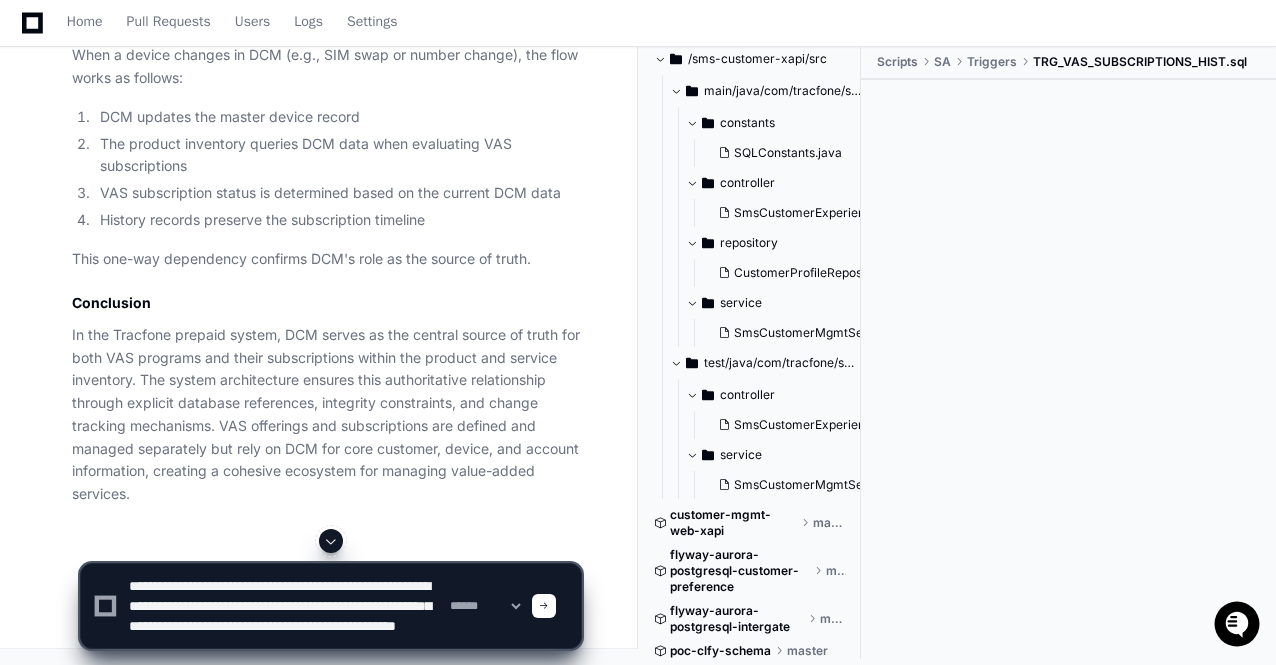 type on "**********" 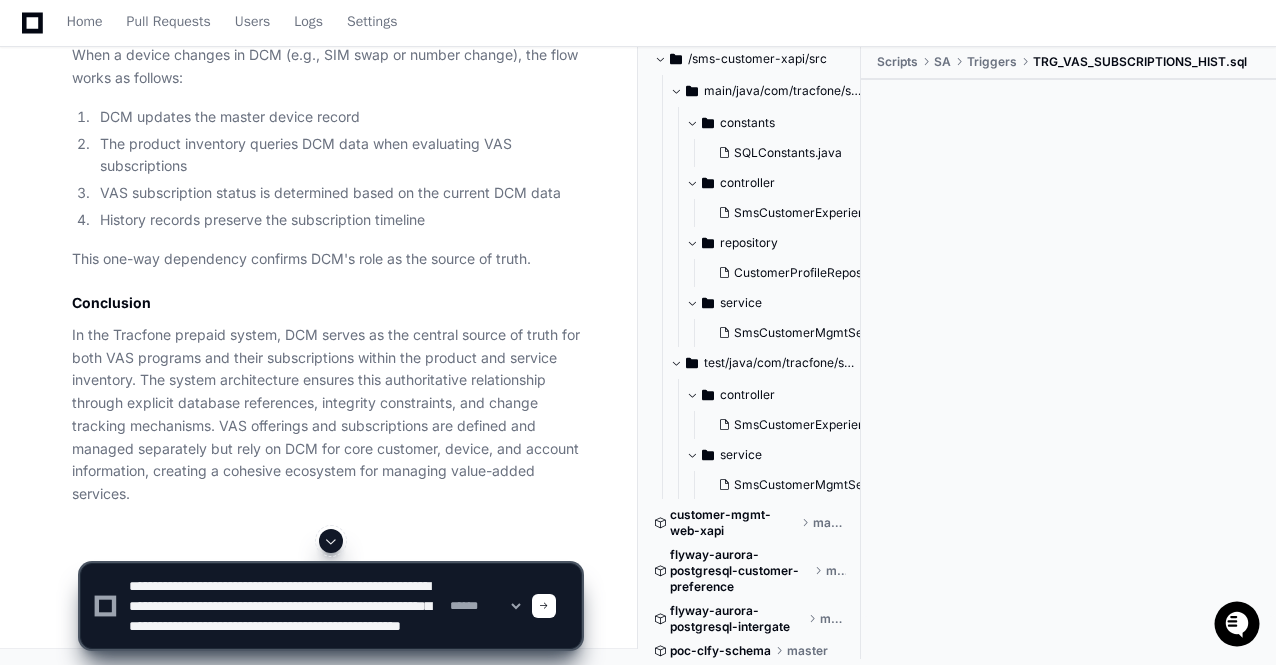 type 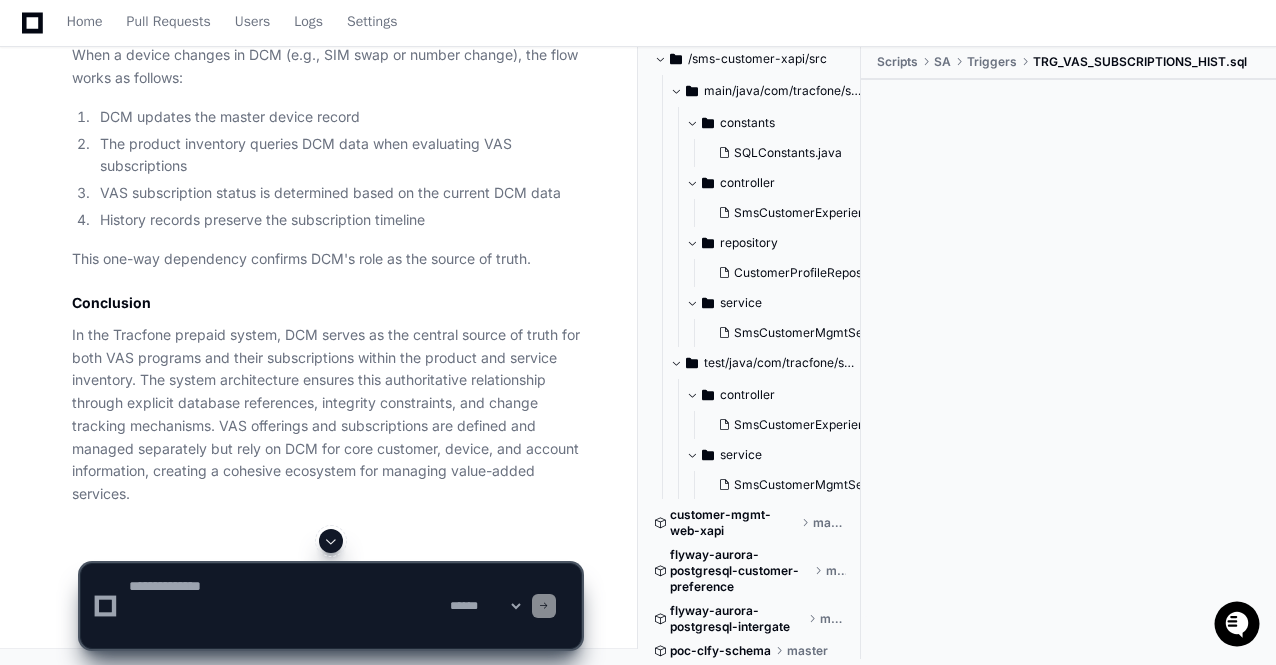 scroll, scrollTop: 0, scrollLeft: 0, axis: both 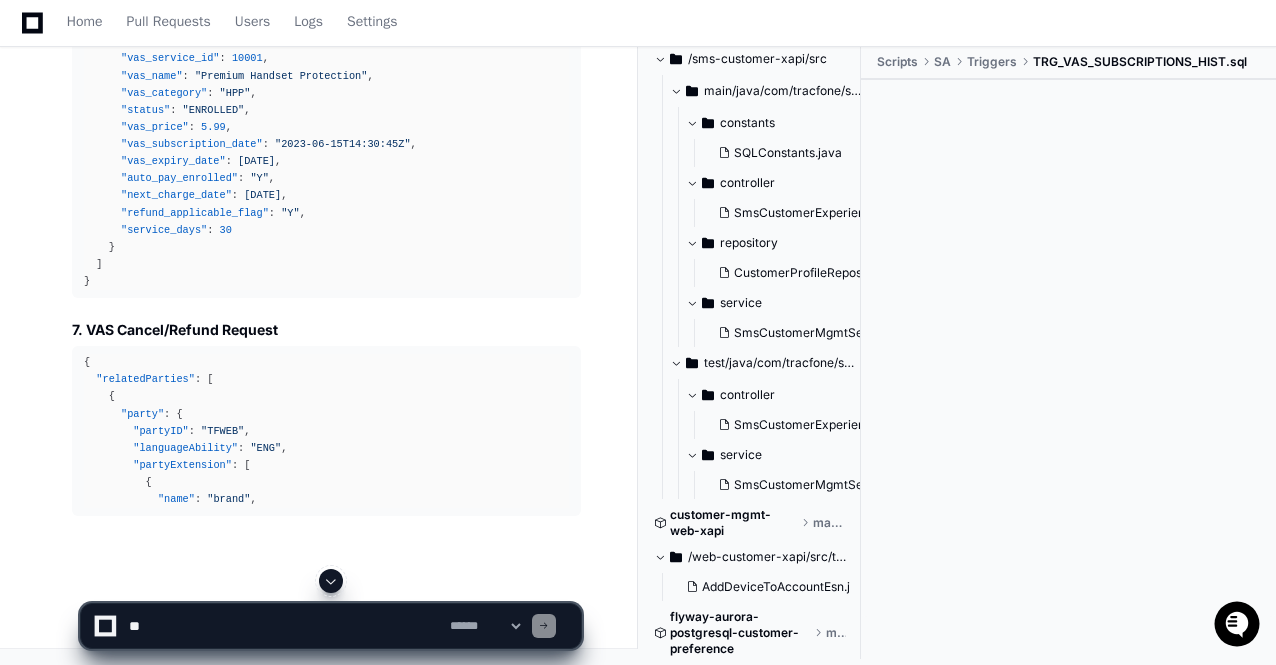 click 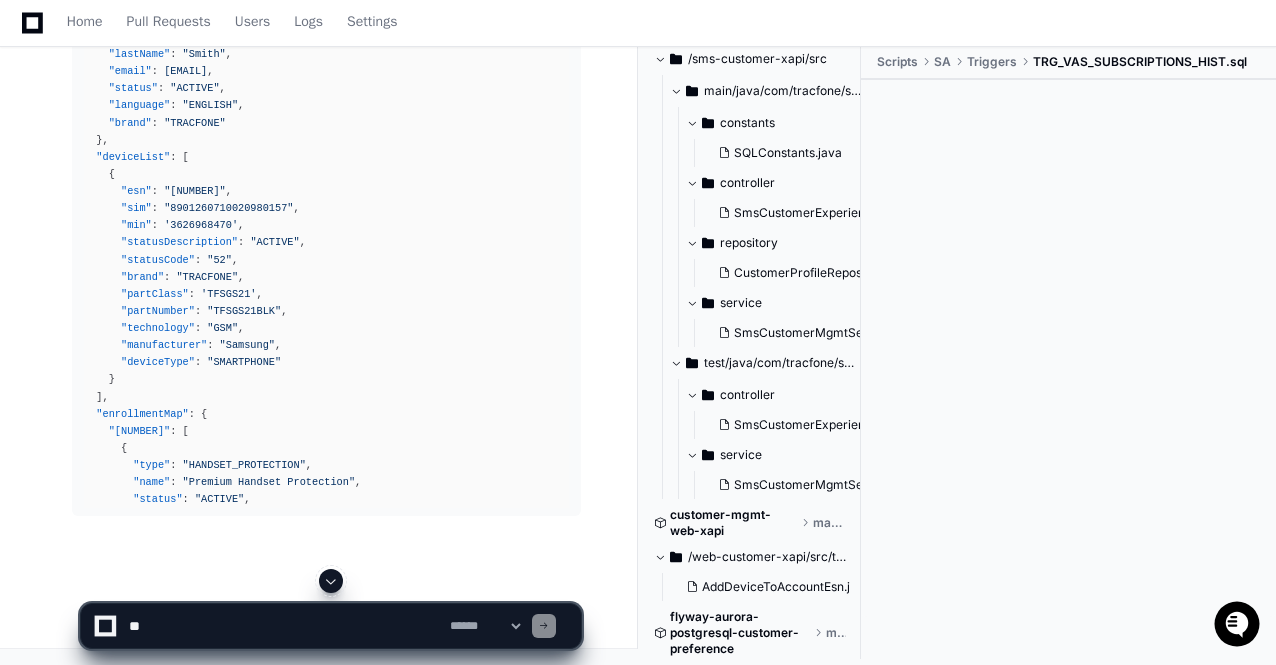 scroll, scrollTop: 59998, scrollLeft: 0, axis: vertical 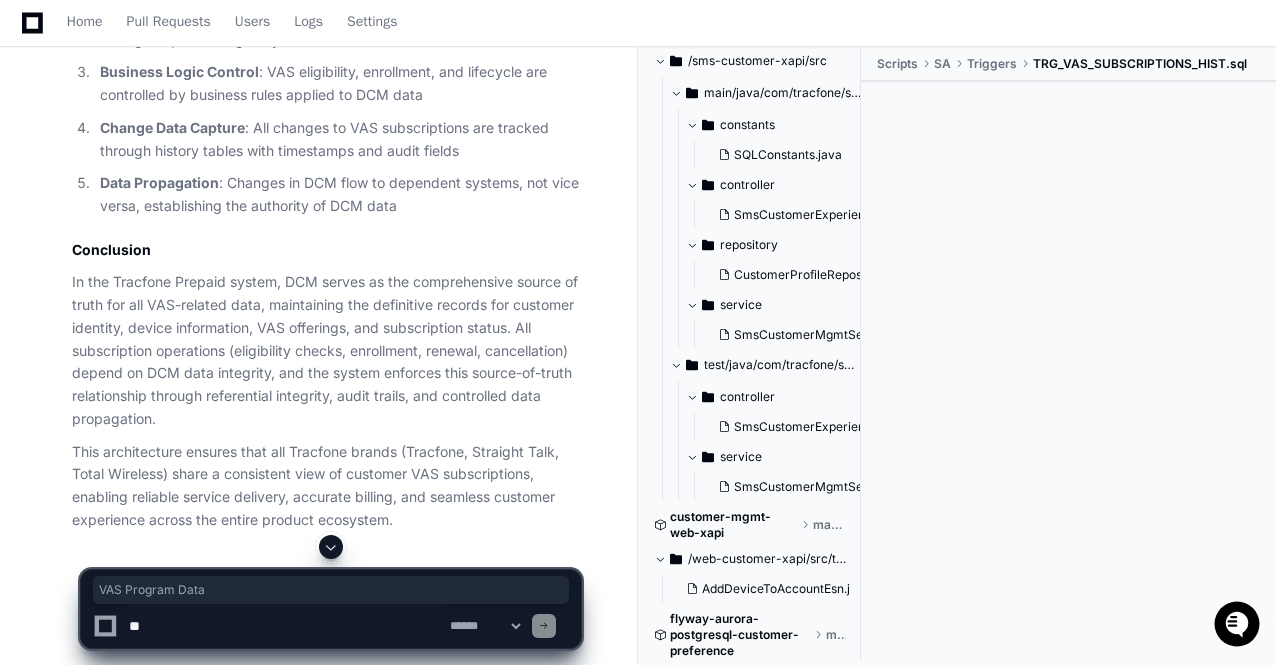 drag, startPoint x: 92, startPoint y: 139, endPoint x: 234, endPoint y: 140, distance: 142.00352 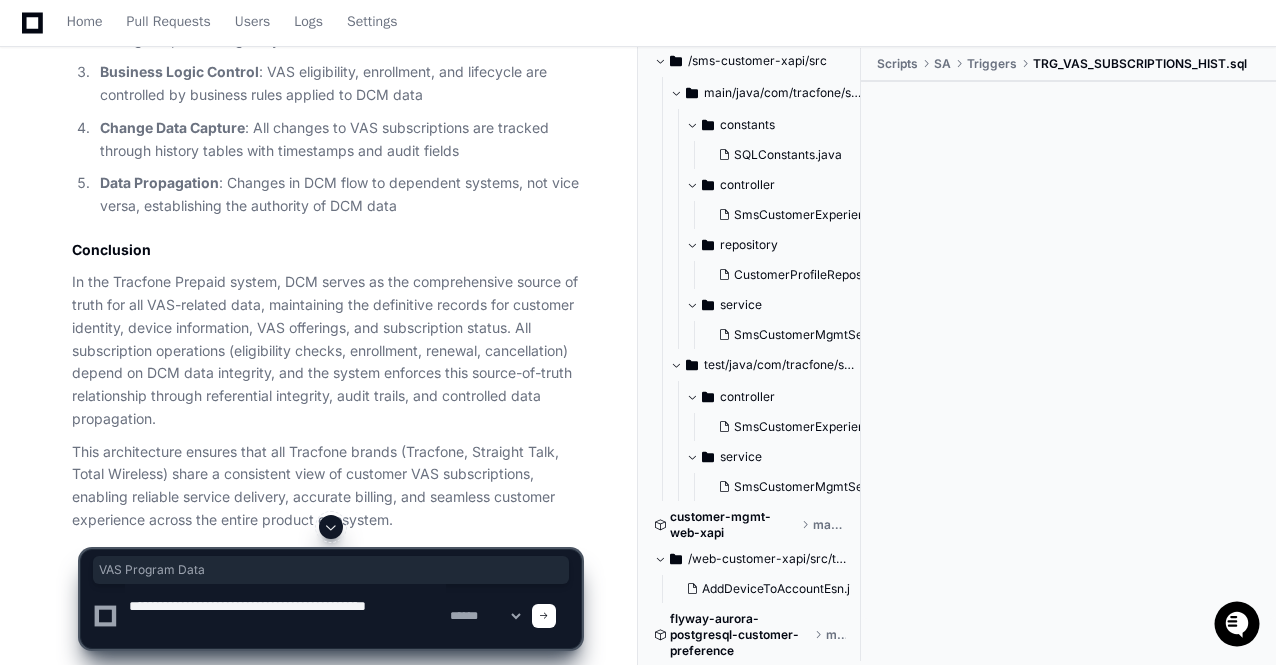 click 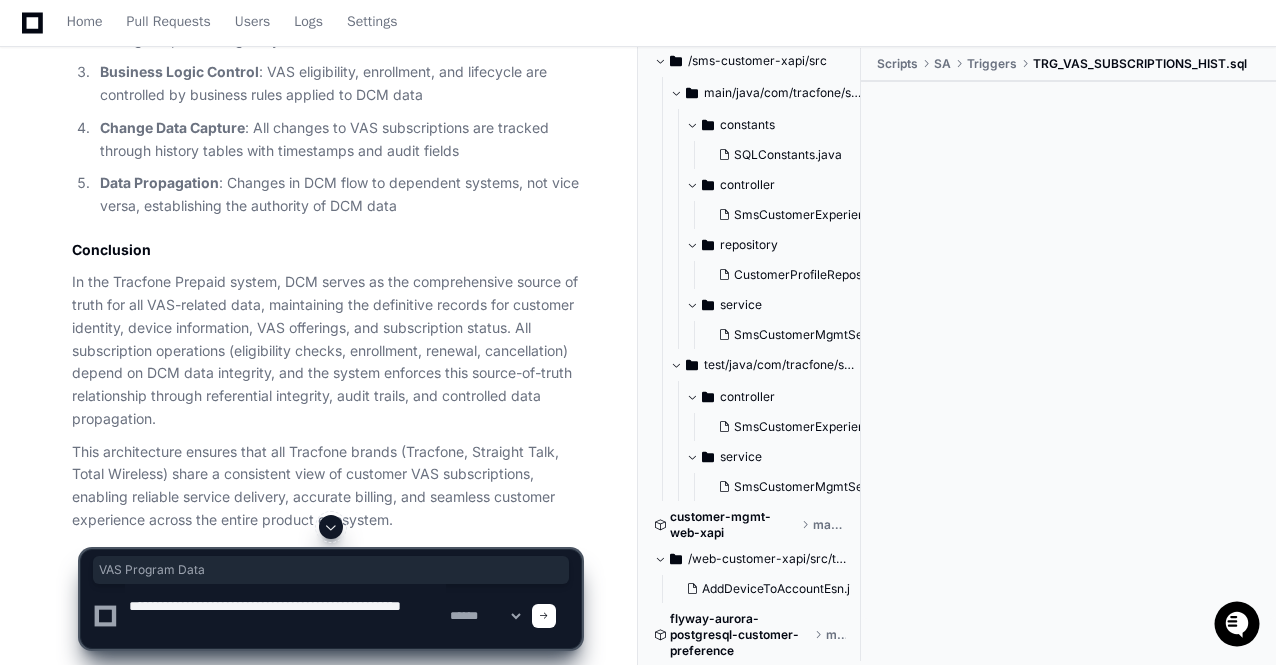 click 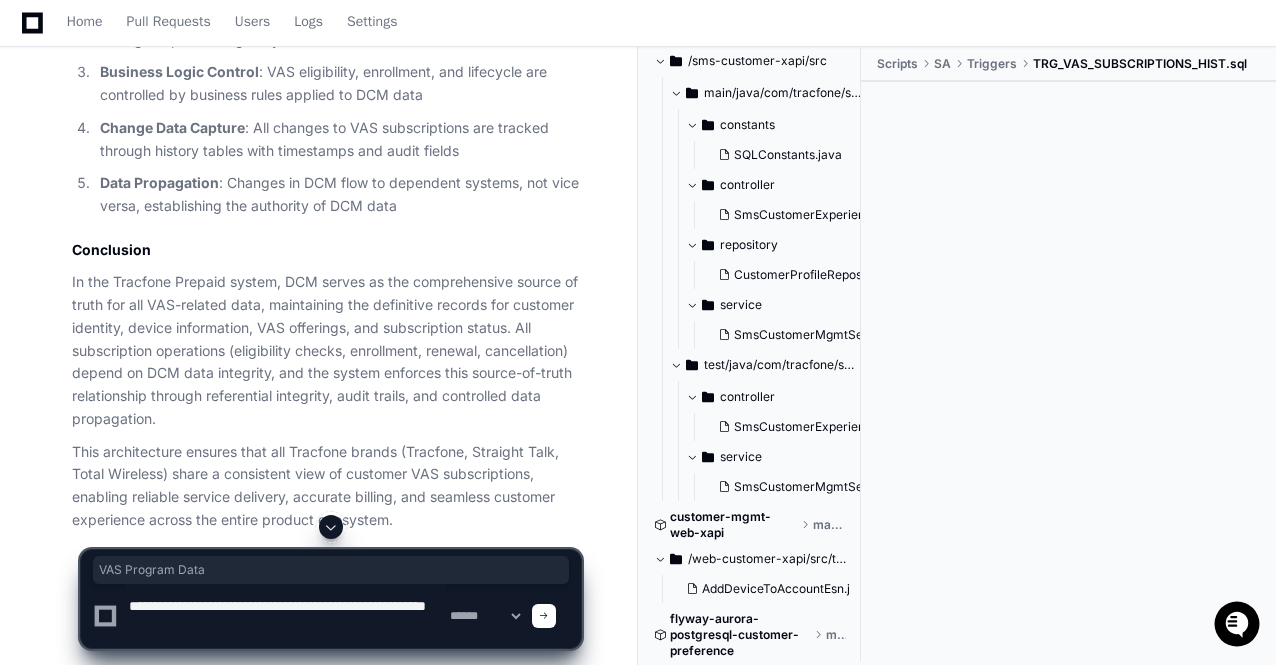 click 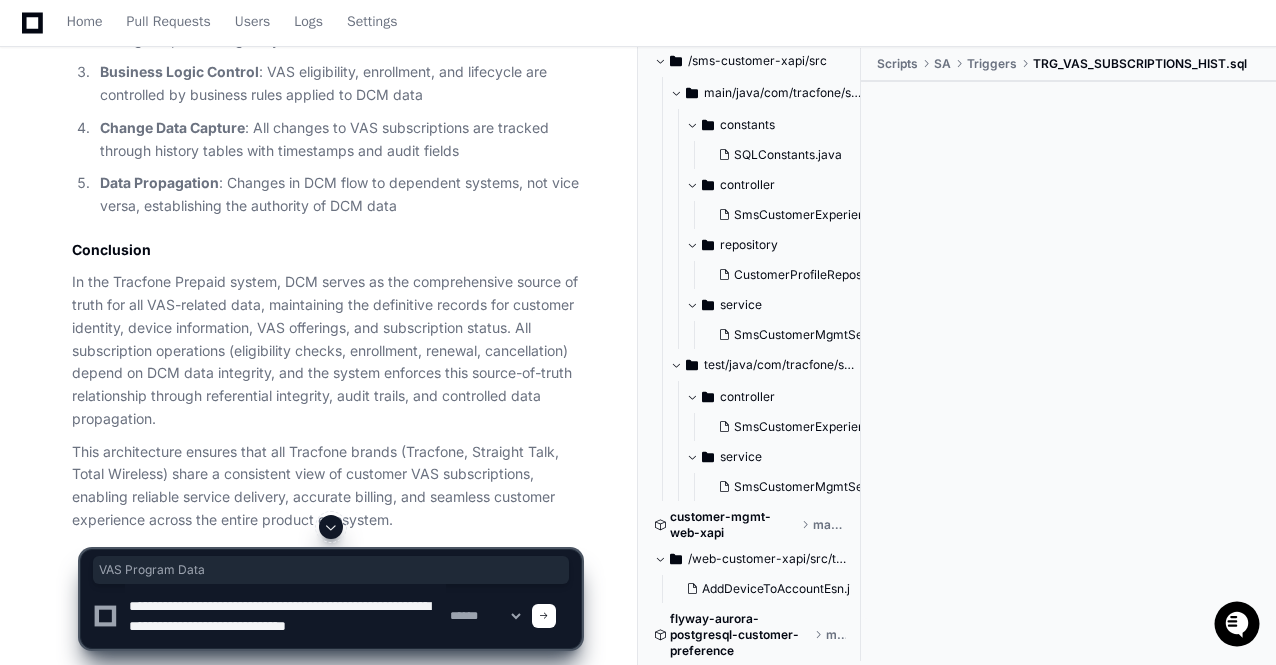 scroll, scrollTop: 6, scrollLeft: 0, axis: vertical 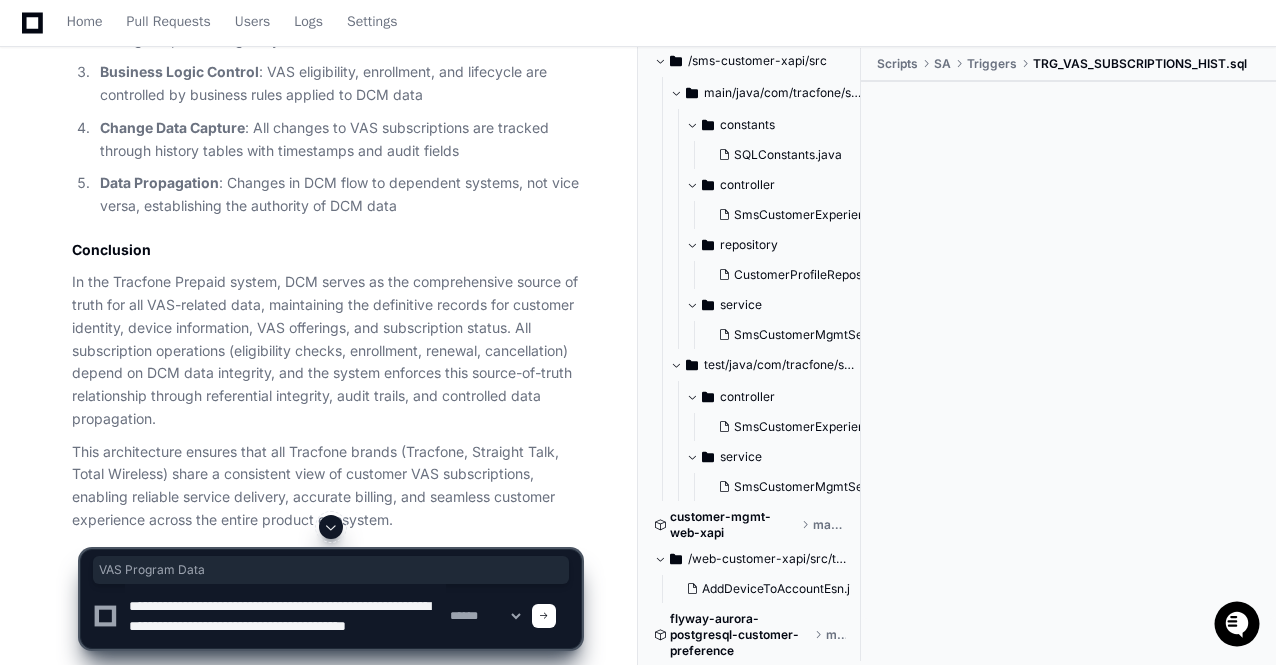 type on "**********" 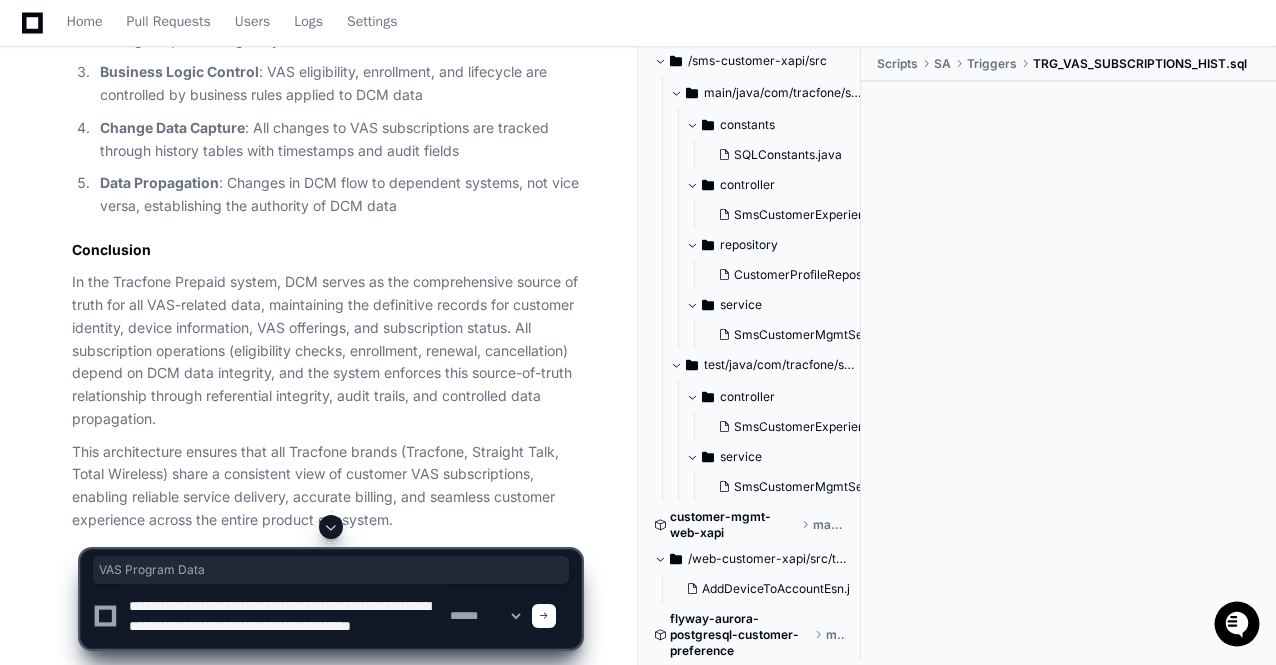 type 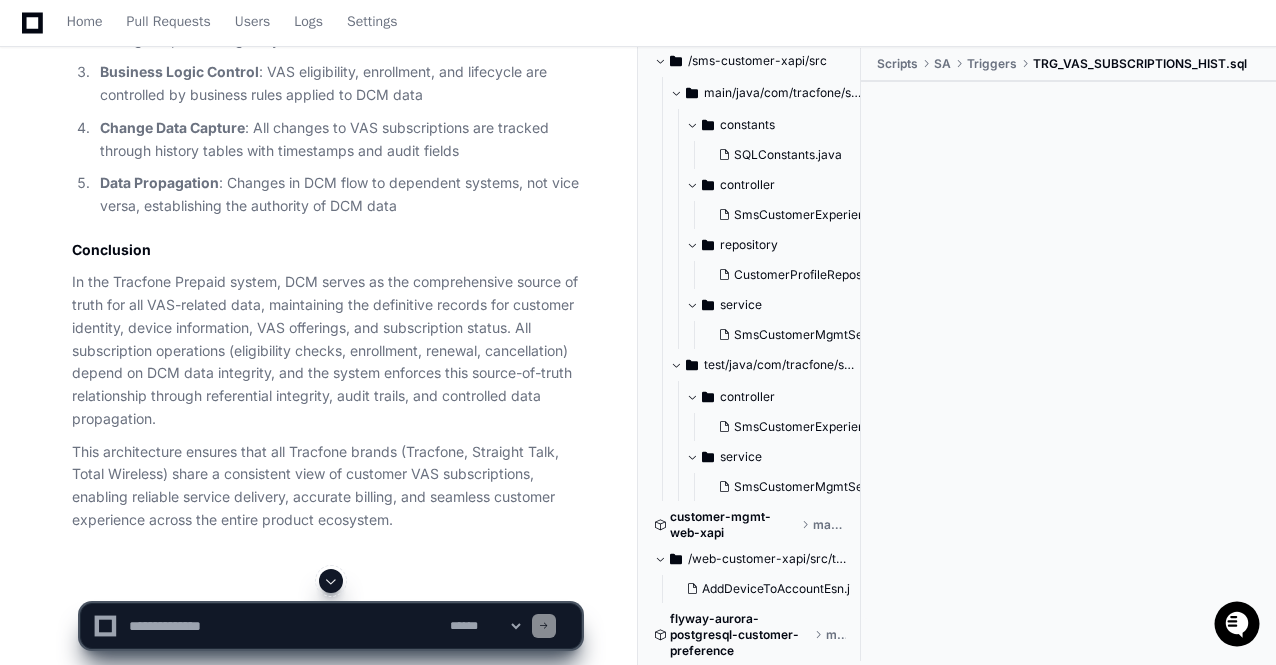scroll, scrollTop: 0, scrollLeft: 0, axis: both 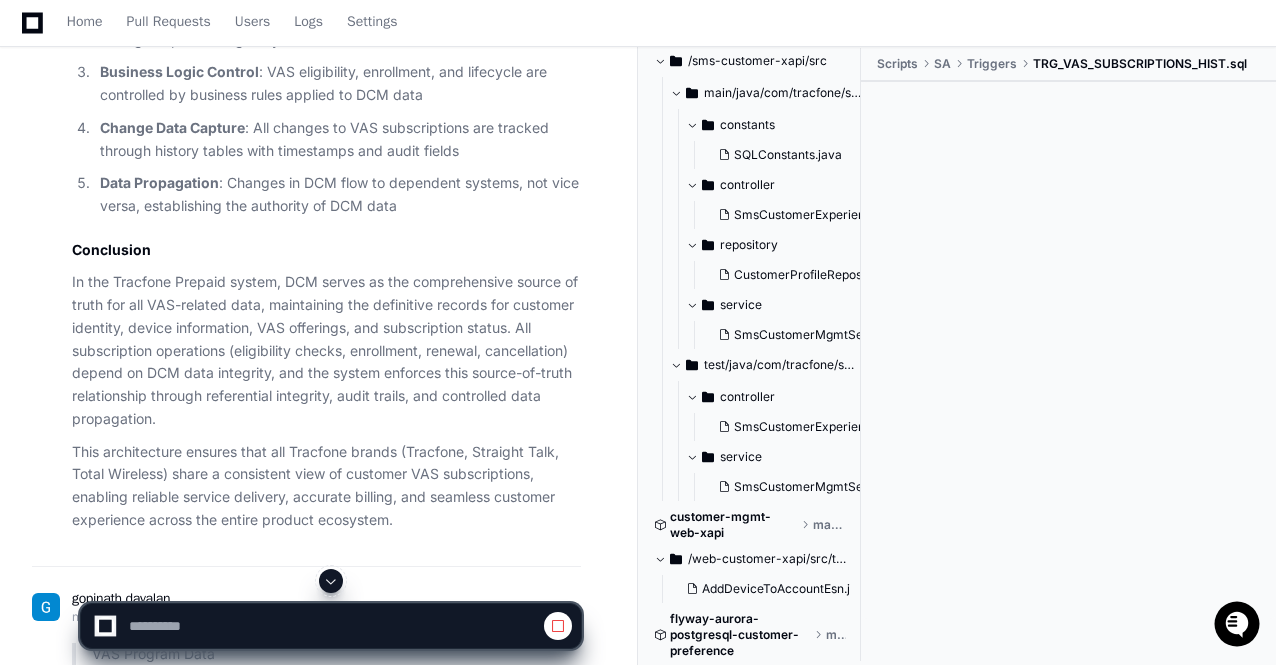 click on "{
"vas_service_id" :   10001 ,
"vas_name" :   "Premium Handset Protection" ,
"vas_id" :   "HPP001" ,
"vas_category" :   "HPP" ,
"vas_description_english" :   "Premium protection for your device against damage, loss, and theft" ,
"vas_is_active" :   "Y" ,
"vas_start_date" :   "2022-01-01" ,
"vas_end_date" :   "2025-12-31" ,
"vas_price" :   5.99 ,
"vas_recurring_days" :   30 ,
"service_days" :   30 ,
"grace_period" :   5 ,
"vas_bus_org" :   "TRACFONE" ,
"part_class_objid" :   12345 ,
"vas_vendor" :   "APPLE" ,
"mobile_plan_type_script_id" :   "PLAN_TYPE_HPP_PREMIUM"
}" 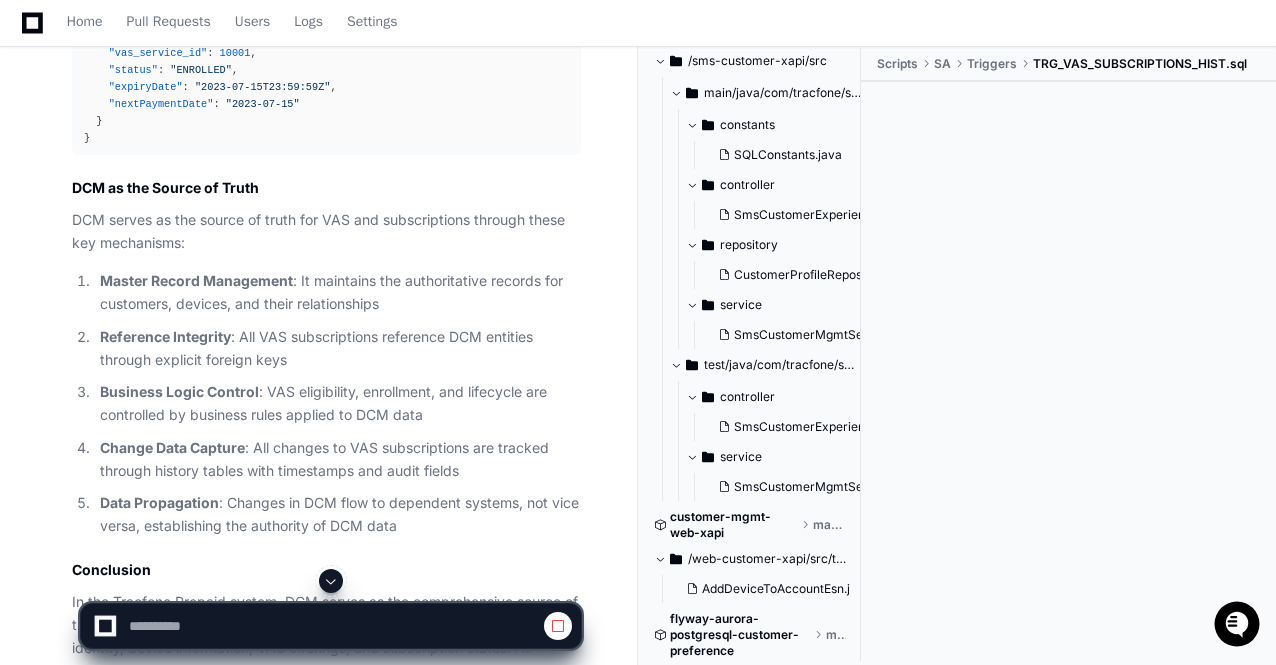 scroll, scrollTop: 59677, scrollLeft: 0, axis: vertical 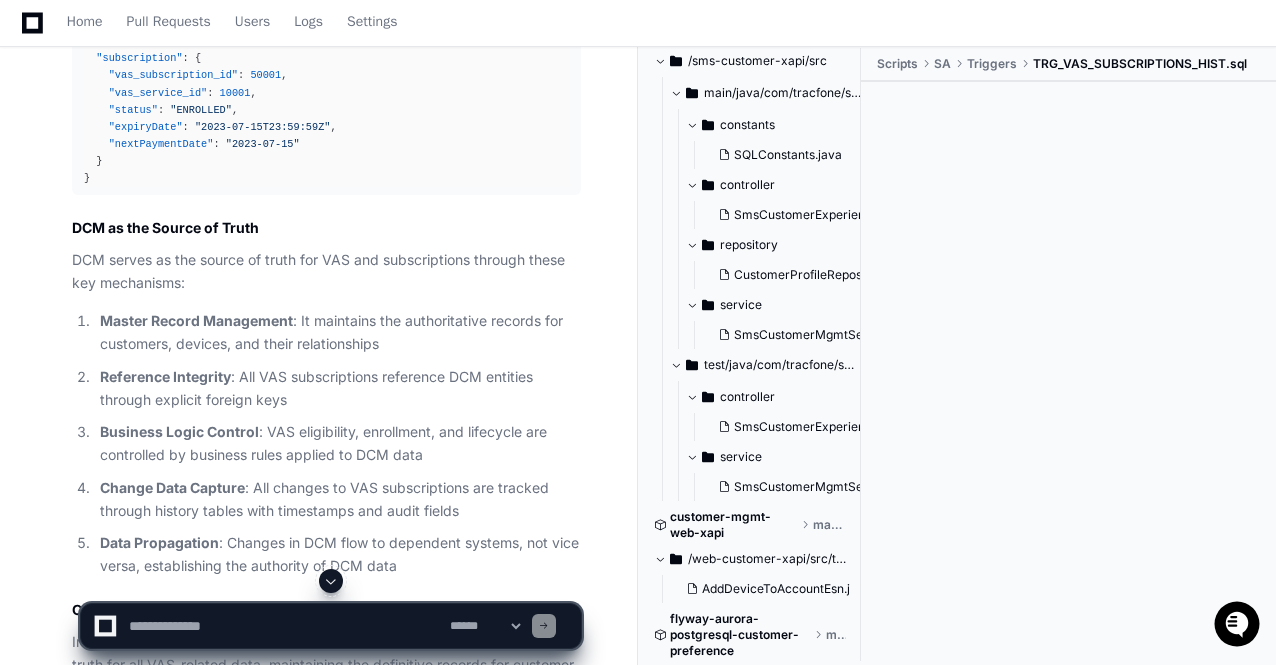 click 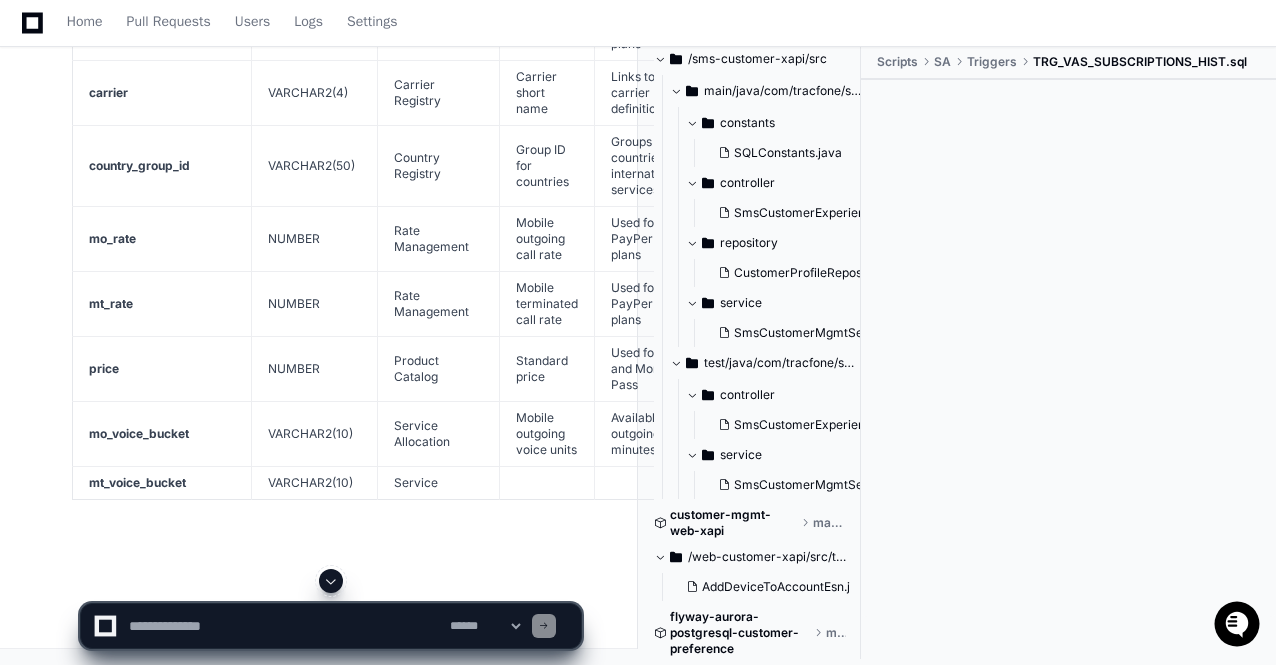 click 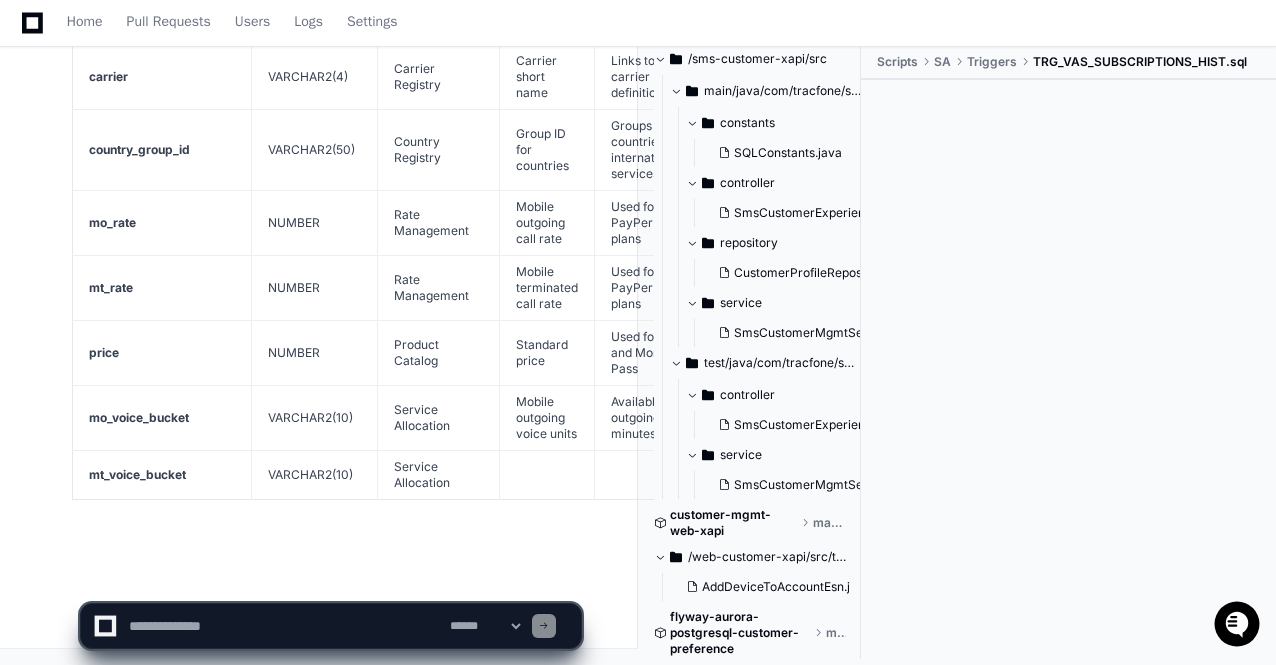 scroll, scrollTop: 73474, scrollLeft: 0, axis: vertical 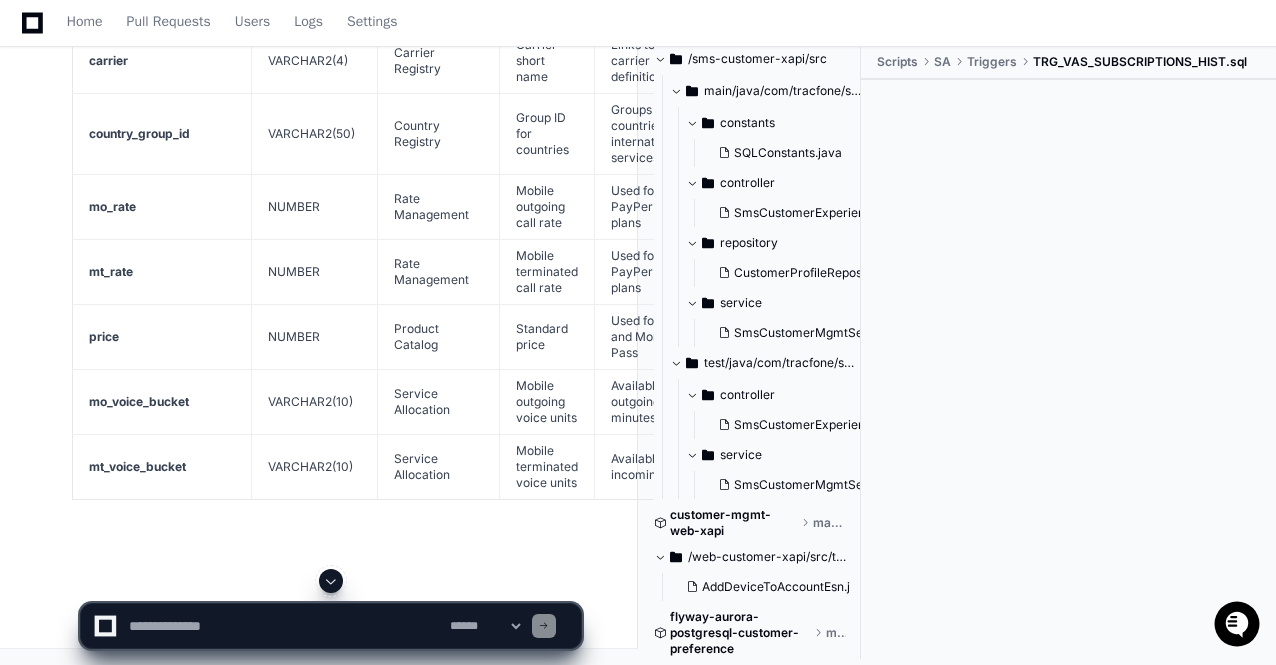 click 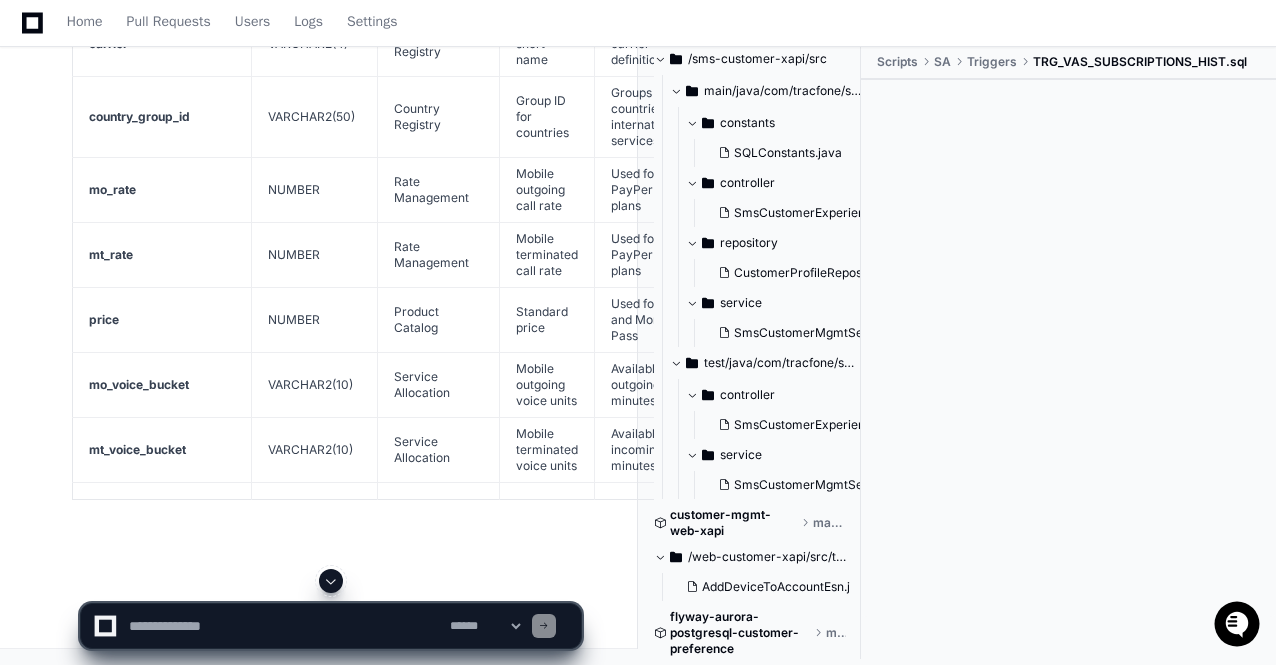 scroll, scrollTop: 73522, scrollLeft: 0, axis: vertical 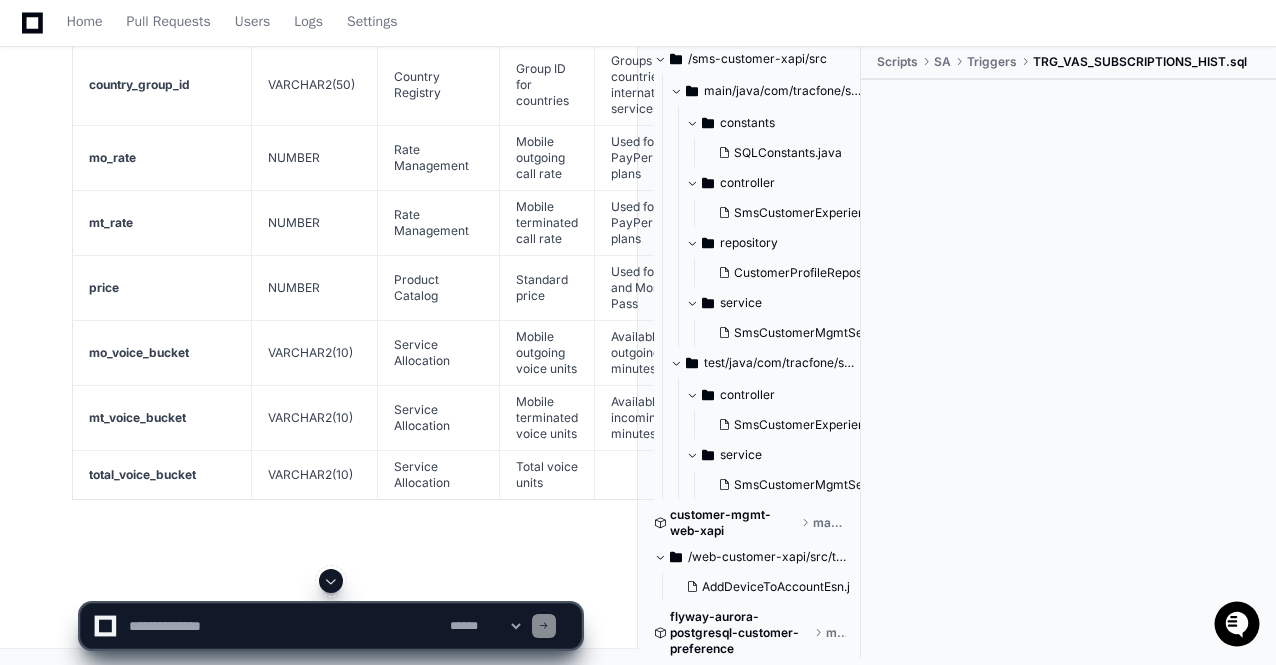 click 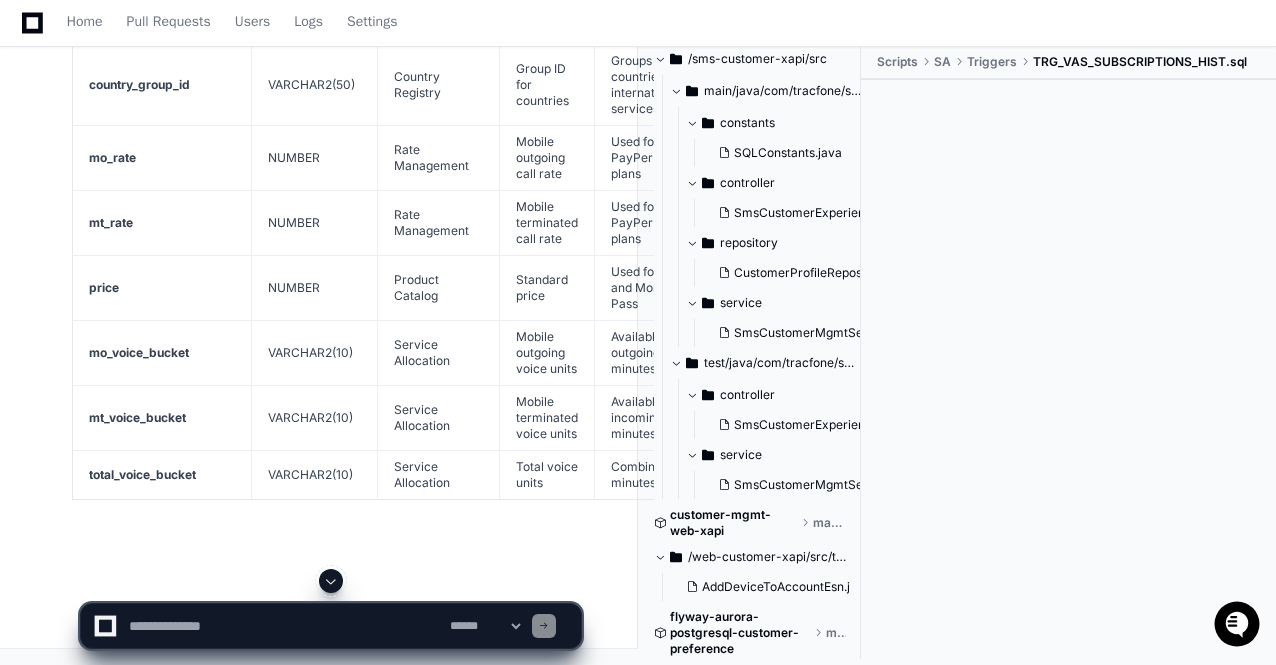 scroll, scrollTop: 73570, scrollLeft: 0, axis: vertical 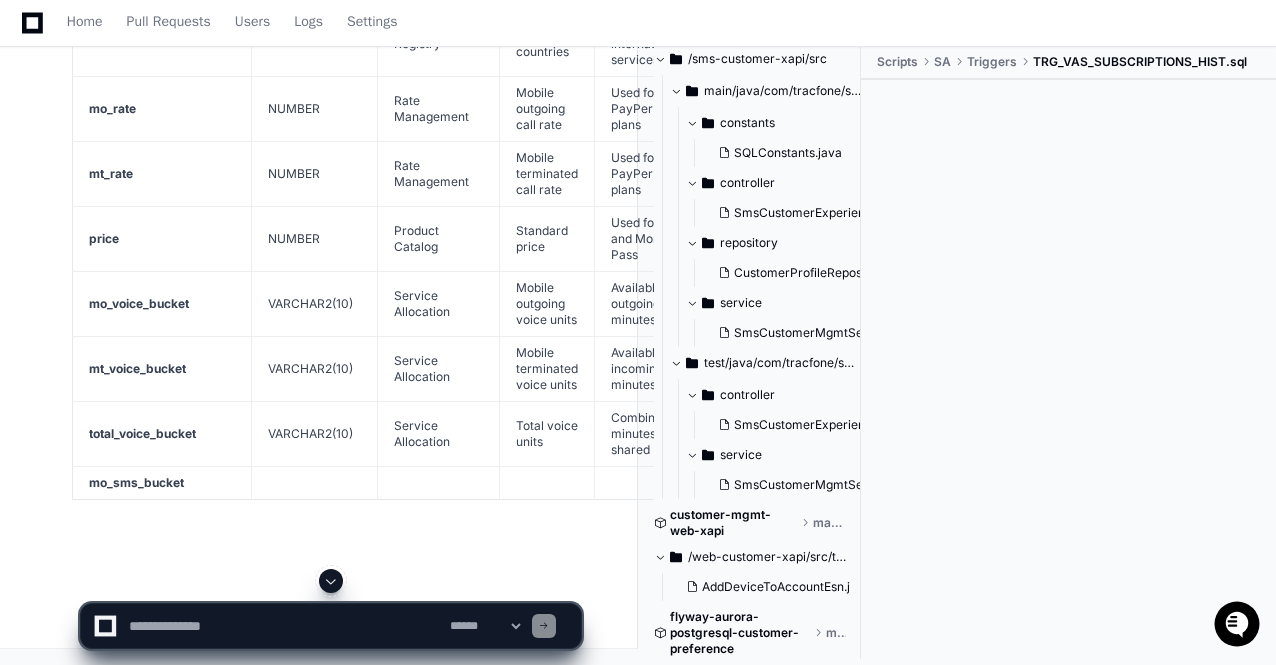 click 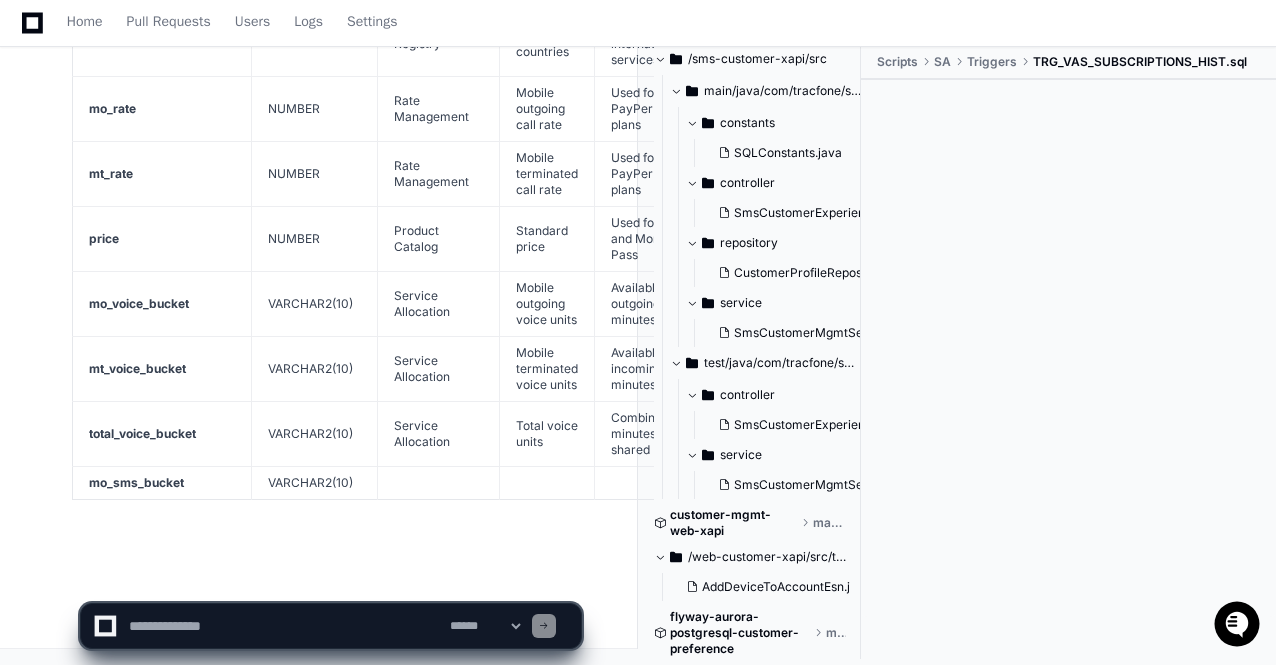 scroll, scrollTop: 73603, scrollLeft: 0, axis: vertical 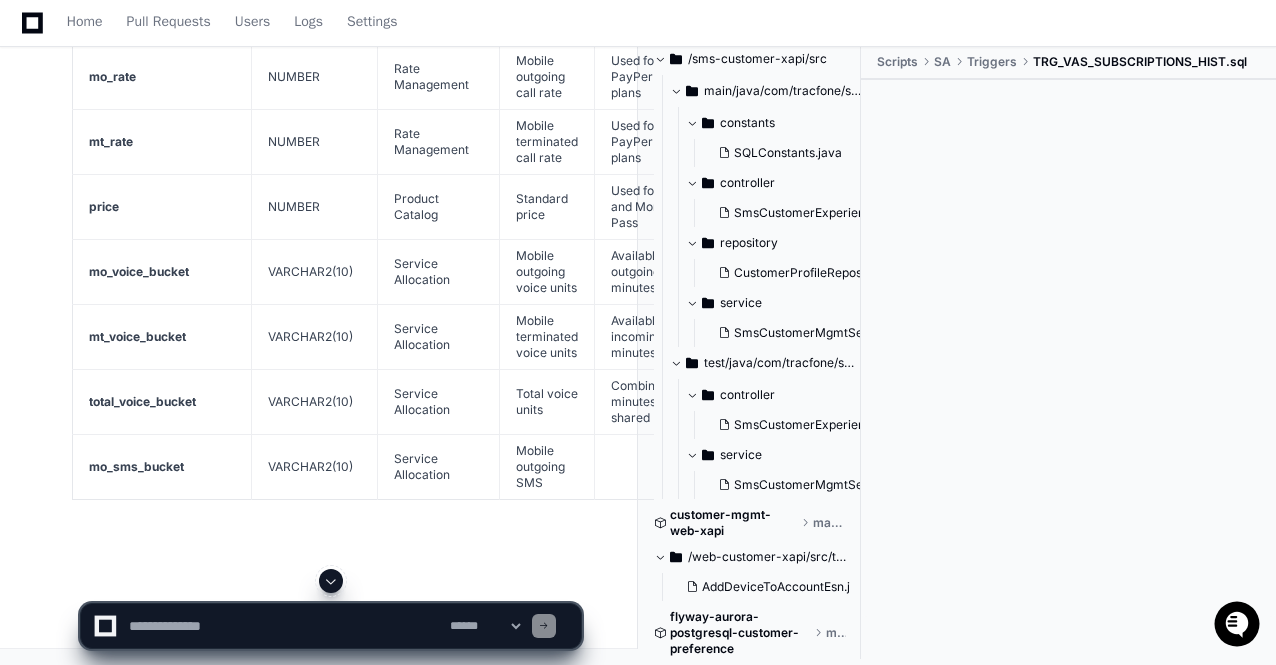 click on "**********" 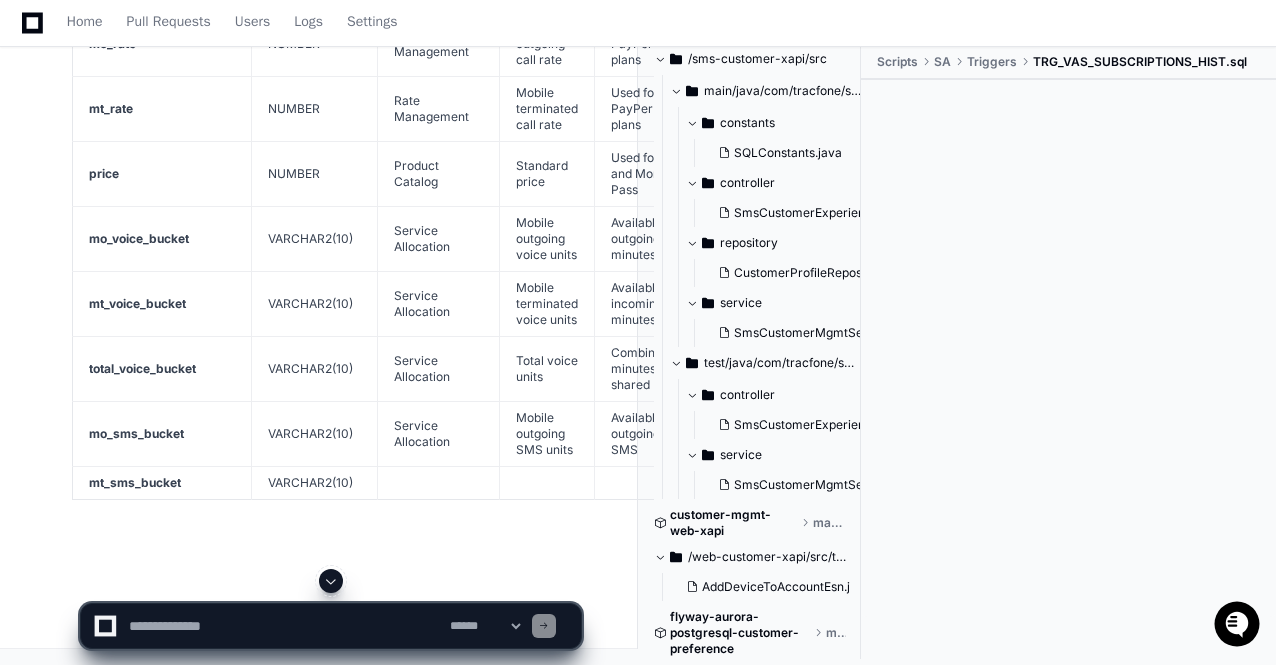 click 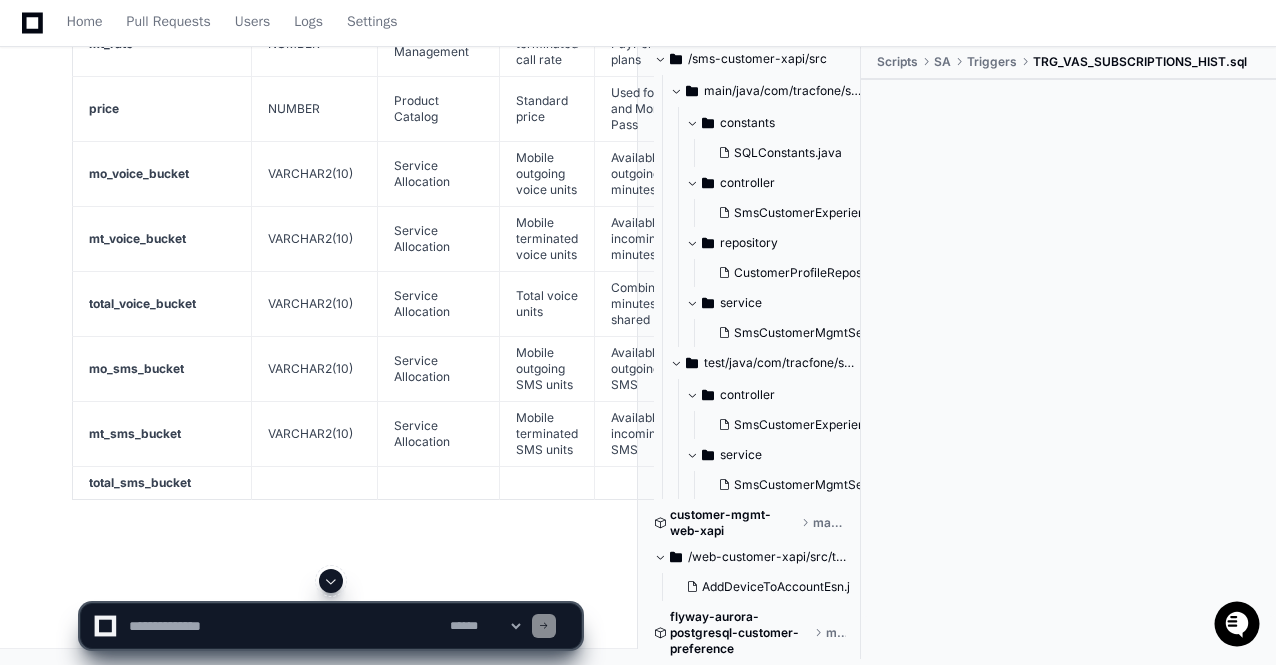 click 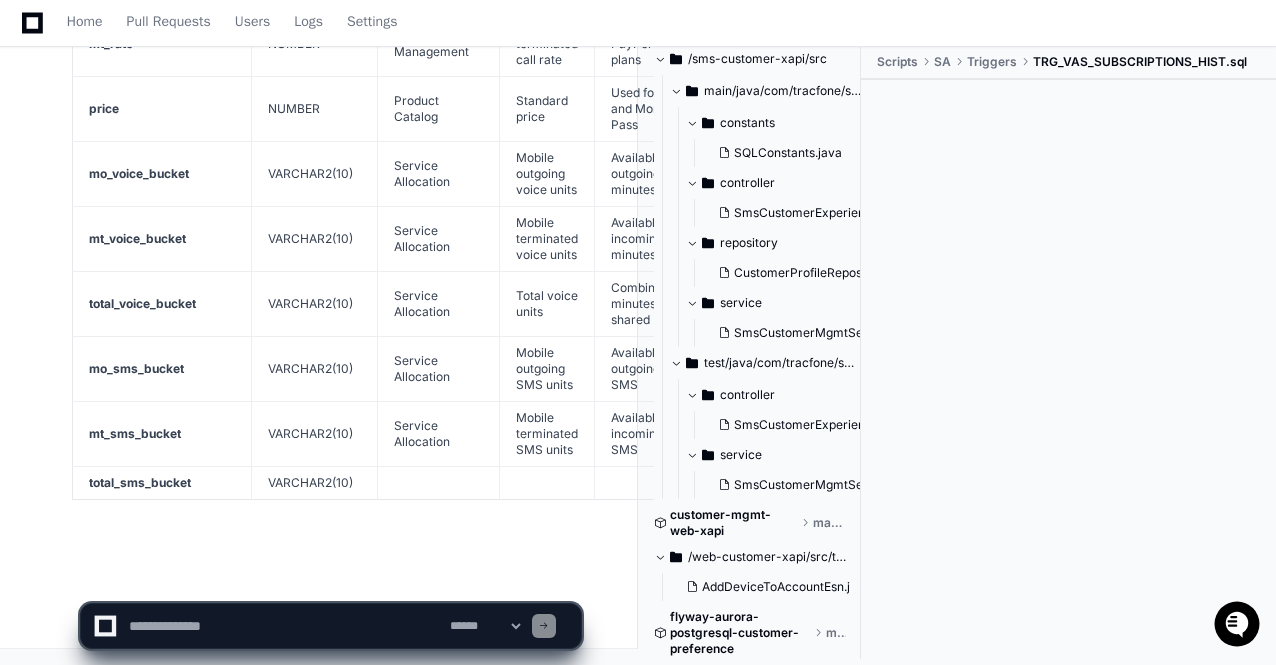 scroll, scrollTop: 73732, scrollLeft: 0, axis: vertical 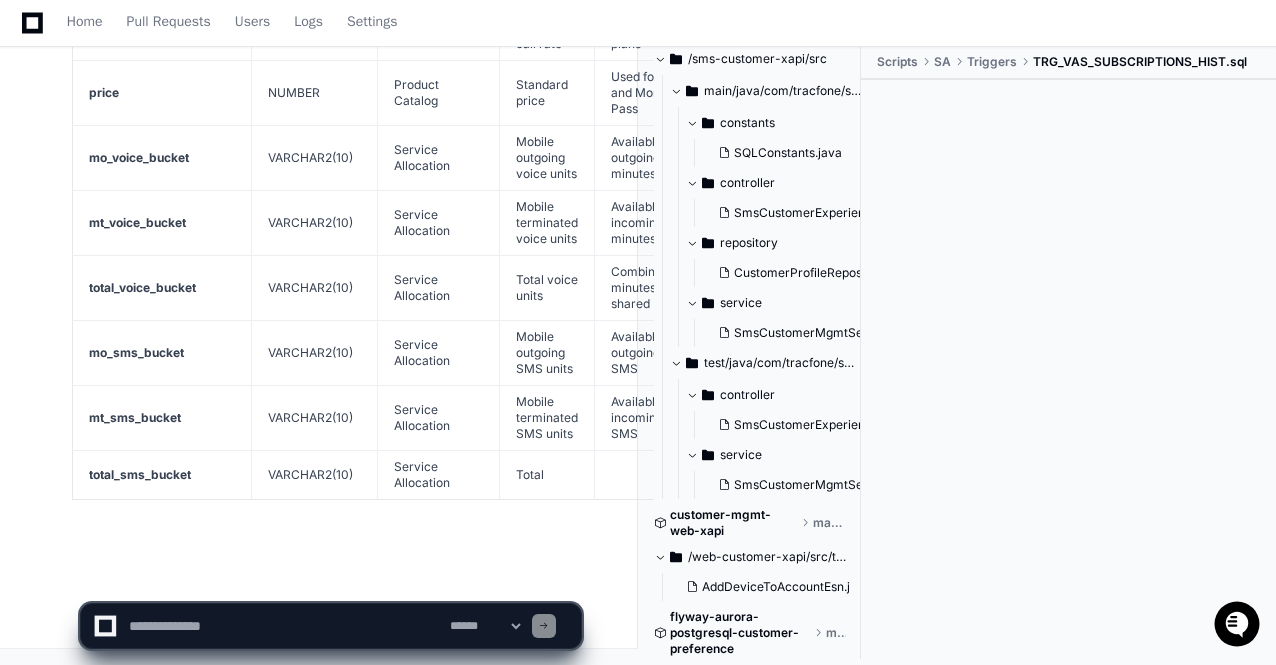 click on "**********" 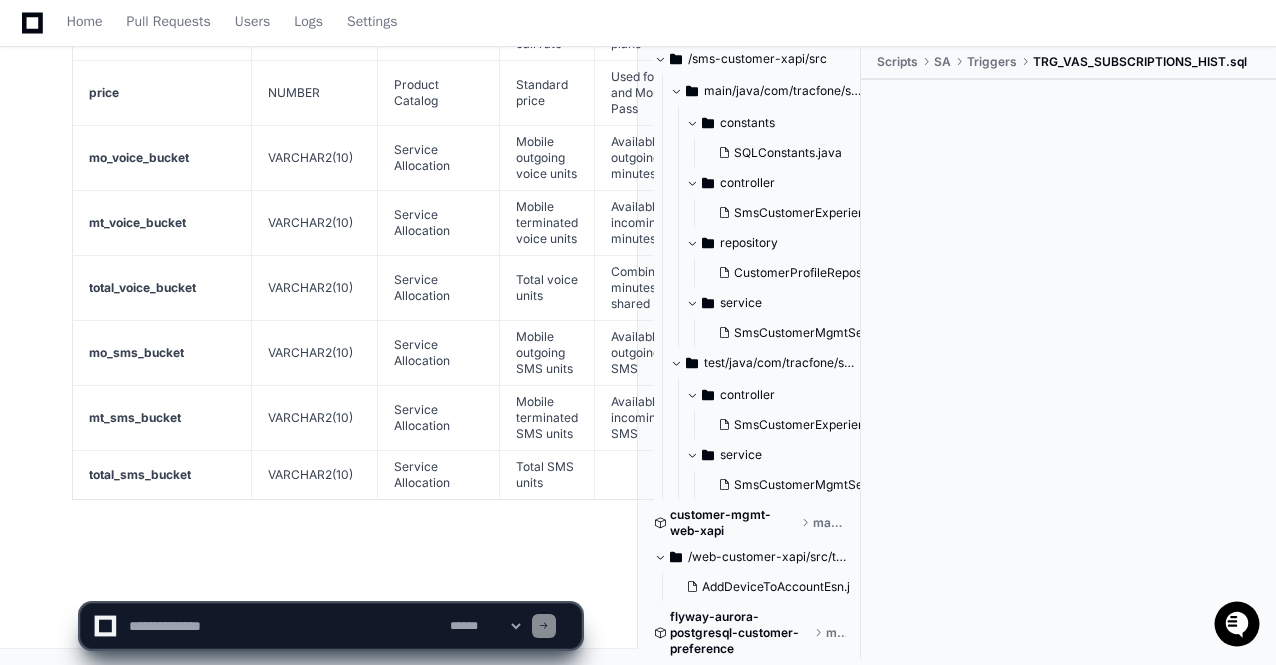 click on "**********" 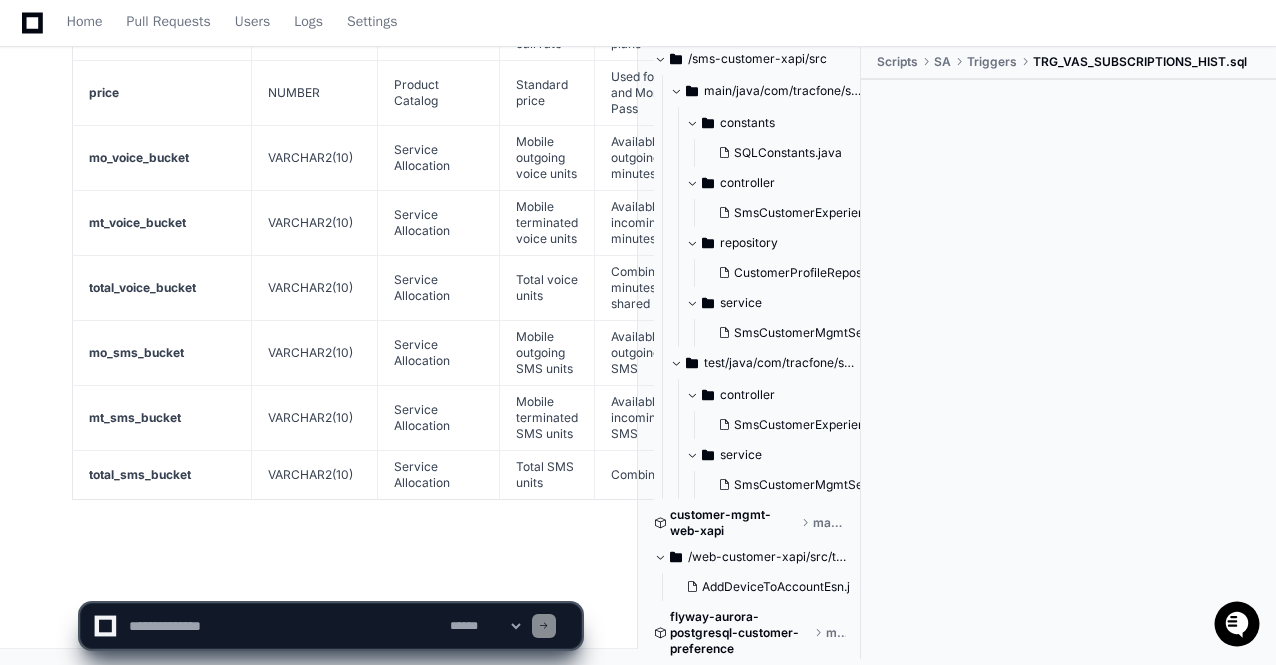 click on "PlayerZero now Thinking Reflecting on learnings so far INTL_VAS_SERVICE_TYPE.sql 10 X_VAS_SUBSCRIPTIONS.sql 8  Let me create a comprehensive data model mapping for VAS Program Data with DCM for the Tracfone prepaid system. I need to map all the fields from the VAS Programs data model to their corresponding fields in DCM, showing how the two systems integrate.
Based on the previous search results, I have information about:
1. The `x_vas_programs` table which contains VAS program definitions
2. The `vas_programs_view` view which provides additional parameters for VAS programs
3. Related tables and fields that connect to the VAS program data
I'll need to identify all fields in the VAS Program data model and map them to their corresponding fields in DCM, showing the data flows and relationships.   Data Model Mapping for VAS Program Data with DCM in Tracfone Prepaid
Overview
Core VAS Program Data Tables
x_vas_programs
vas_programs_view" 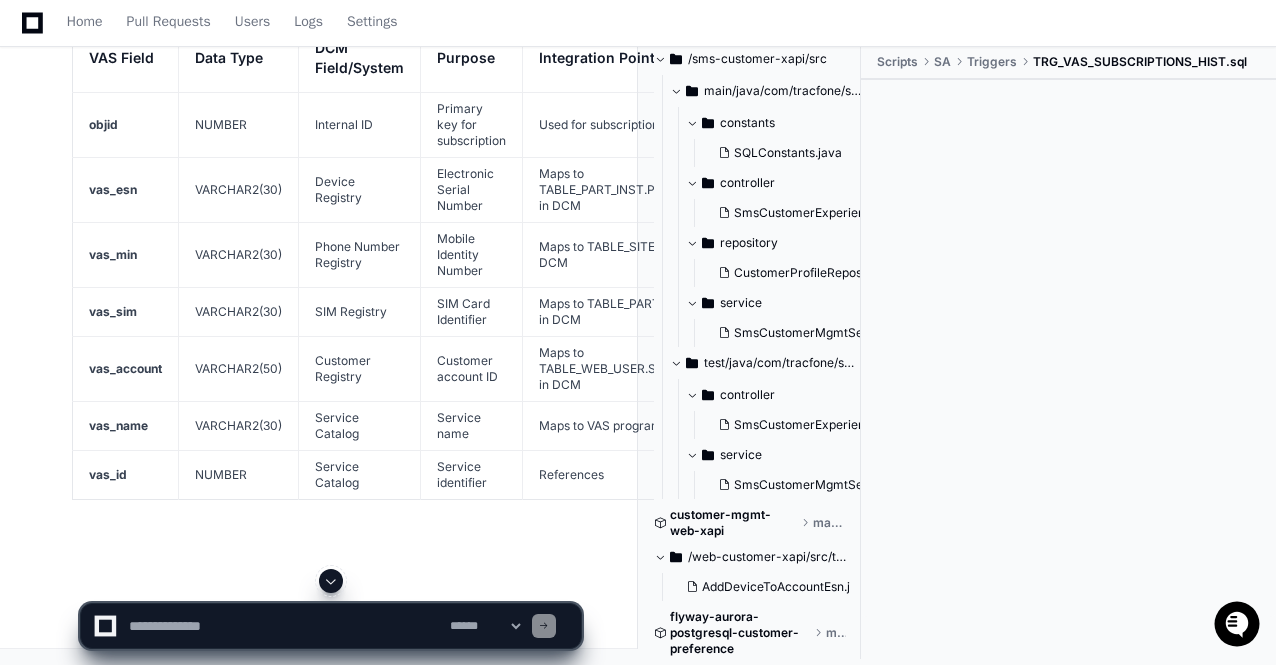 scroll, scrollTop: 69492, scrollLeft: 0, axis: vertical 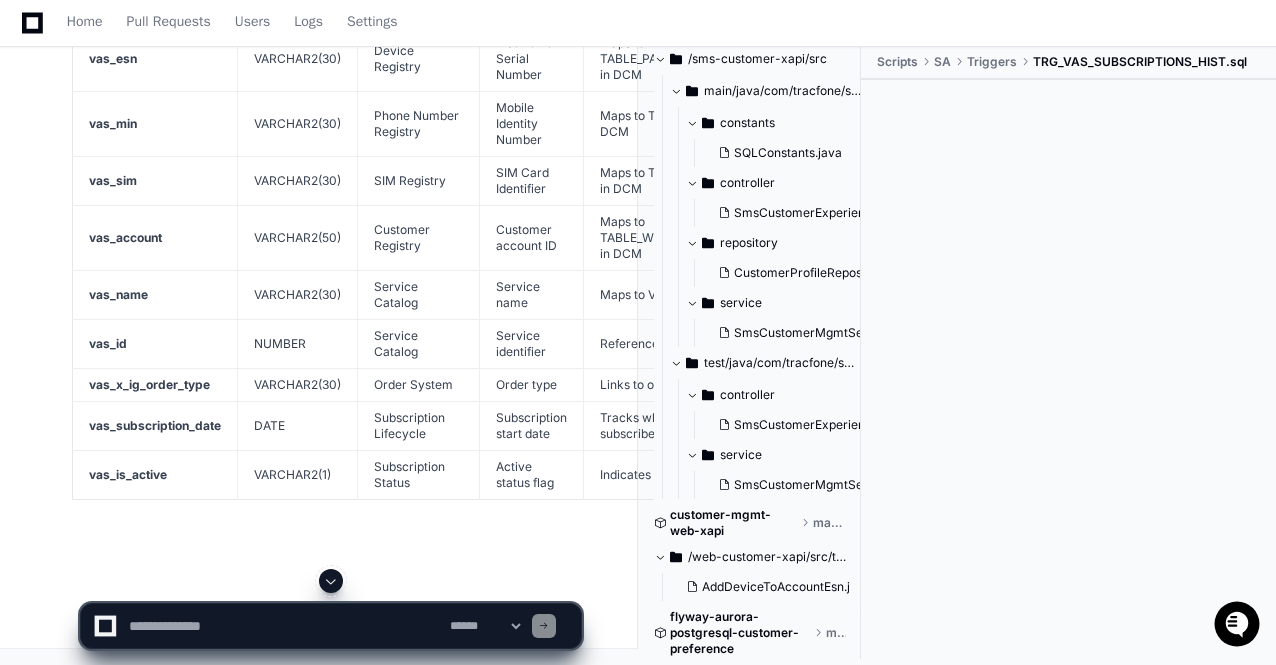 click on "Internal ID" 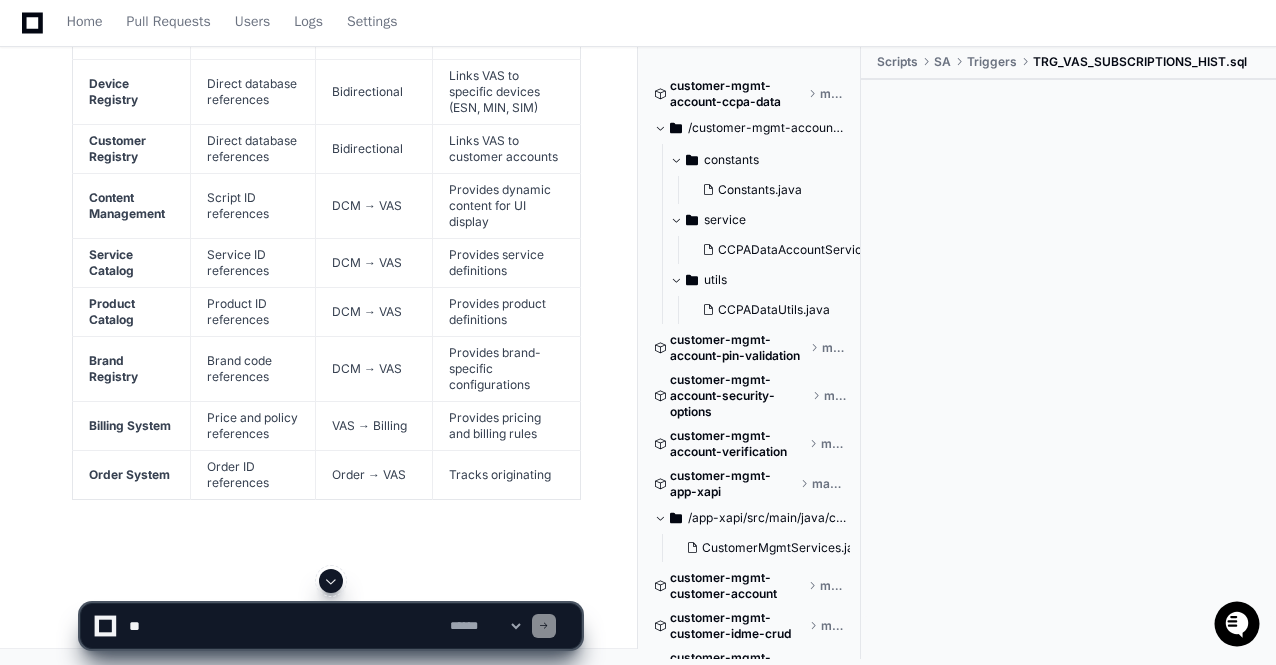 scroll, scrollTop: 0, scrollLeft: 0, axis: both 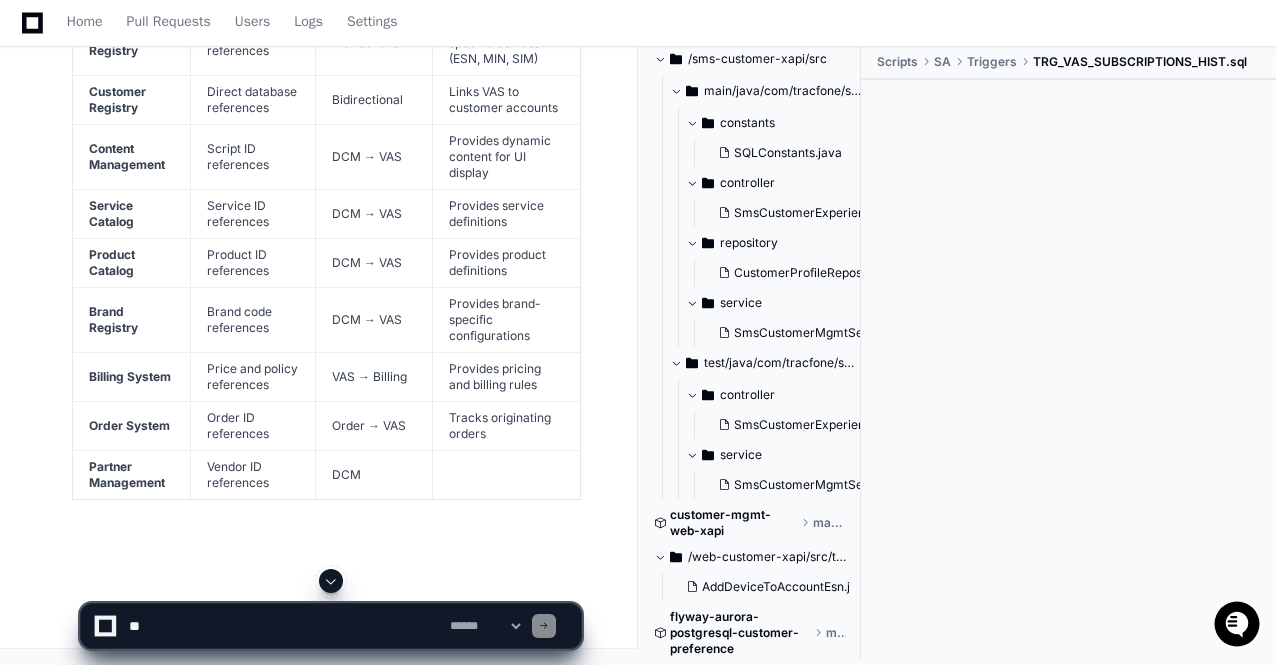 click 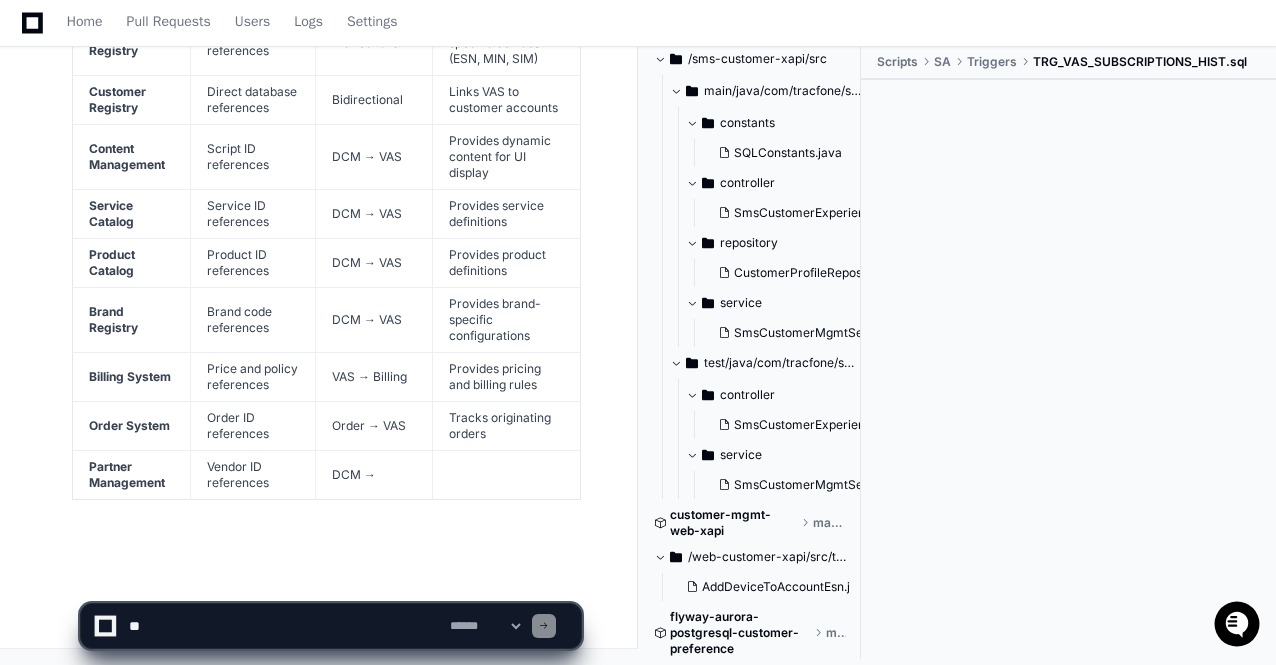 scroll, scrollTop: 75727, scrollLeft: 0, axis: vertical 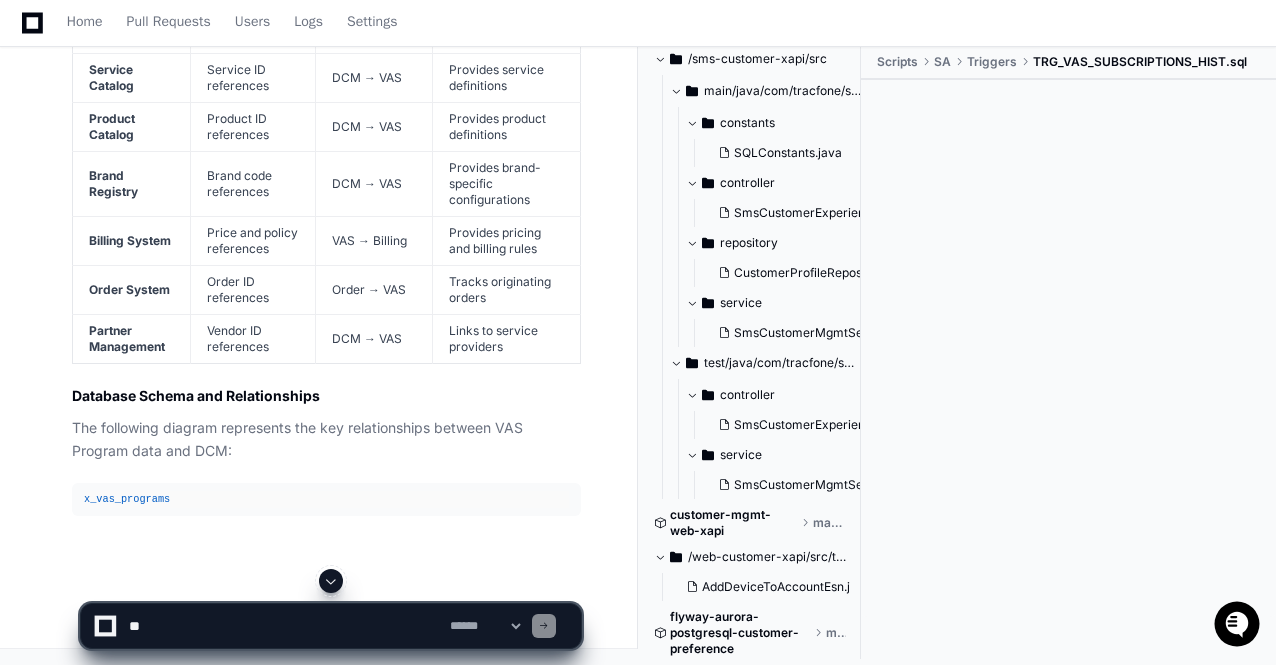 click 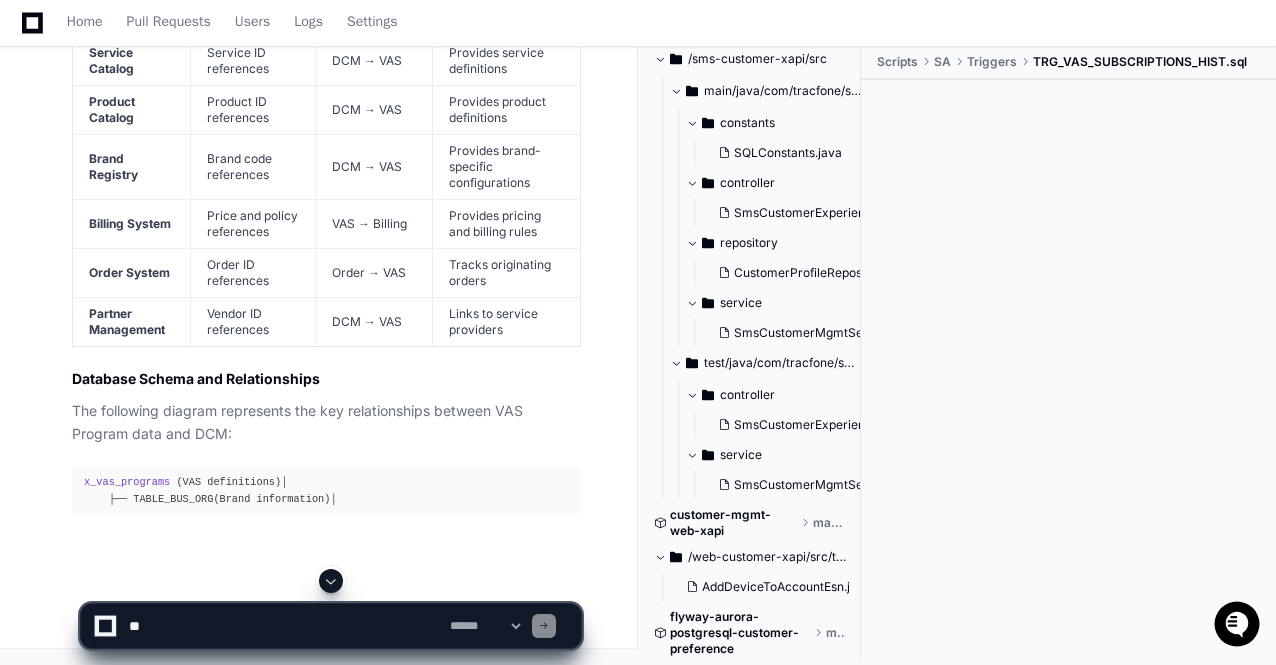 click 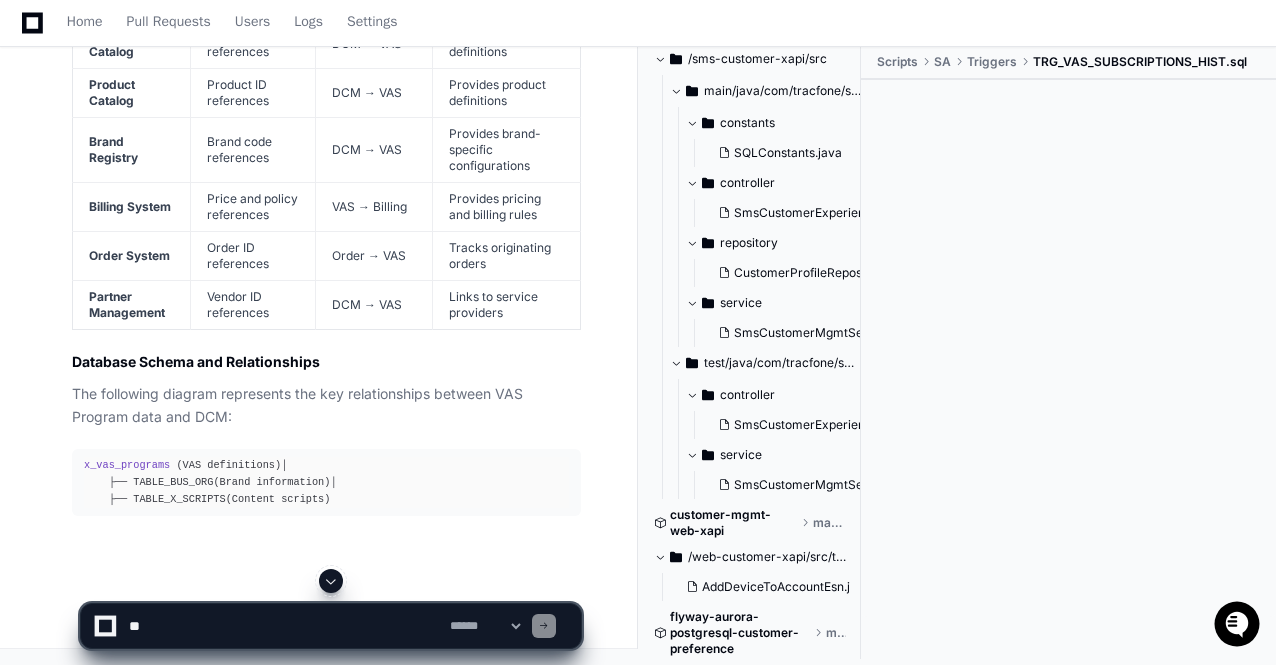 click 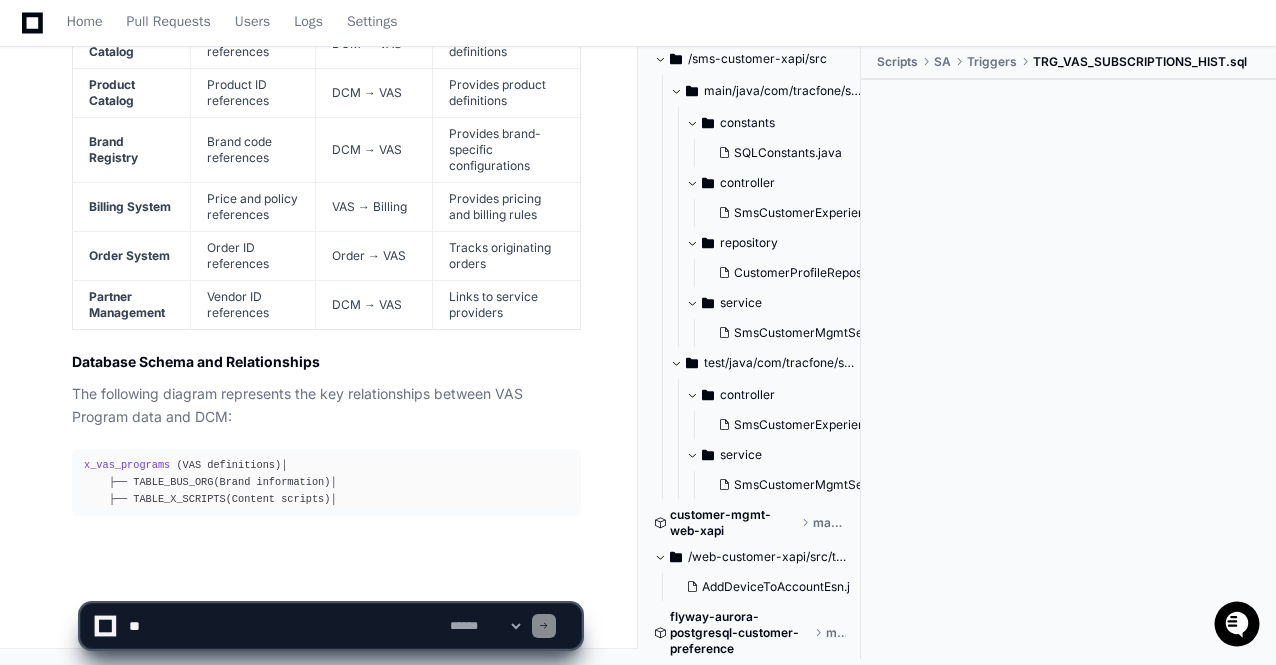 scroll, scrollTop: 75949, scrollLeft: 0, axis: vertical 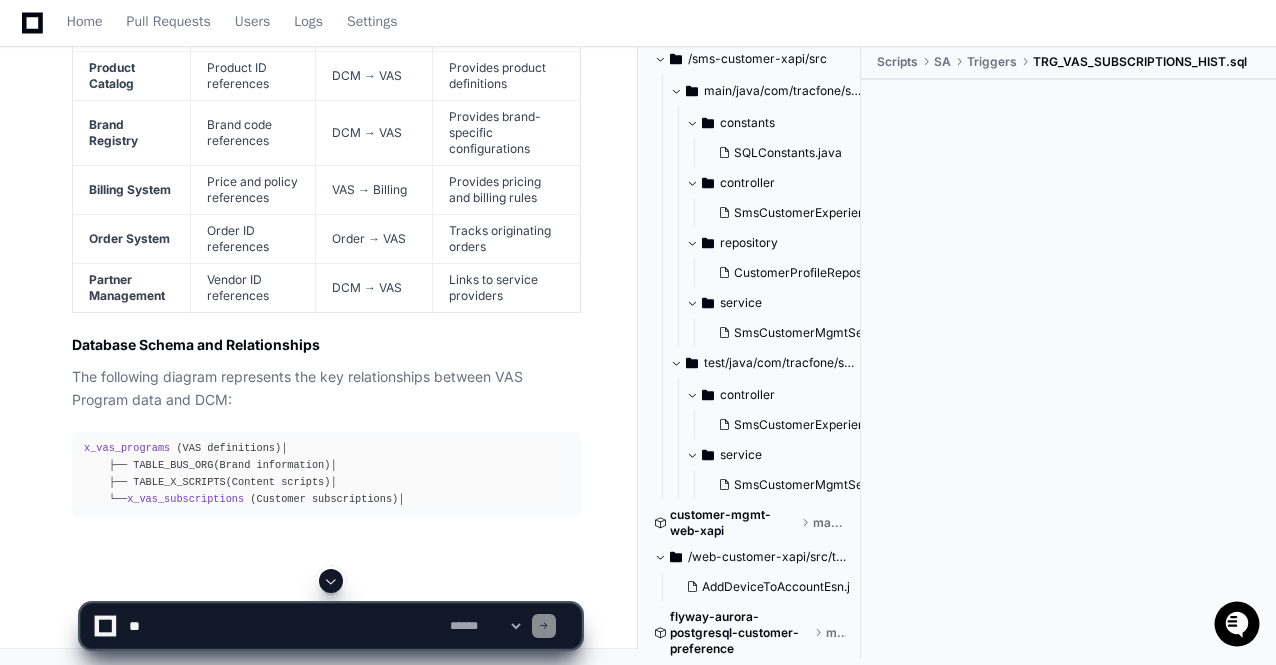click 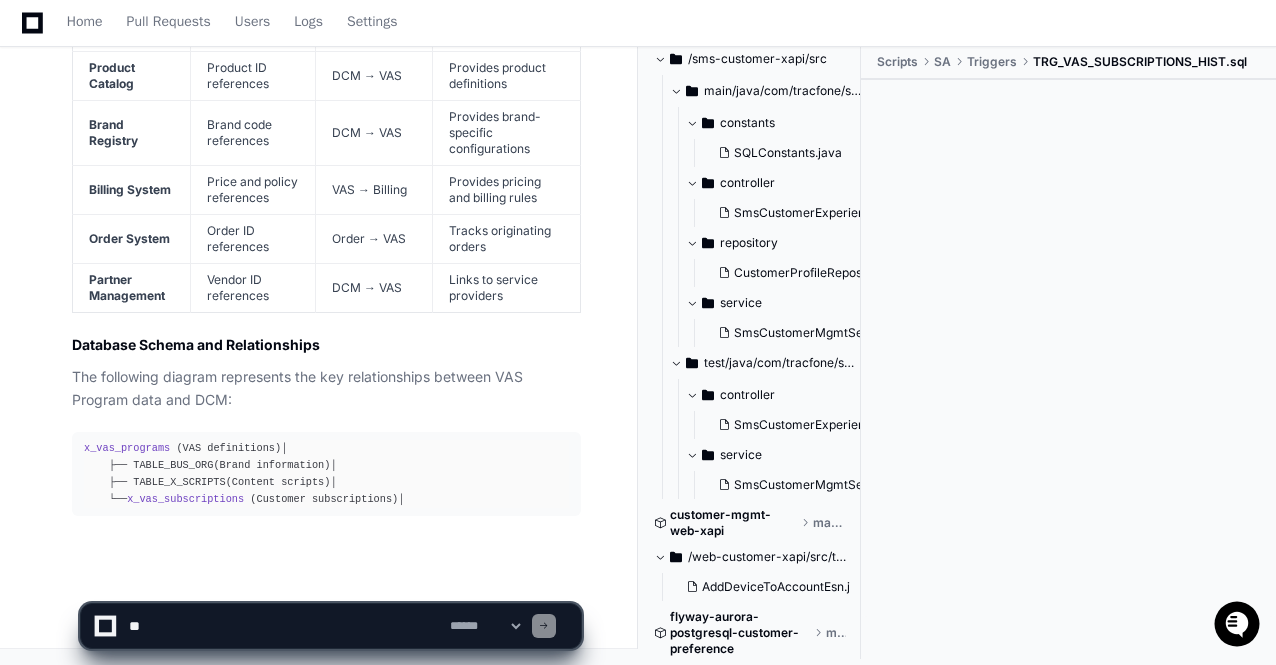 scroll, scrollTop: 75983, scrollLeft: 0, axis: vertical 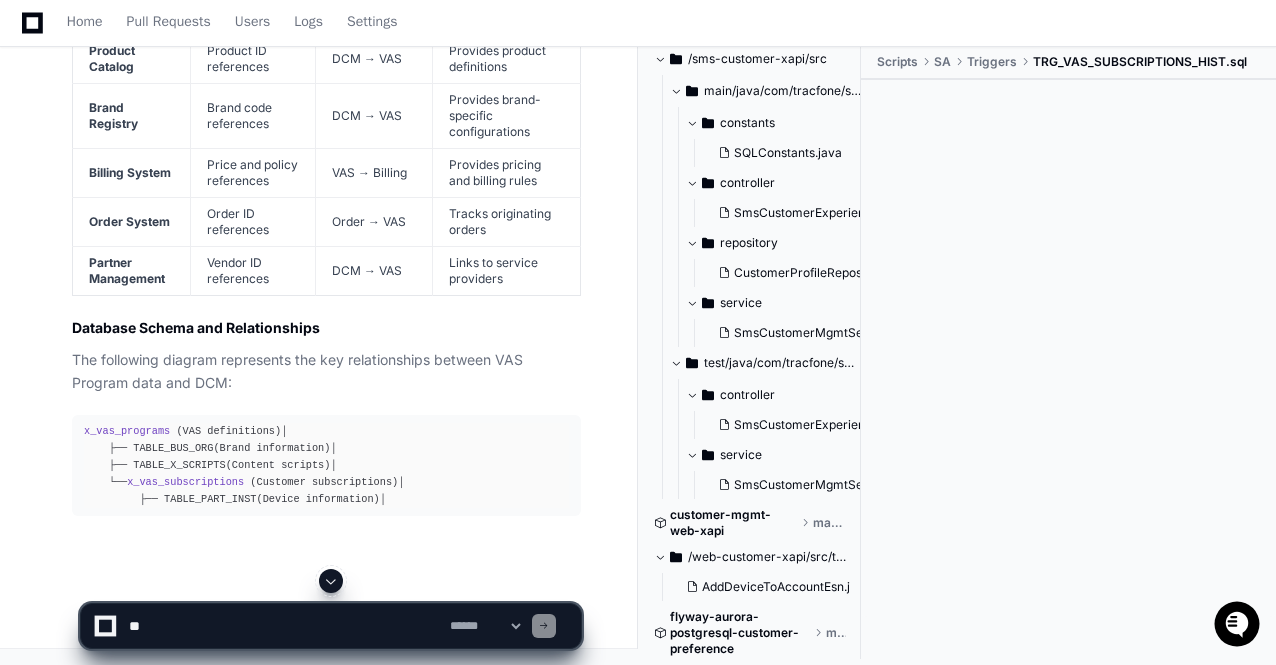 click 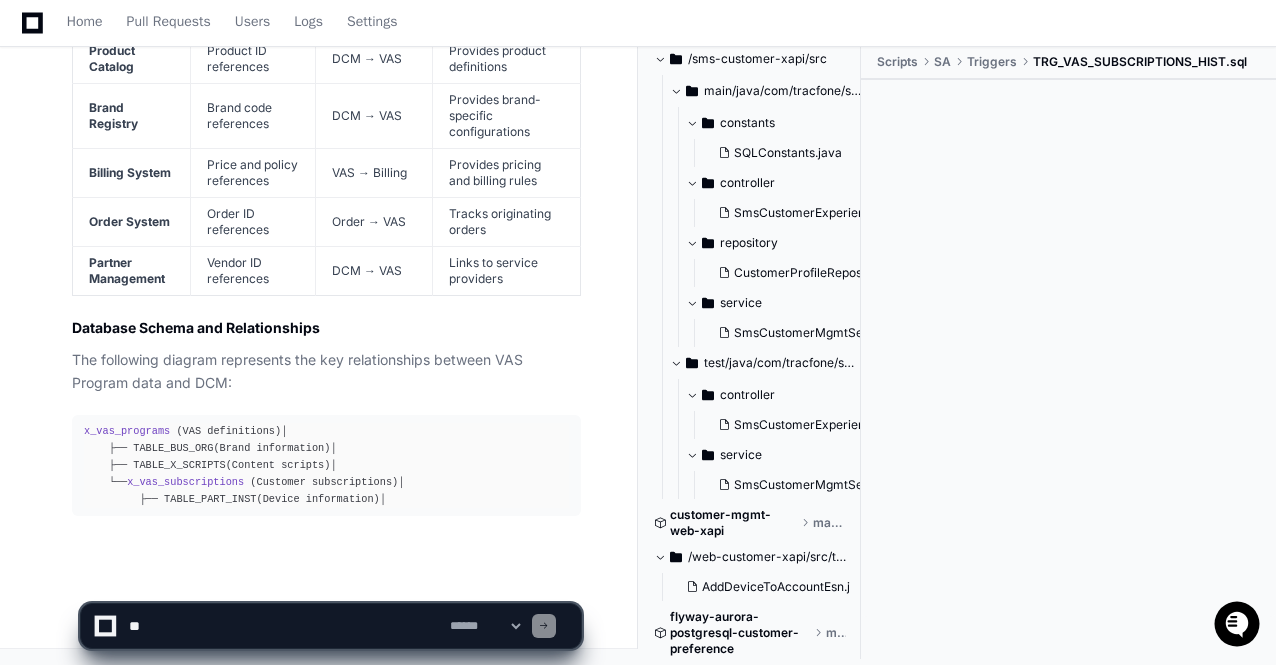 scroll, scrollTop: 76017, scrollLeft: 0, axis: vertical 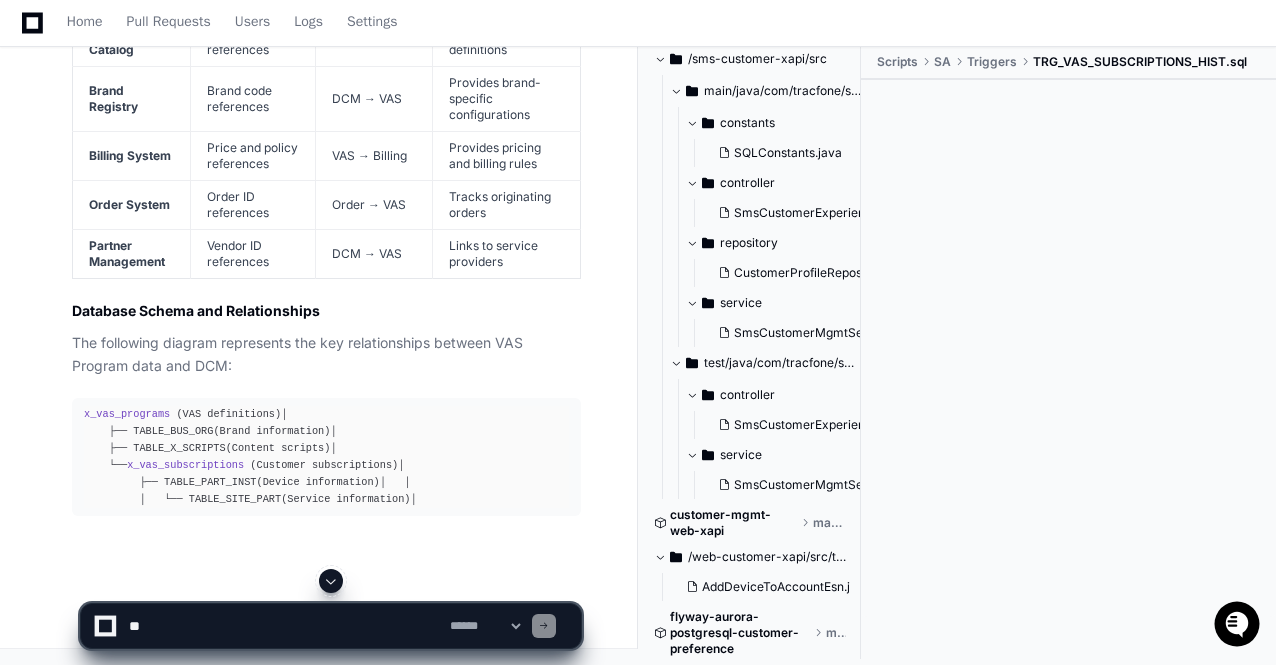 click 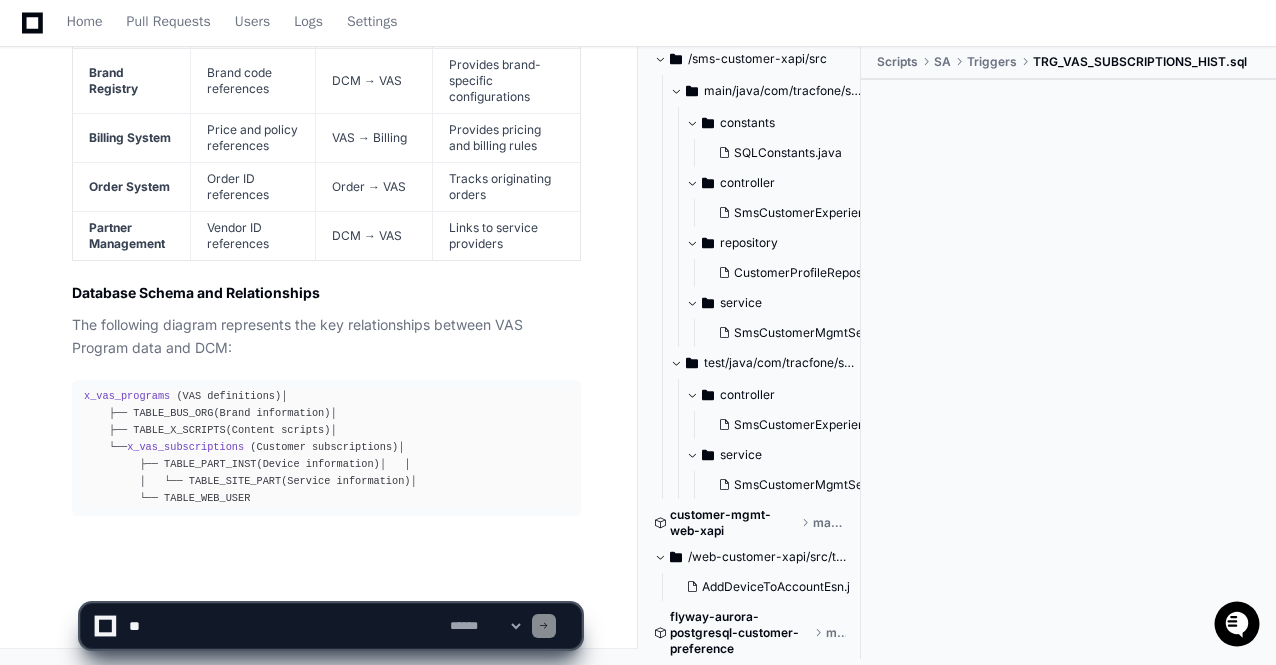 scroll, scrollTop: 76068, scrollLeft: 0, axis: vertical 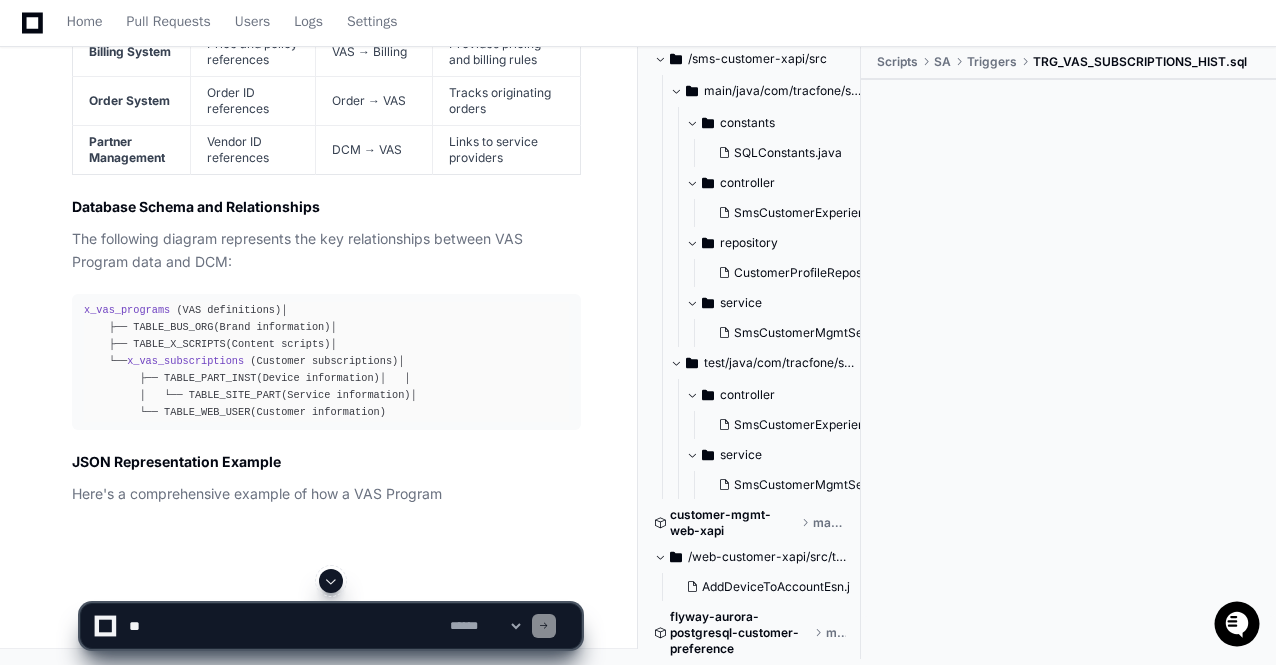 click 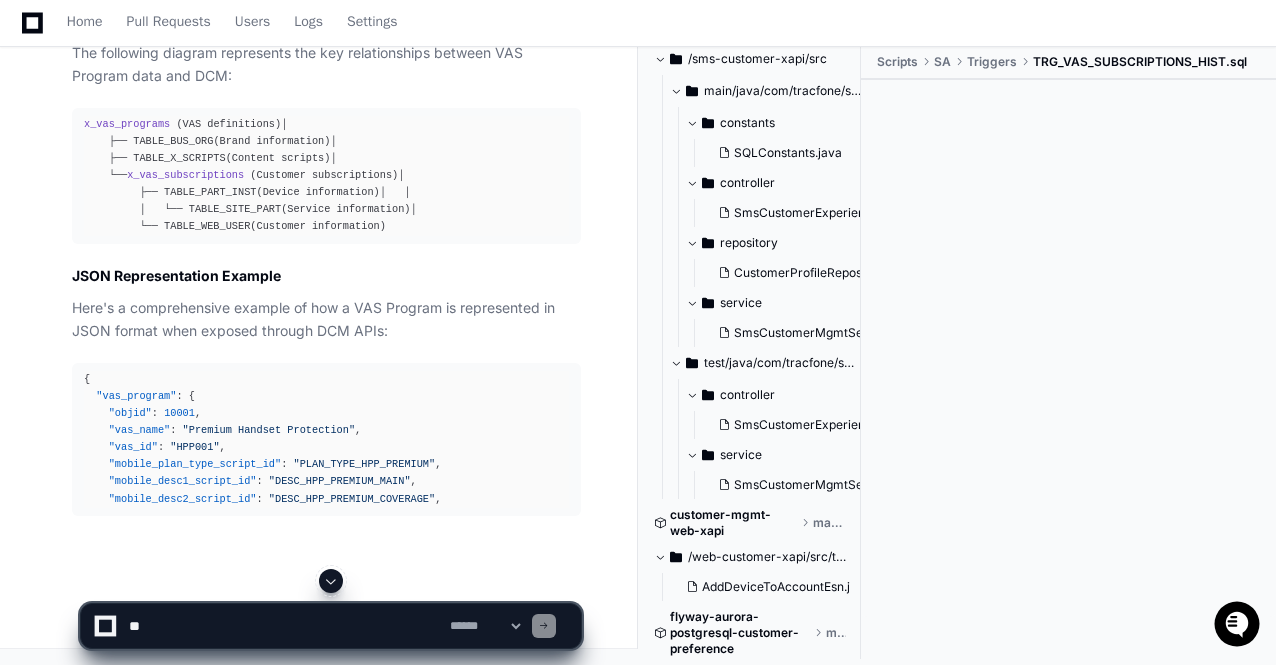 click 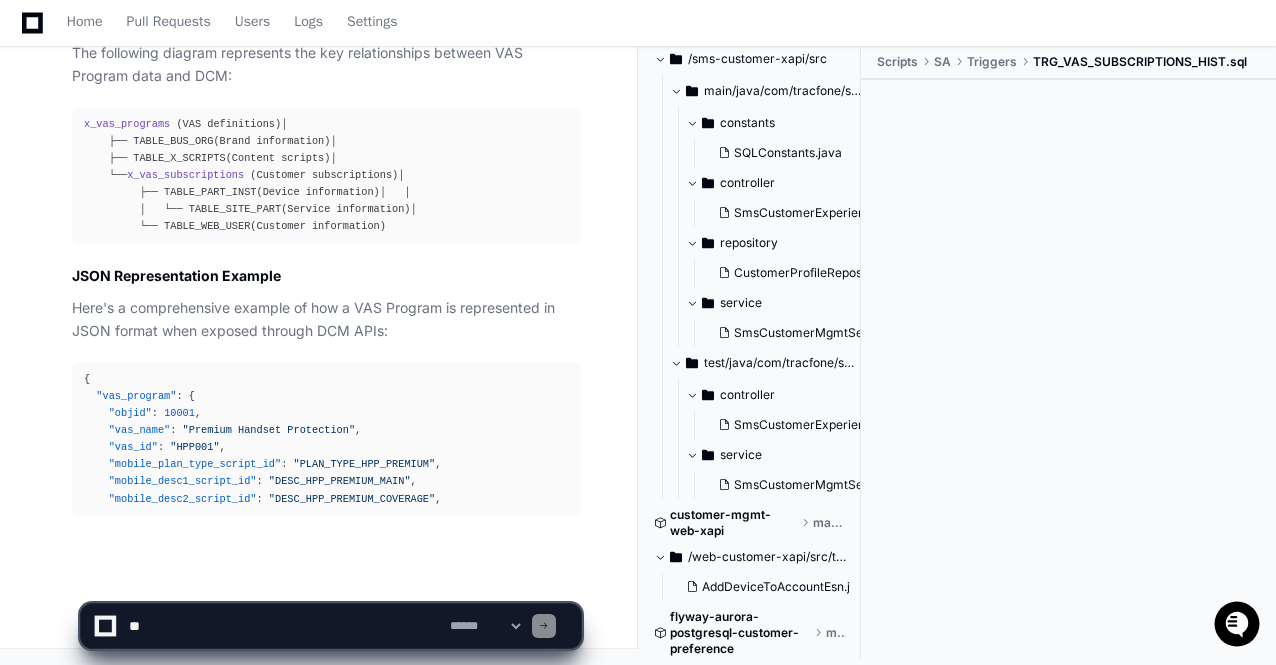 scroll, scrollTop: 76341, scrollLeft: 0, axis: vertical 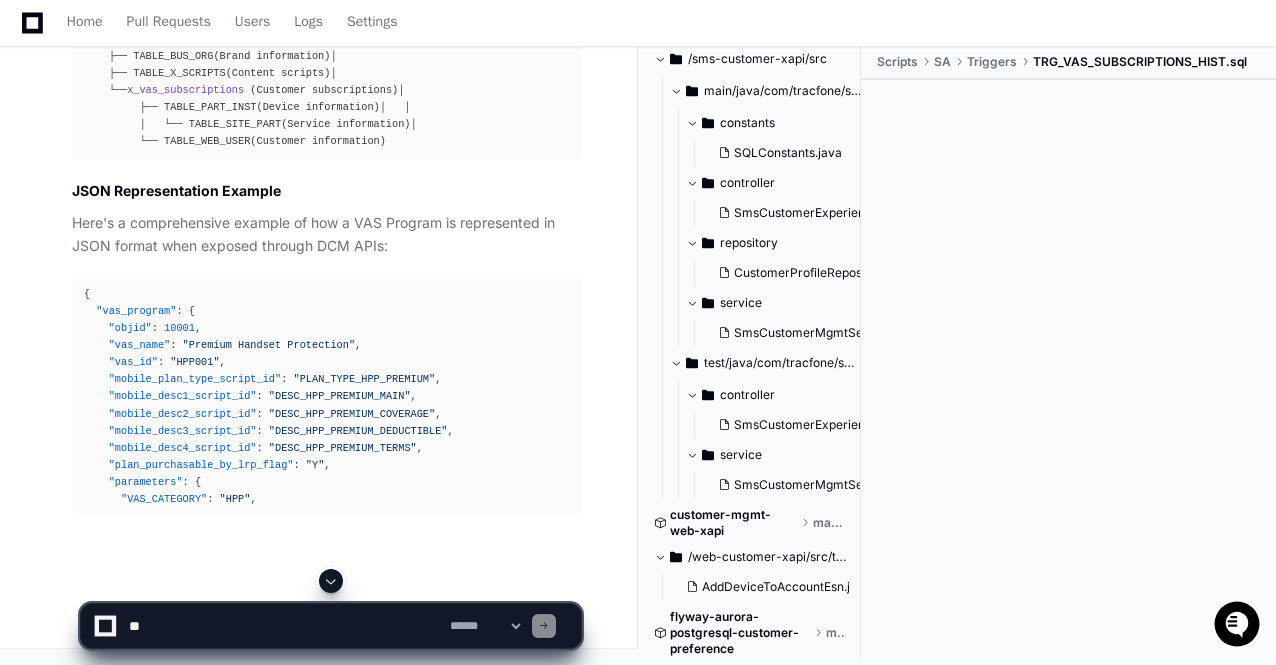 click 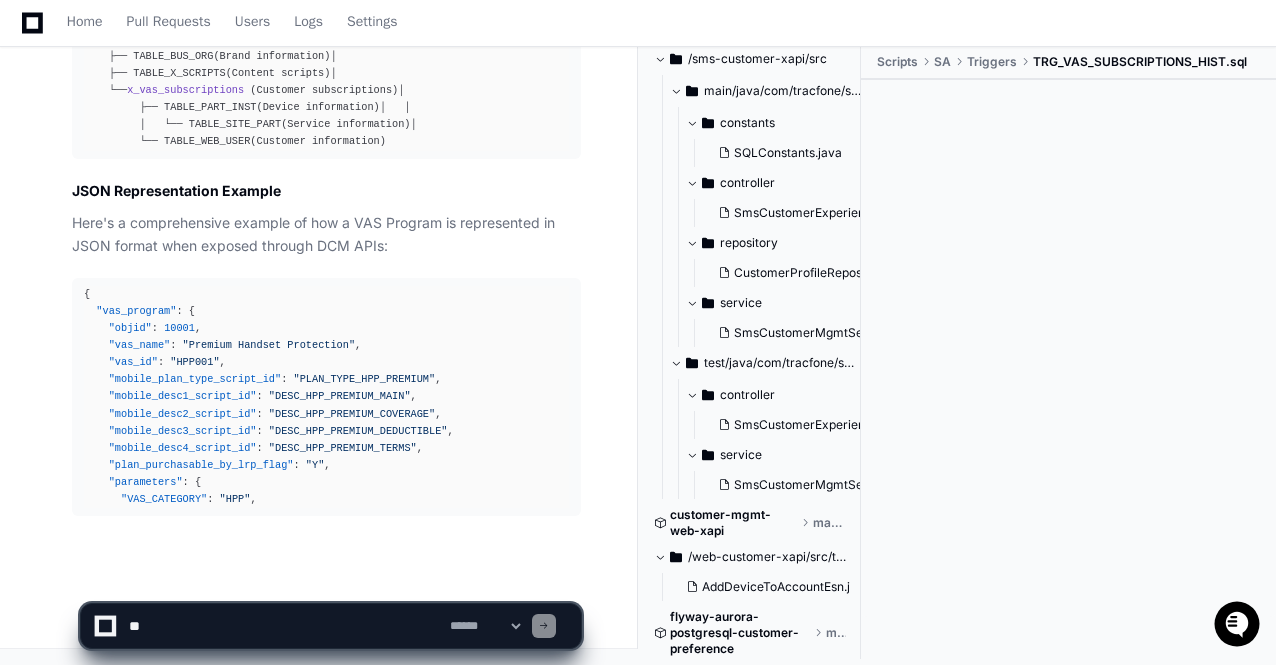 scroll, scrollTop: 76426, scrollLeft: 0, axis: vertical 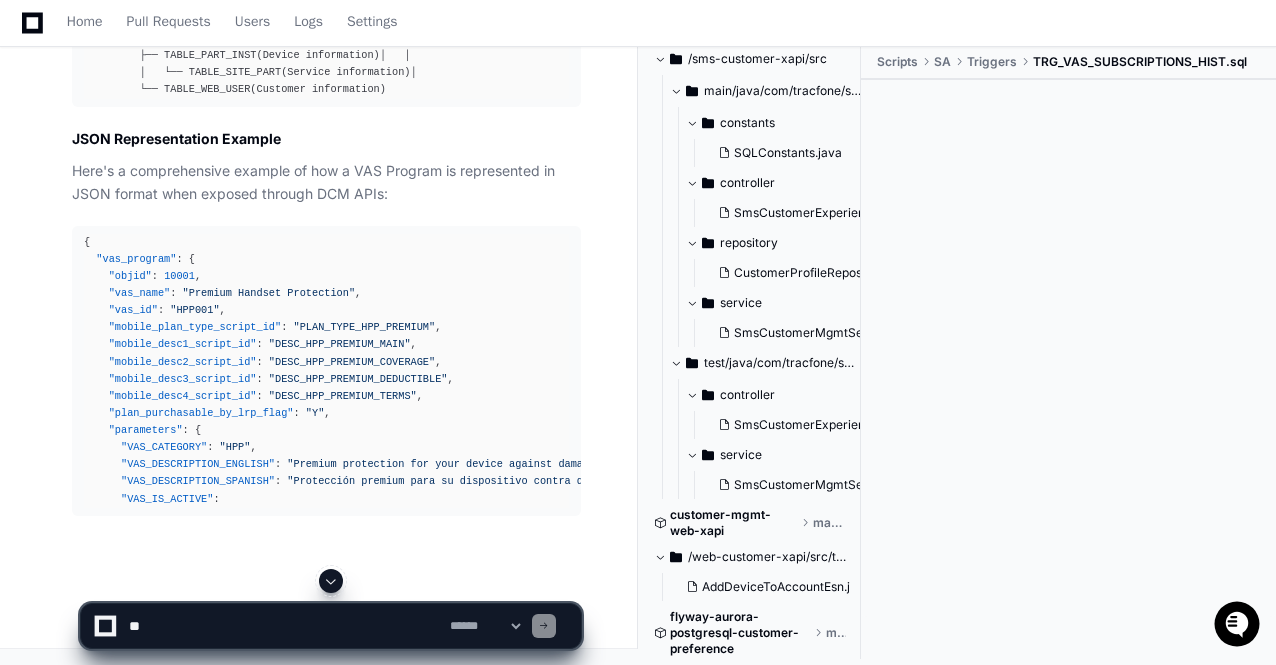 click 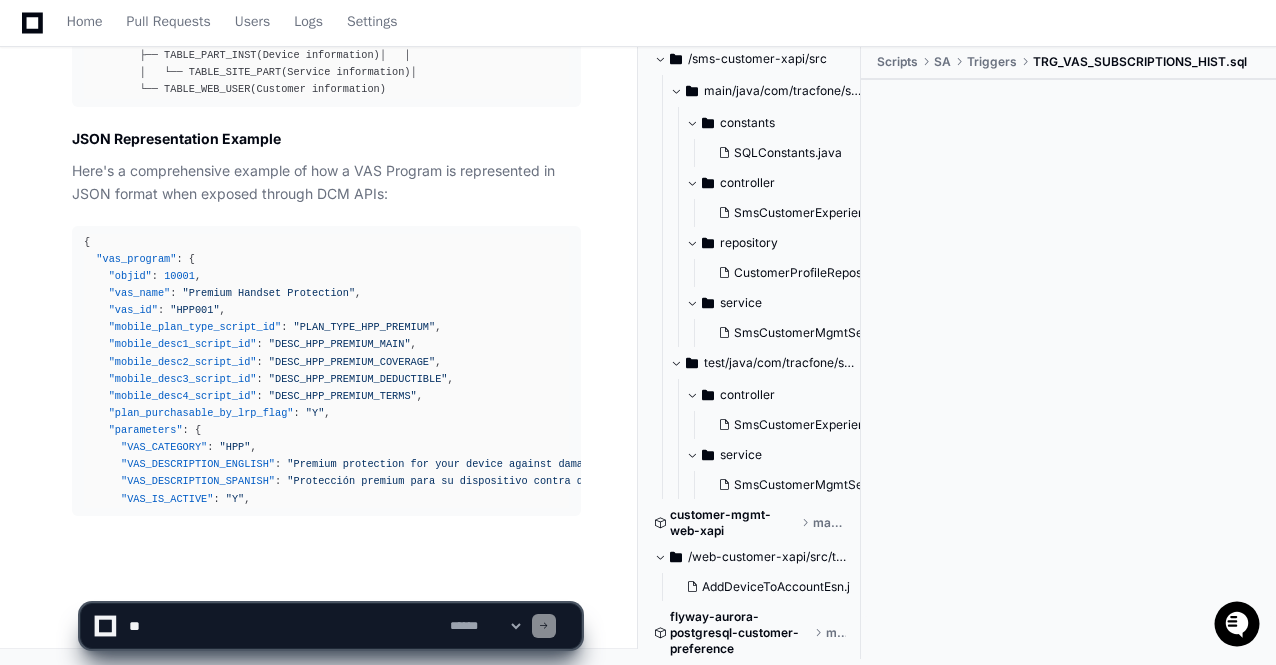 scroll, scrollTop: 76478, scrollLeft: 0, axis: vertical 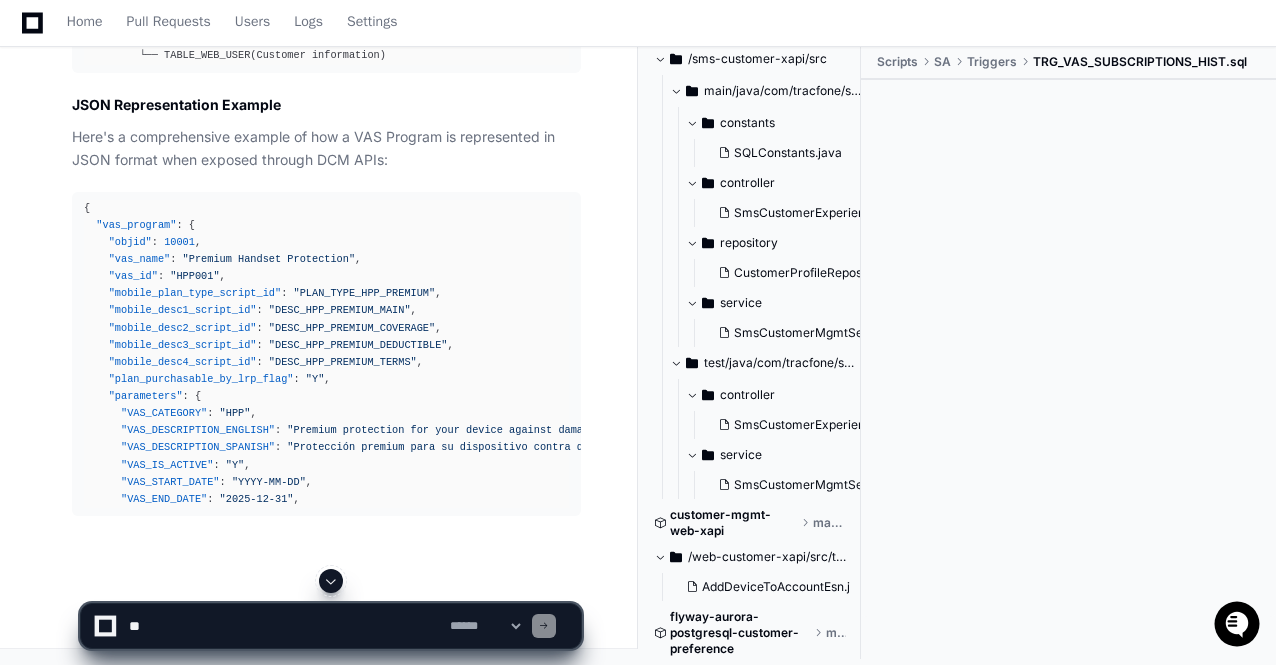 click 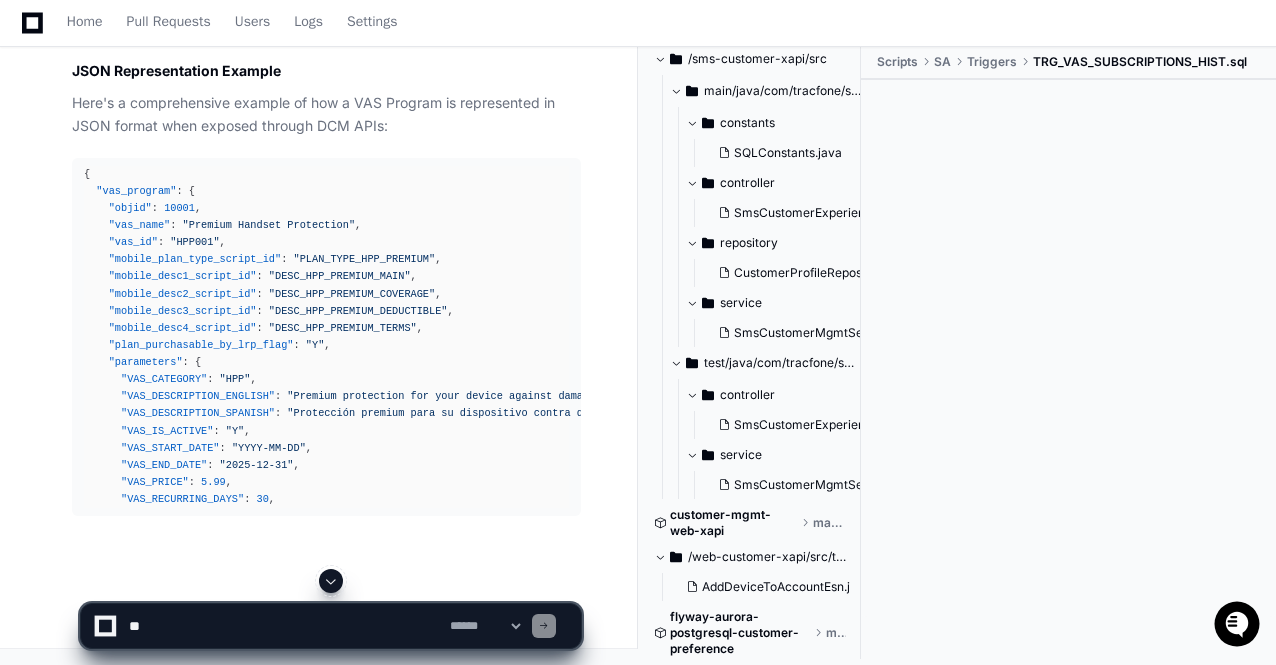 click 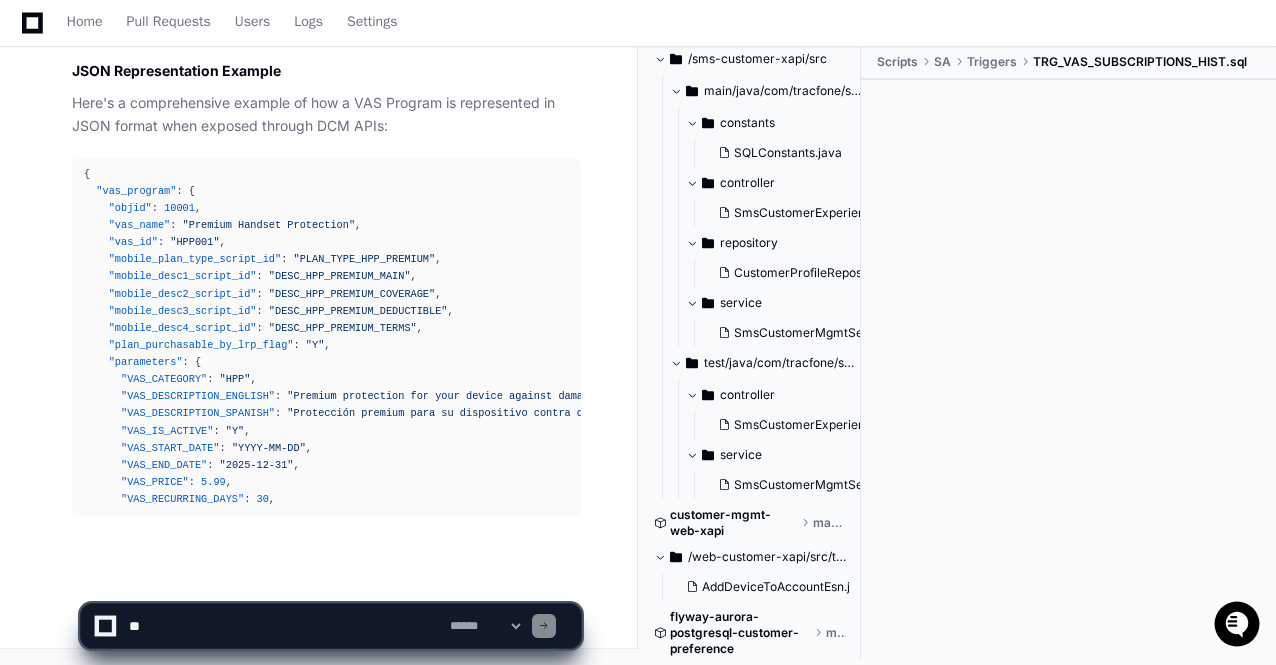 scroll, scrollTop: 76546, scrollLeft: 0, axis: vertical 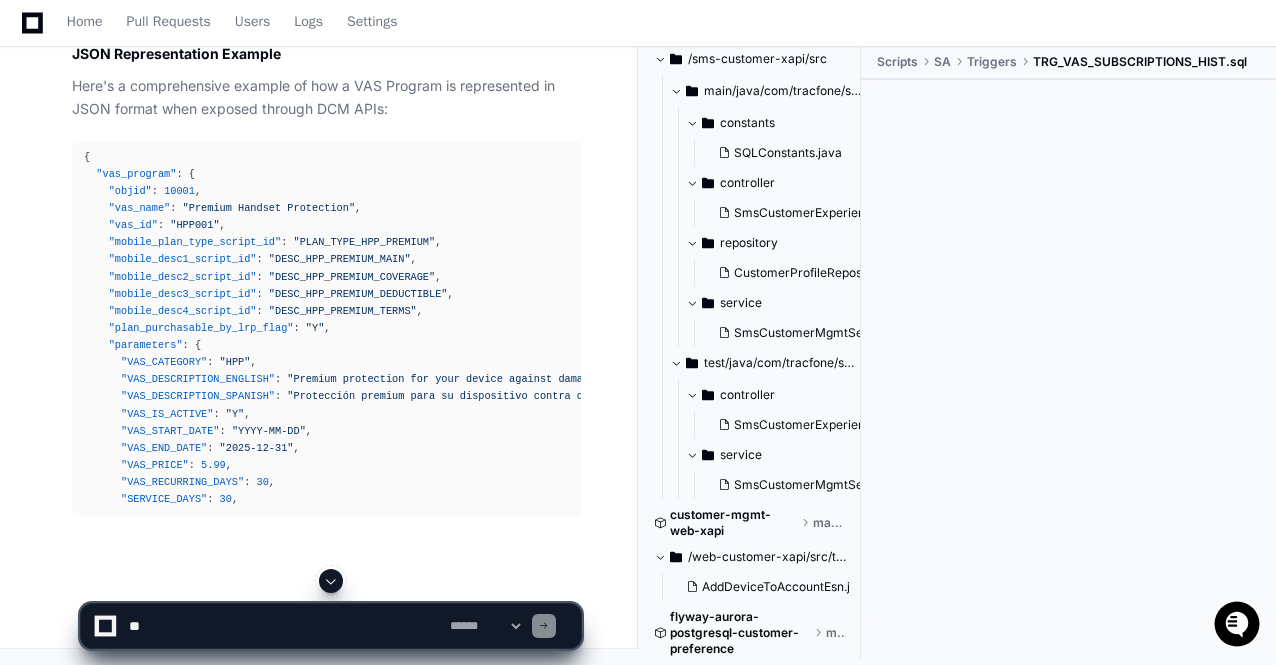 click 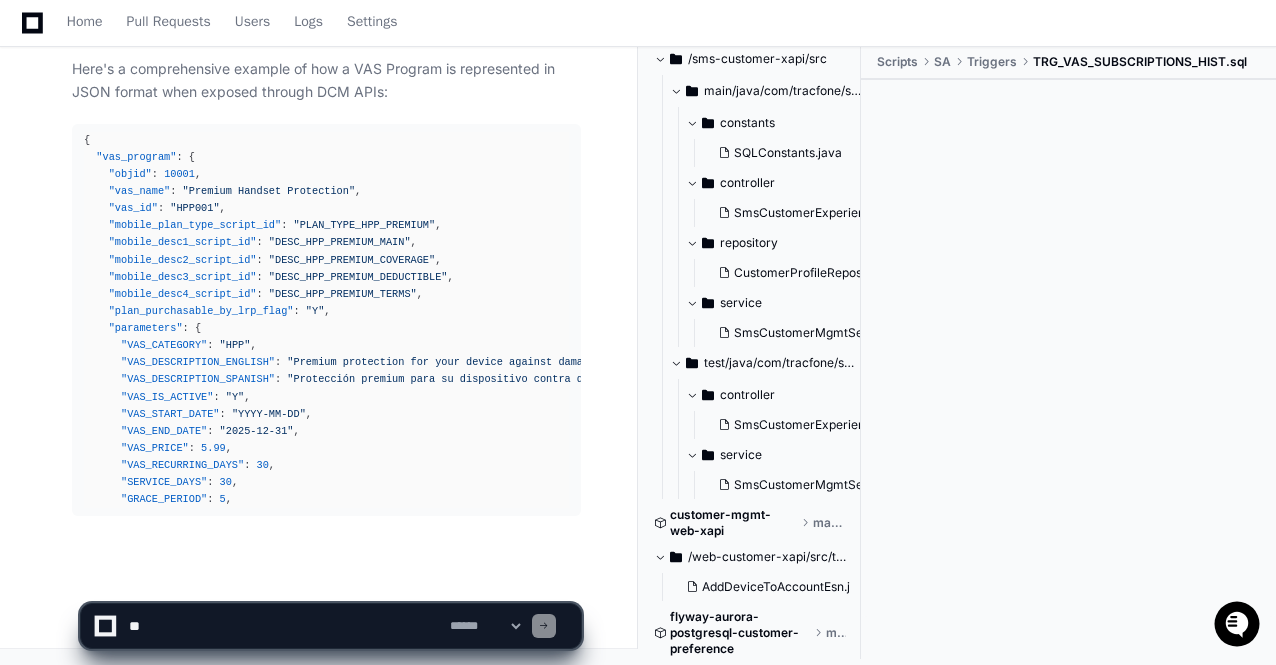 scroll, scrollTop: 76581, scrollLeft: 0, axis: vertical 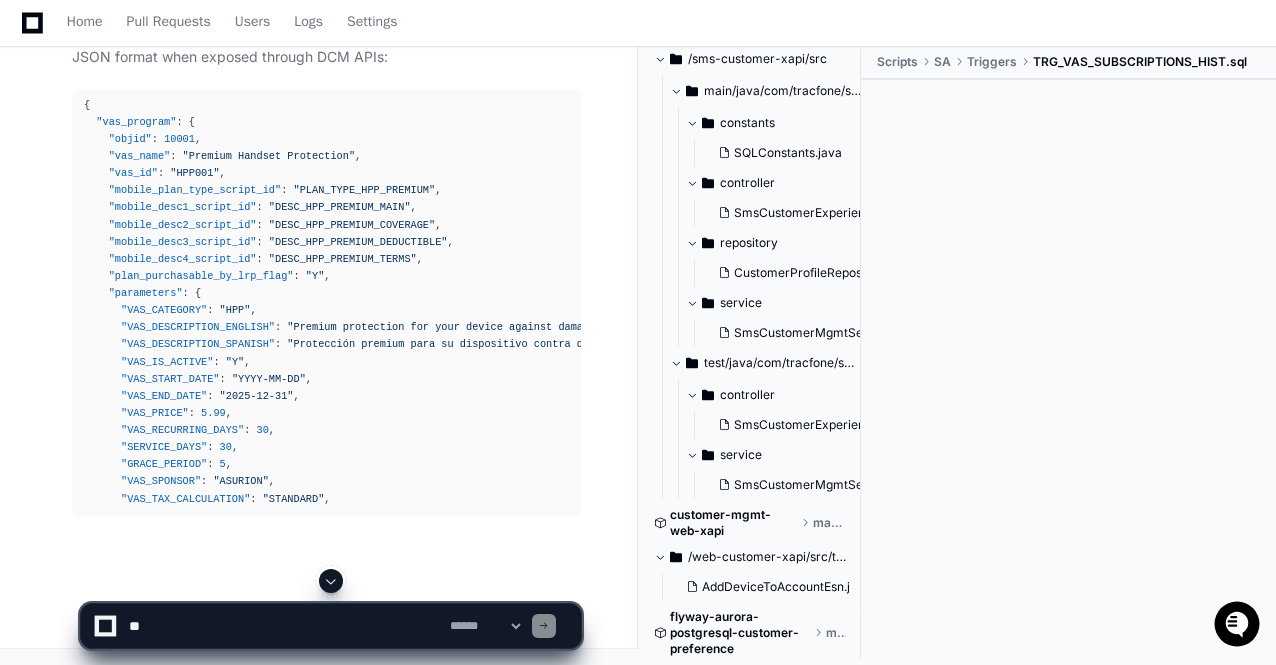 click 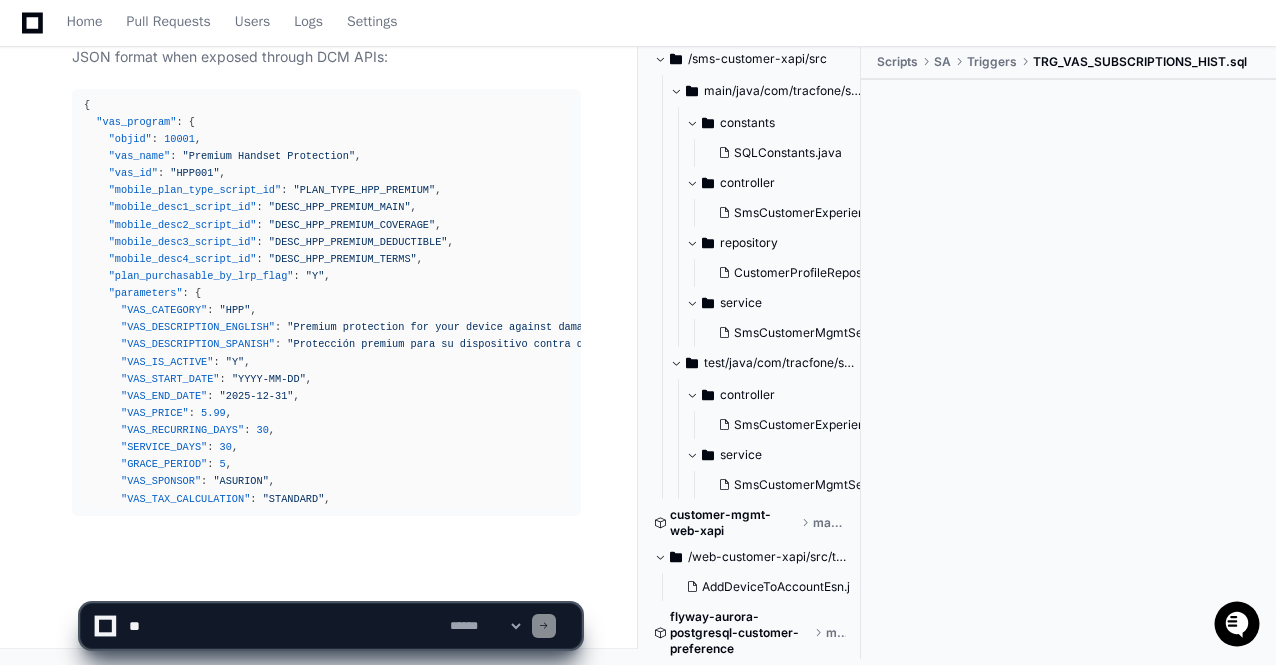 scroll, scrollTop: 76615, scrollLeft: 0, axis: vertical 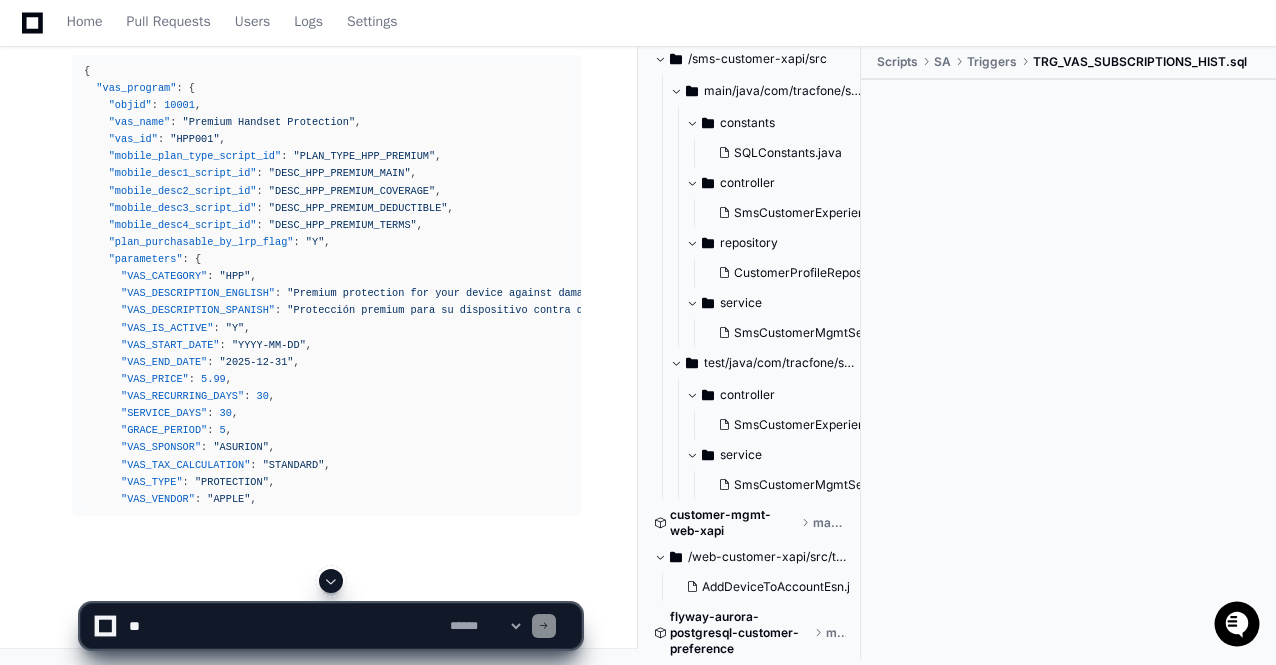 click 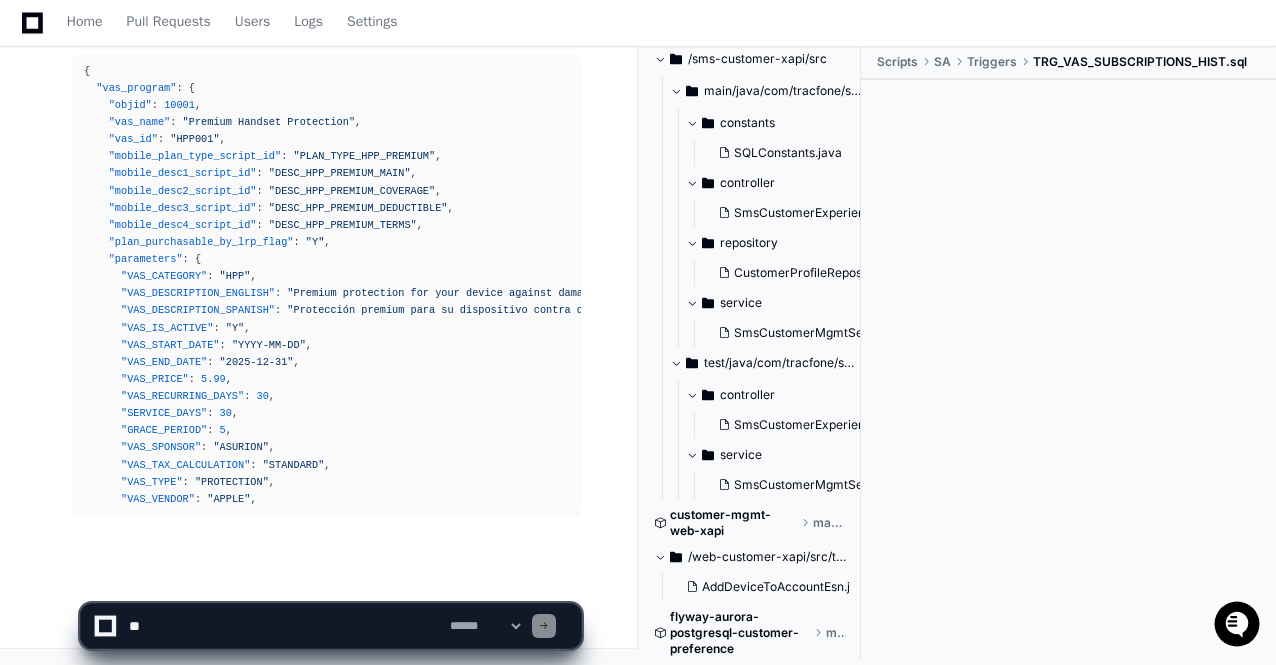 scroll, scrollTop: 76649, scrollLeft: 0, axis: vertical 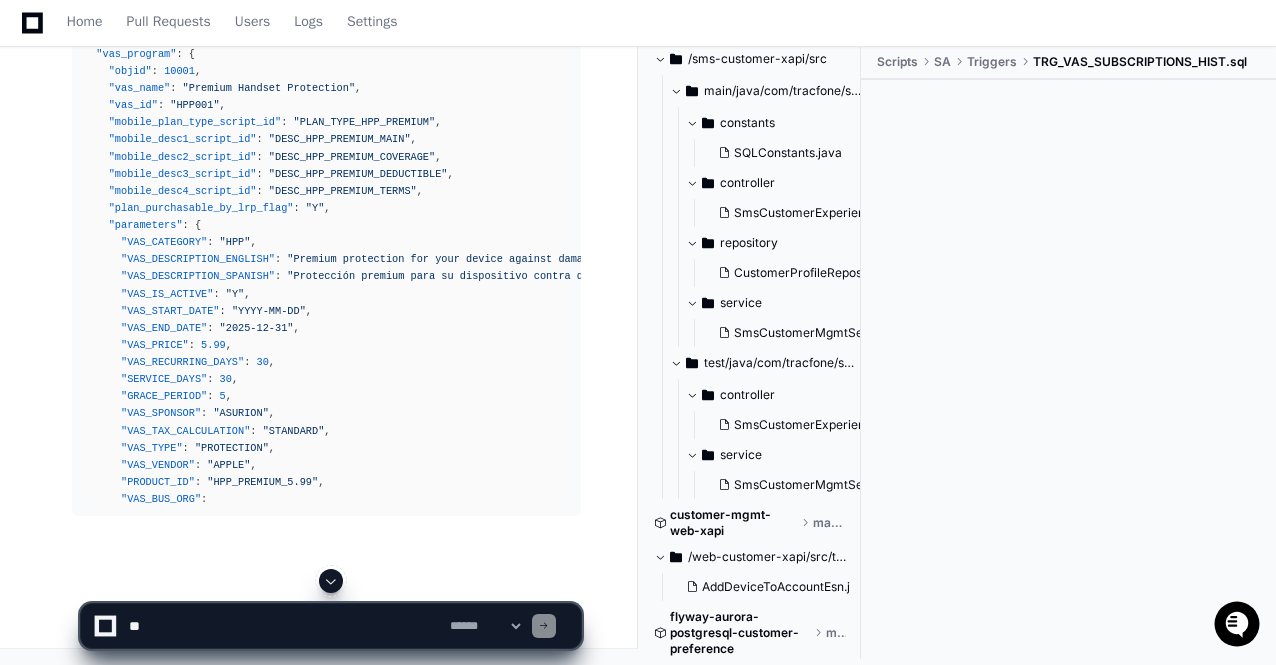 click 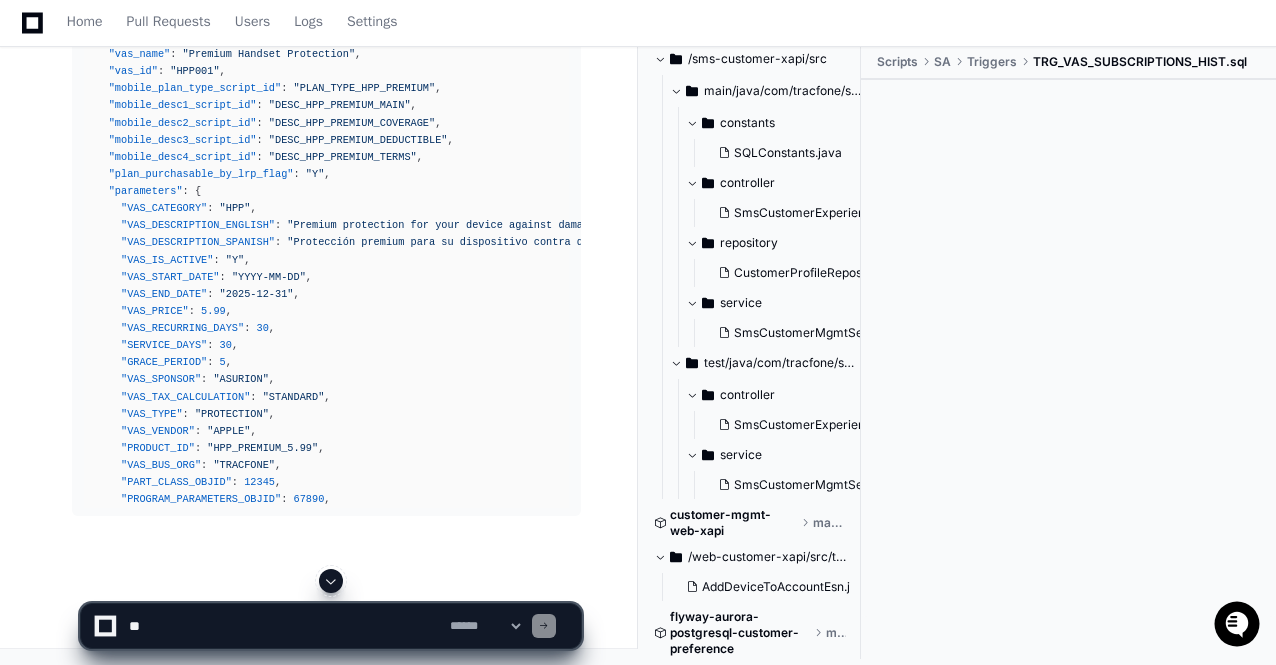 click 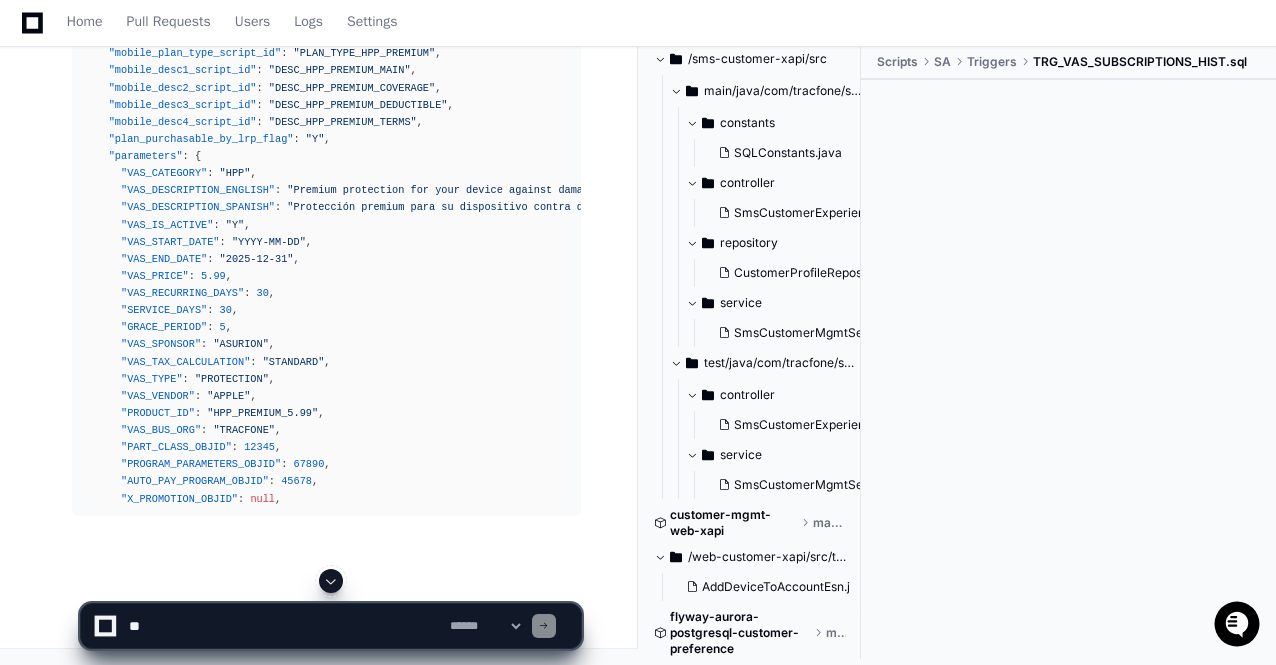 click 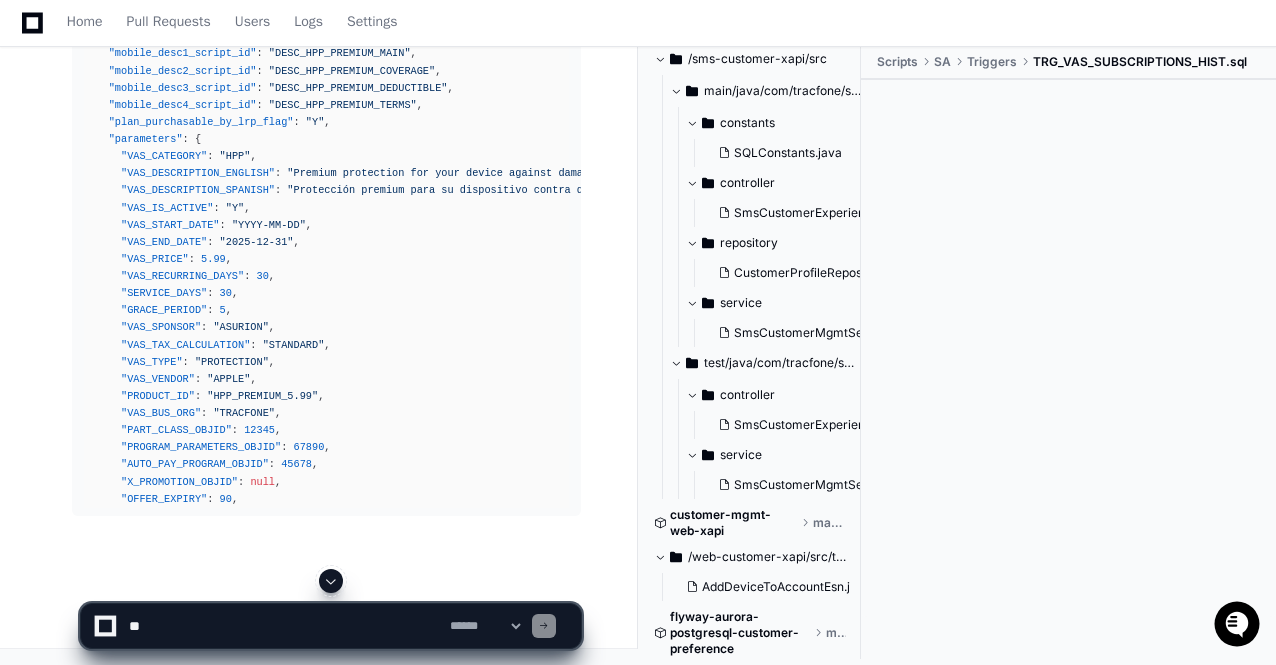 click 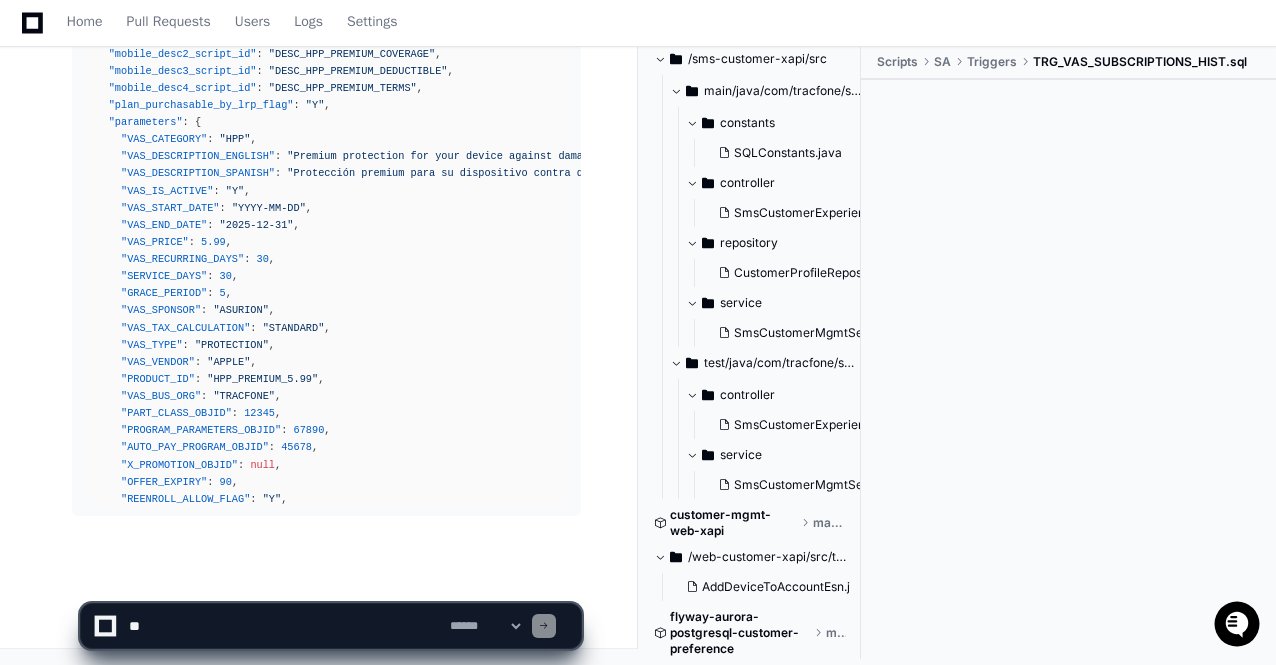 scroll, scrollTop: 76786, scrollLeft: 0, axis: vertical 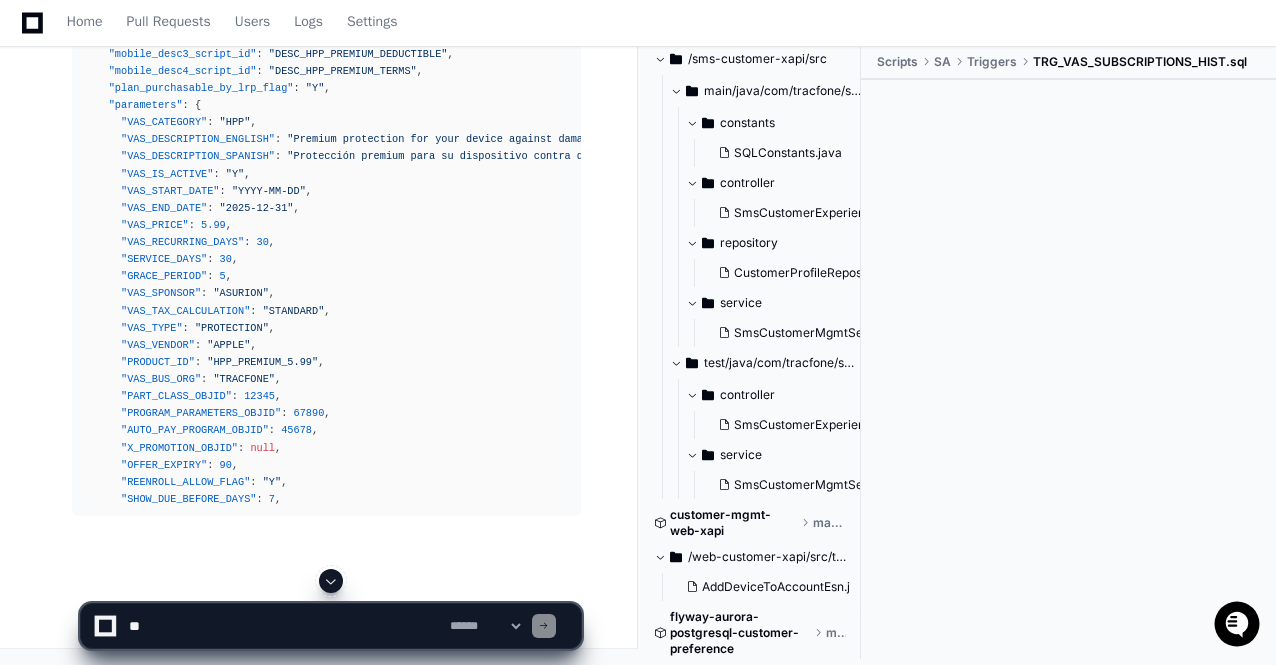 click 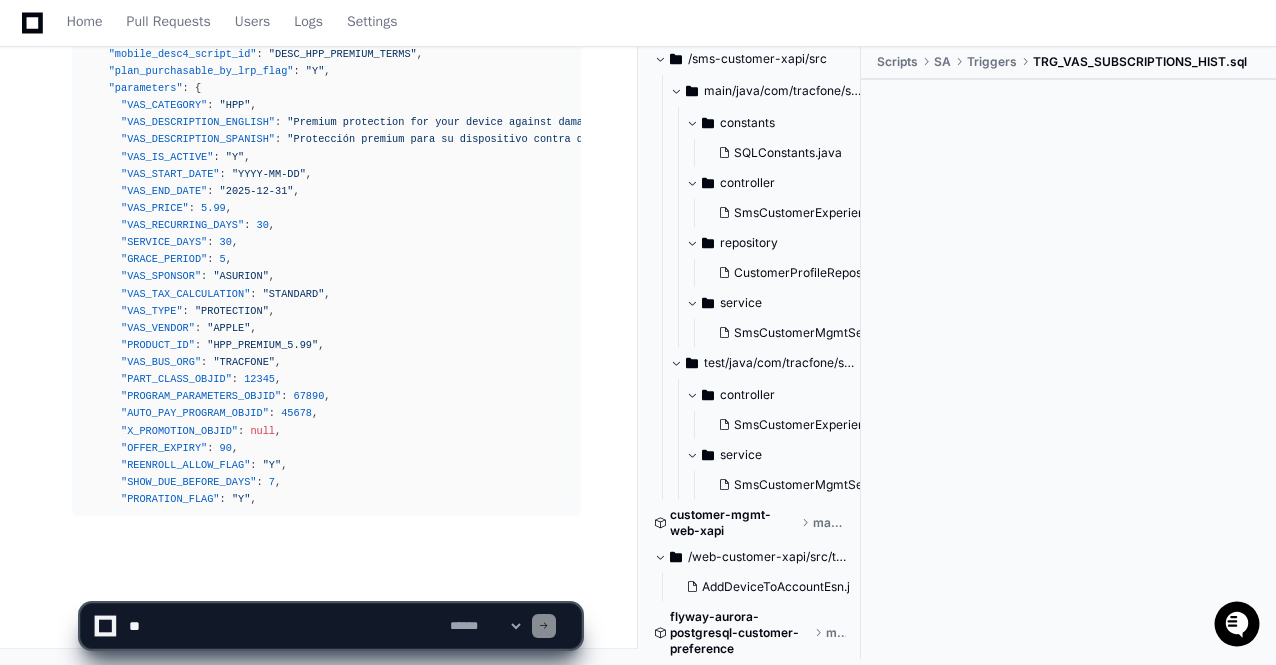 scroll, scrollTop: 76820, scrollLeft: 0, axis: vertical 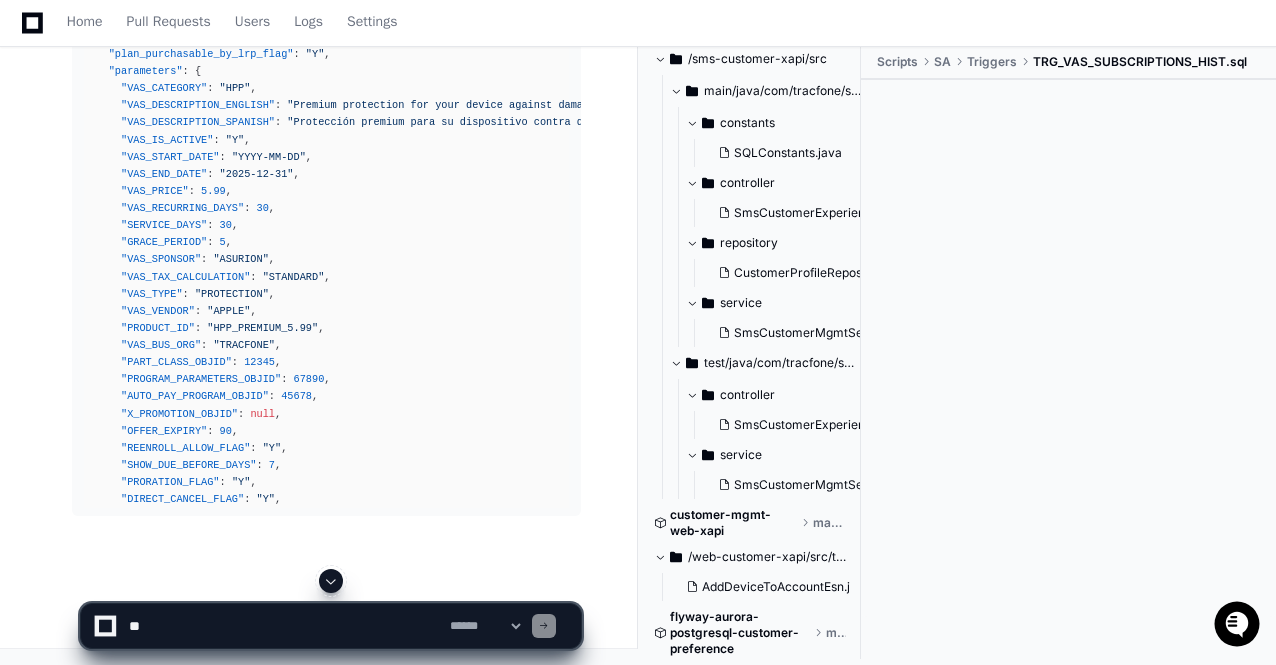 click 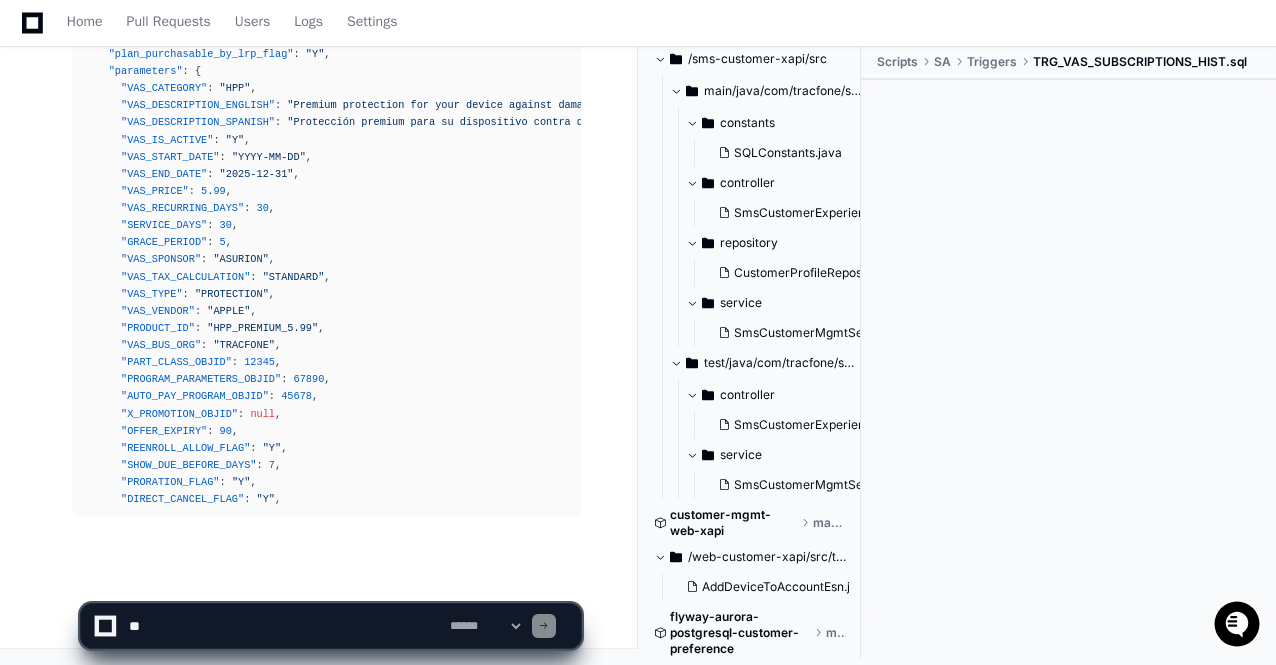 scroll, scrollTop: 76838, scrollLeft: 0, axis: vertical 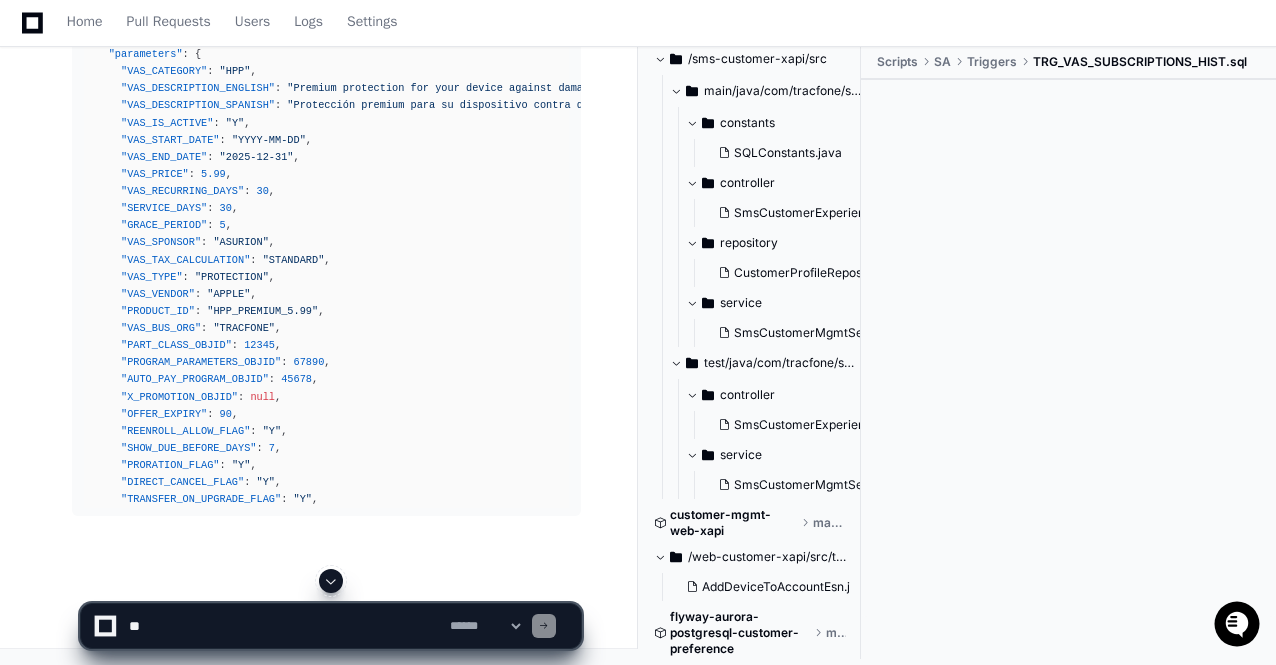 click 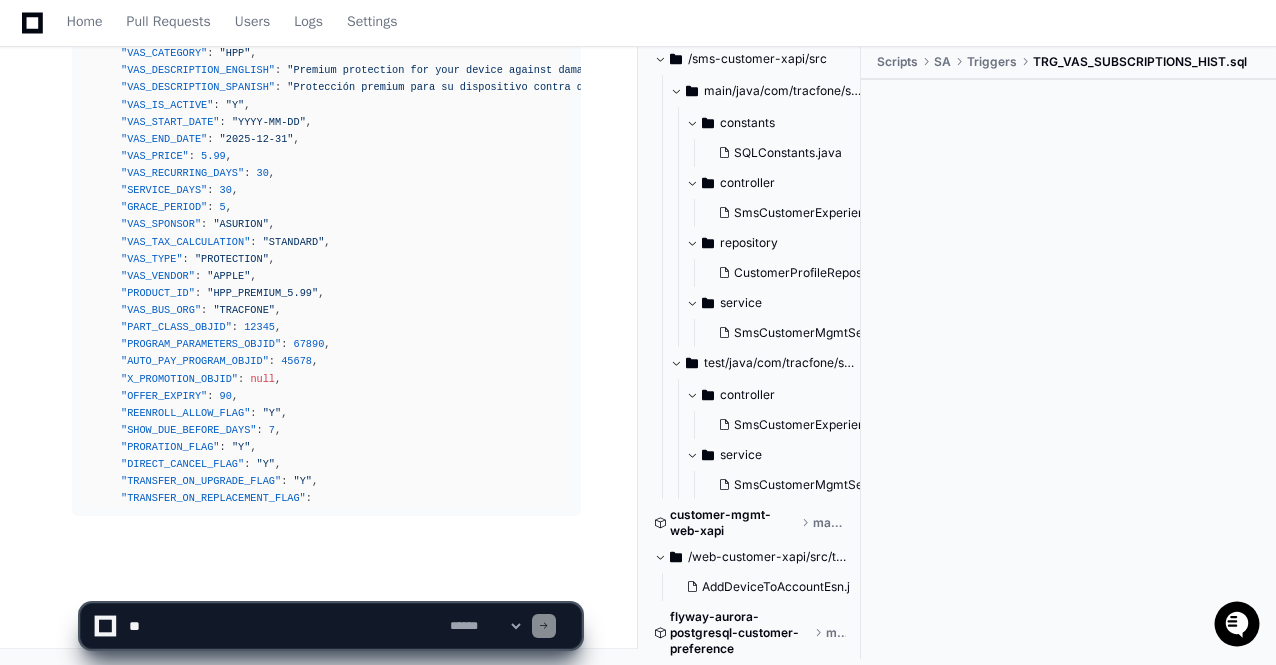 scroll, scrollTop: 76855, scrollLeft: 0, axis: vertical 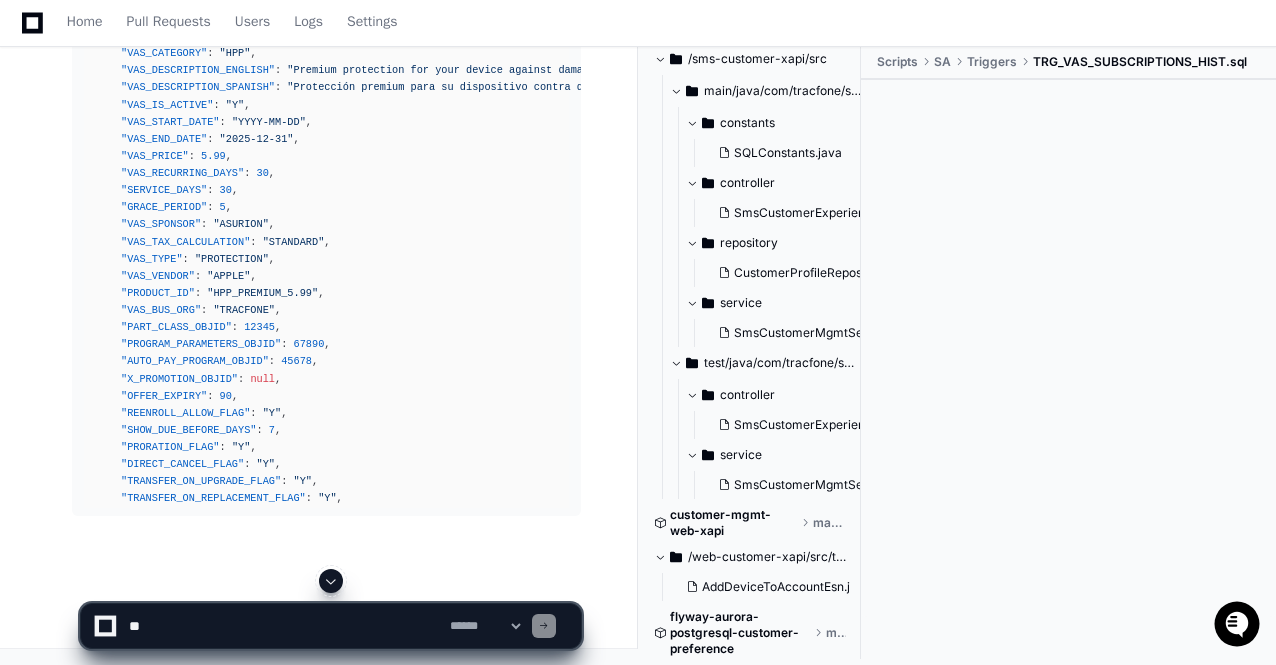 click 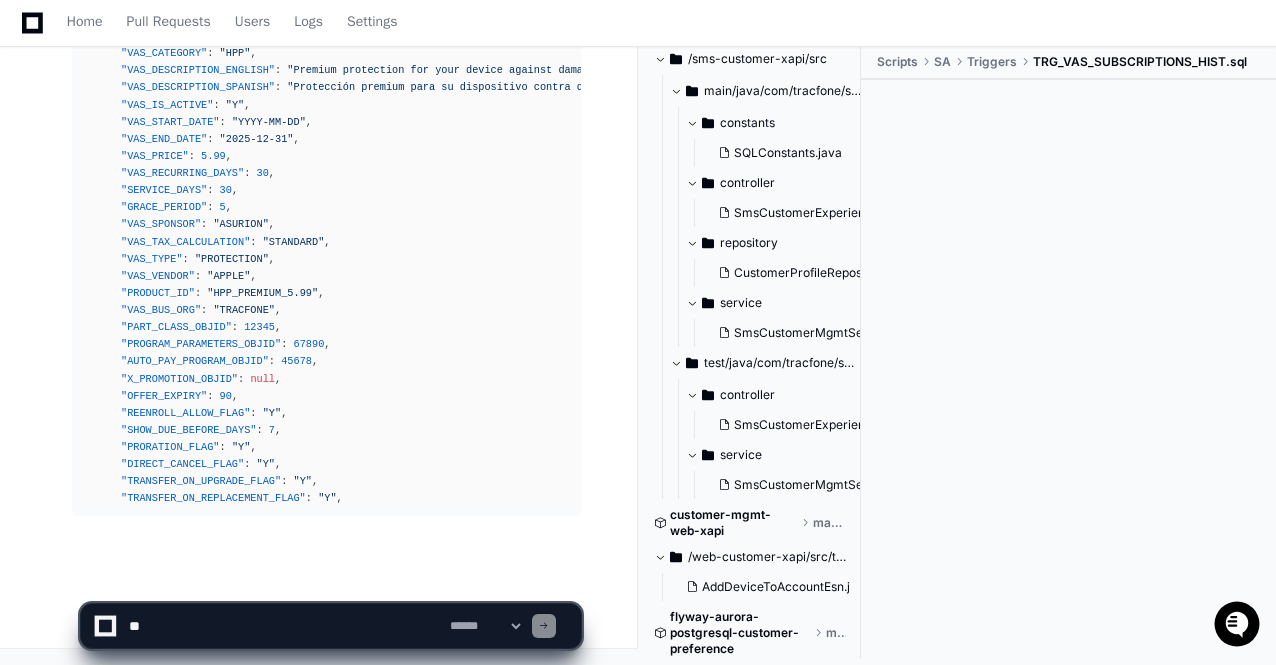 scroll, scrollTop: 76872, scrollLeft: 0, axis: vertical 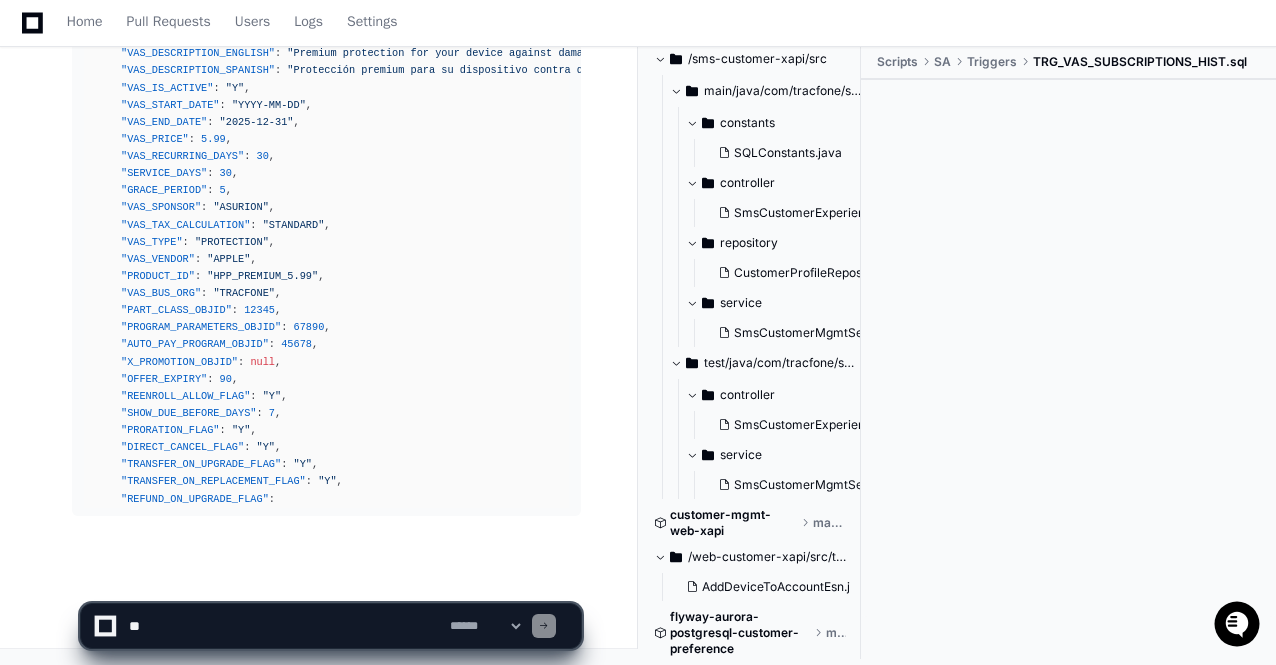 click on "**********" 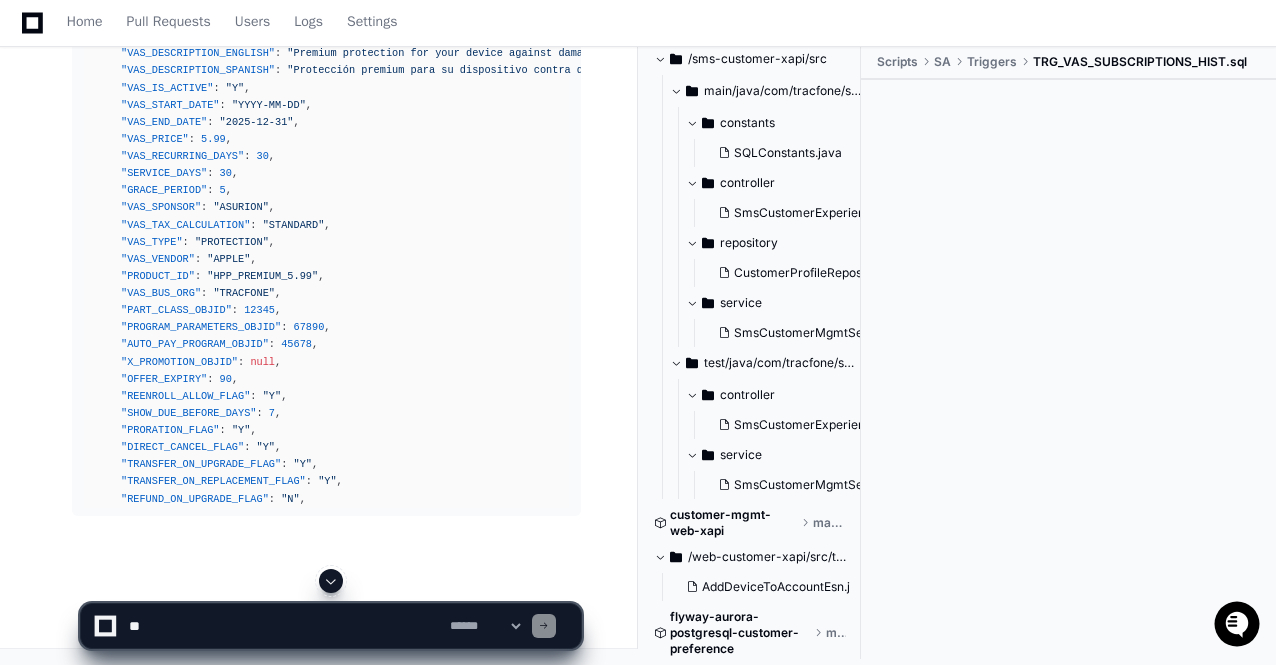 click 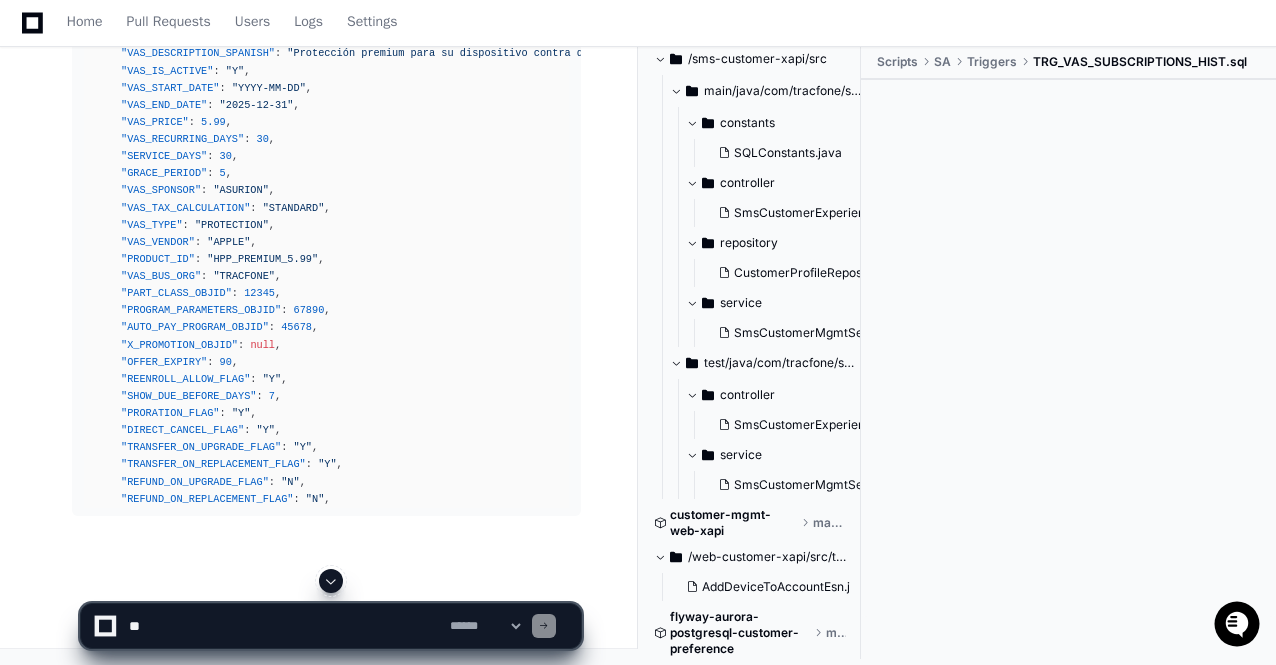 click 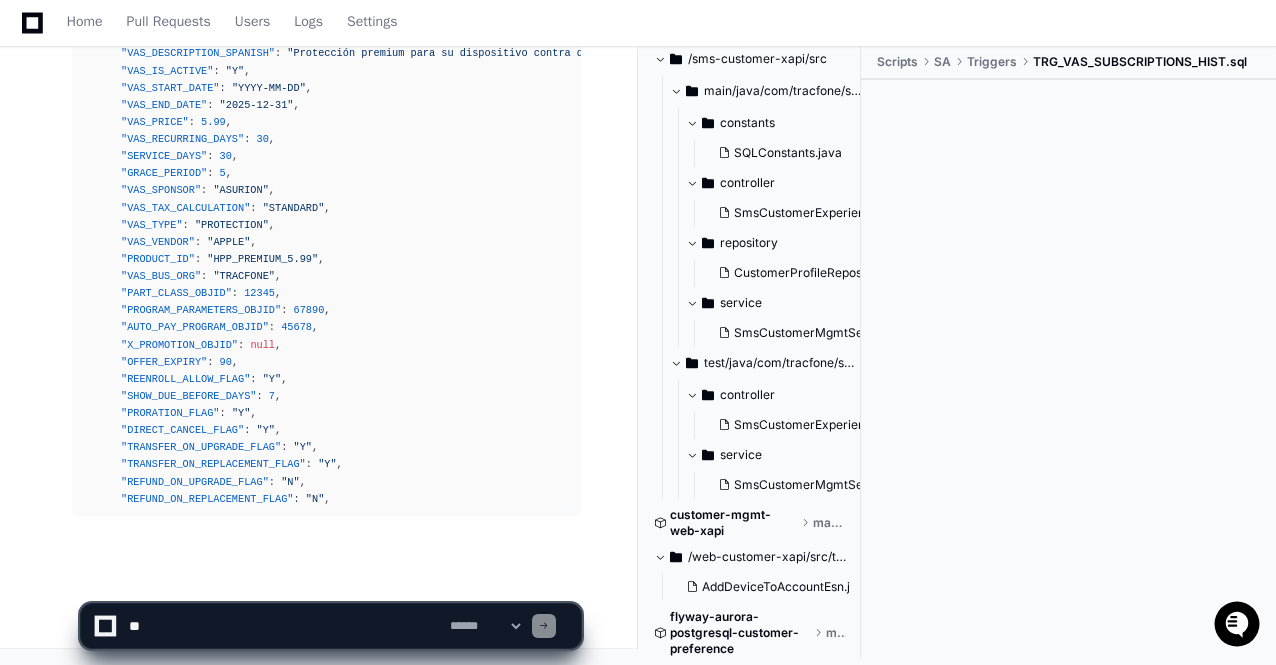 click on "**********" 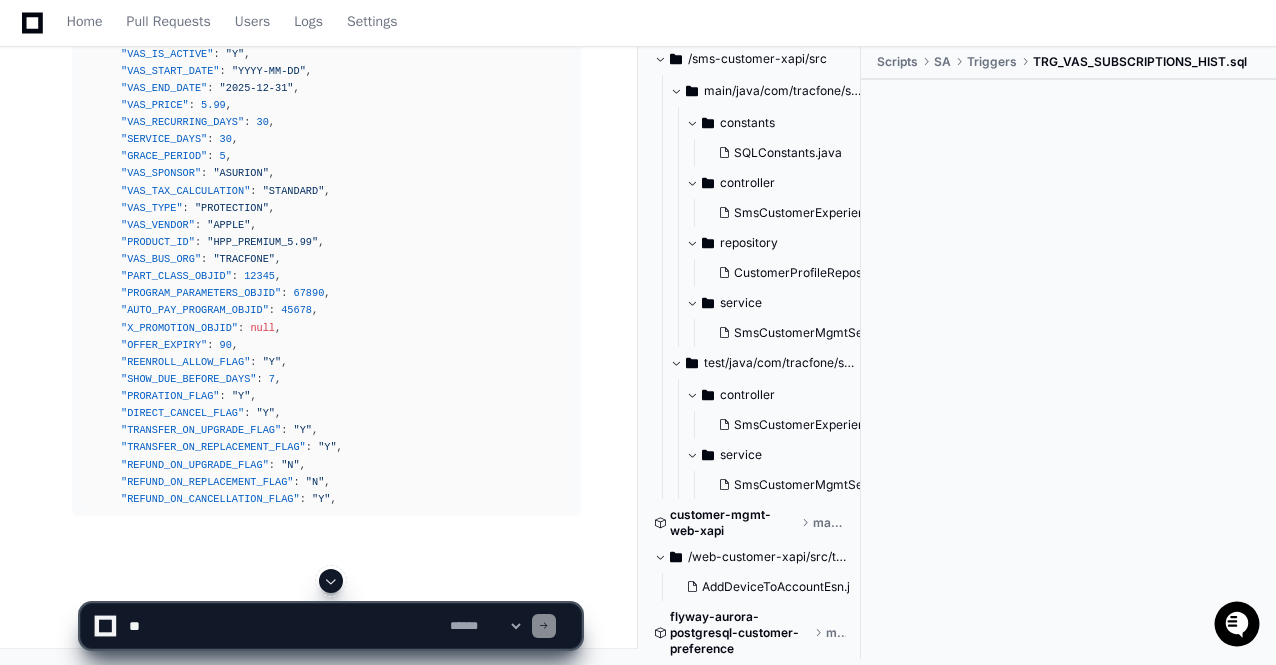 click 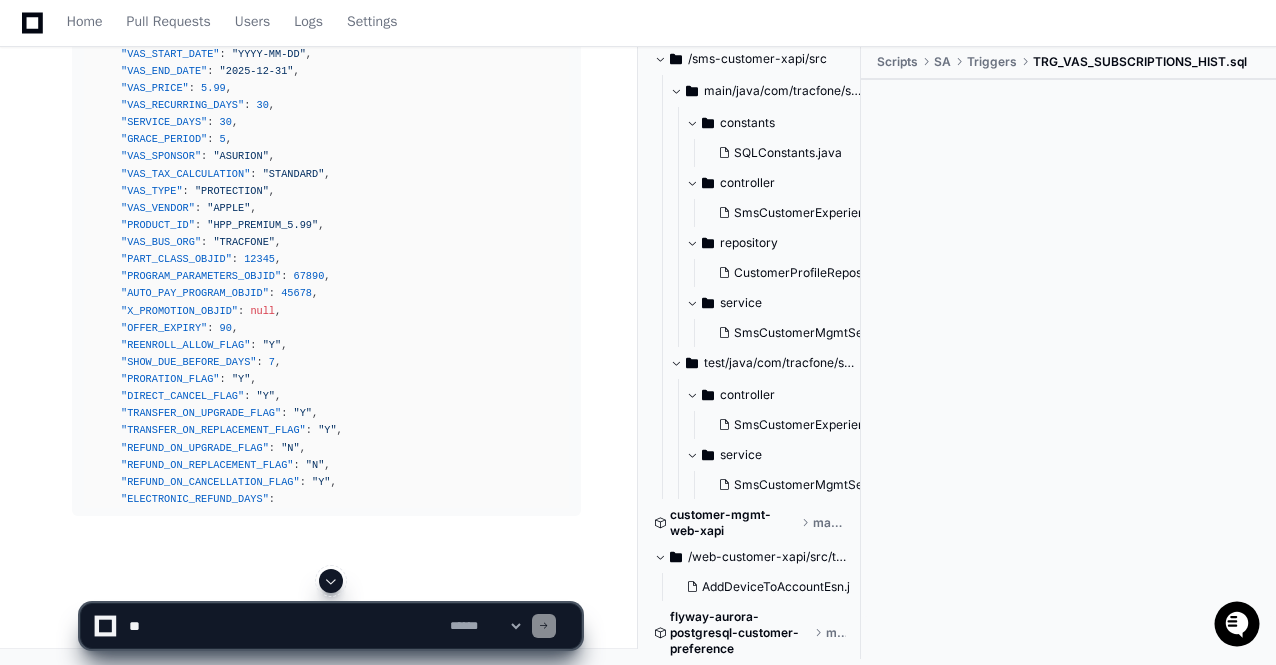 click on "**********" 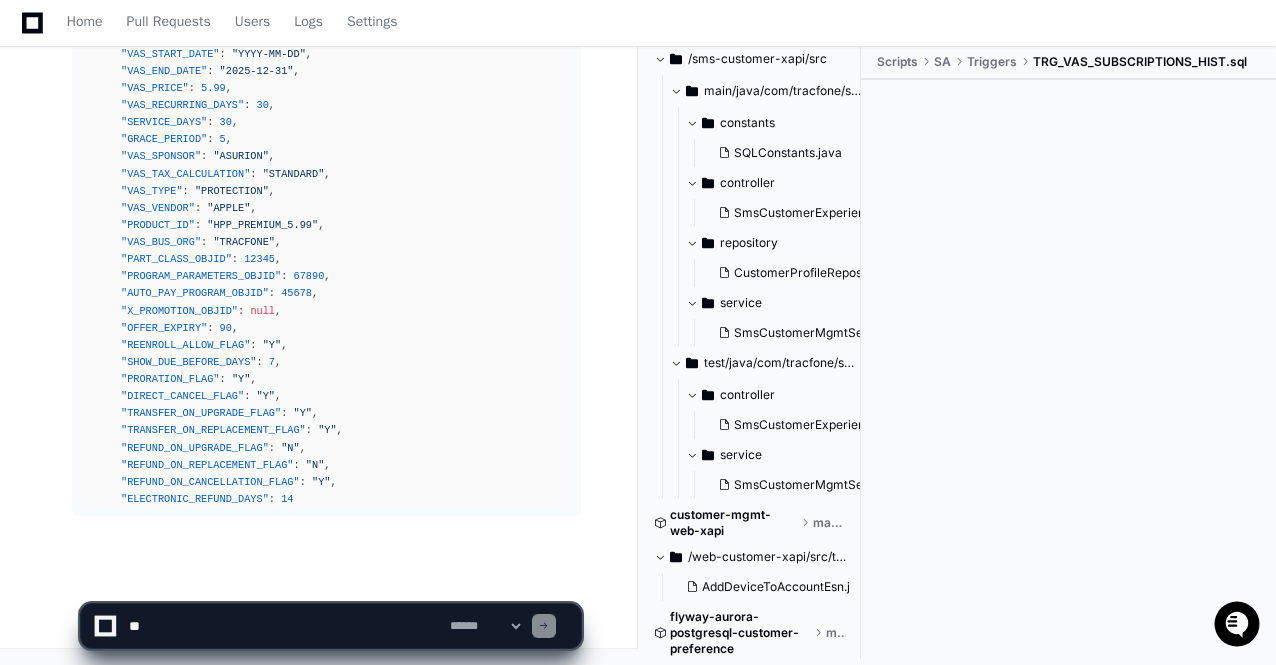 click on "**********" 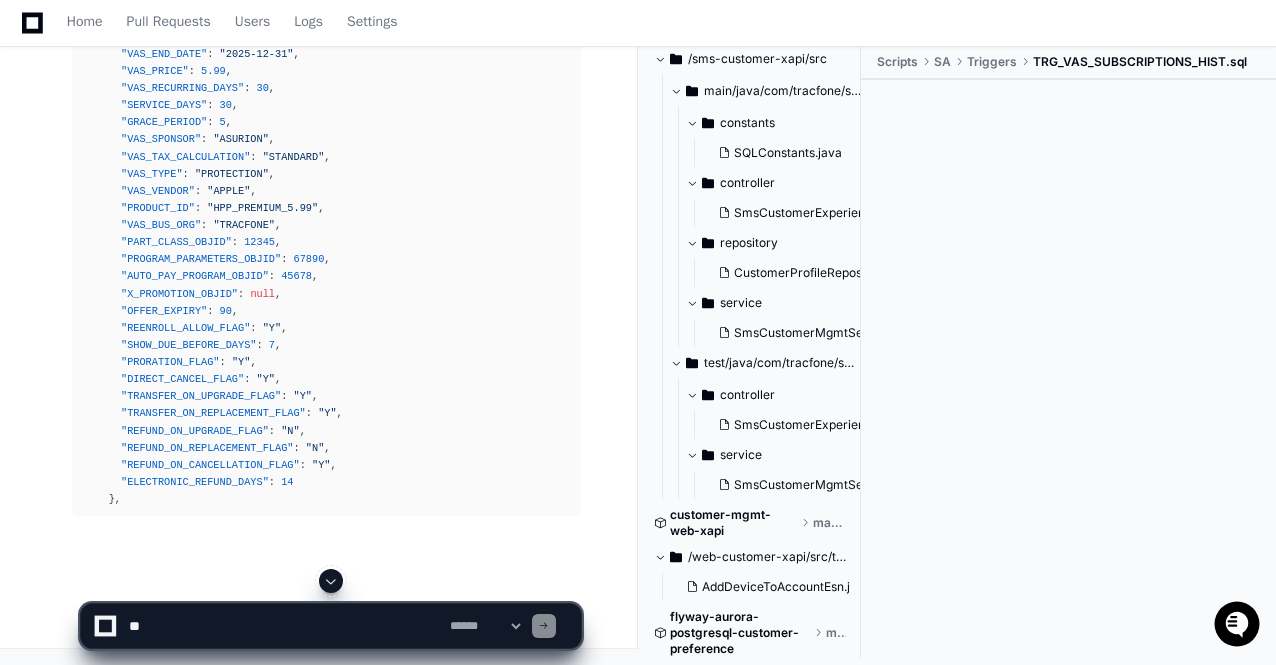 click 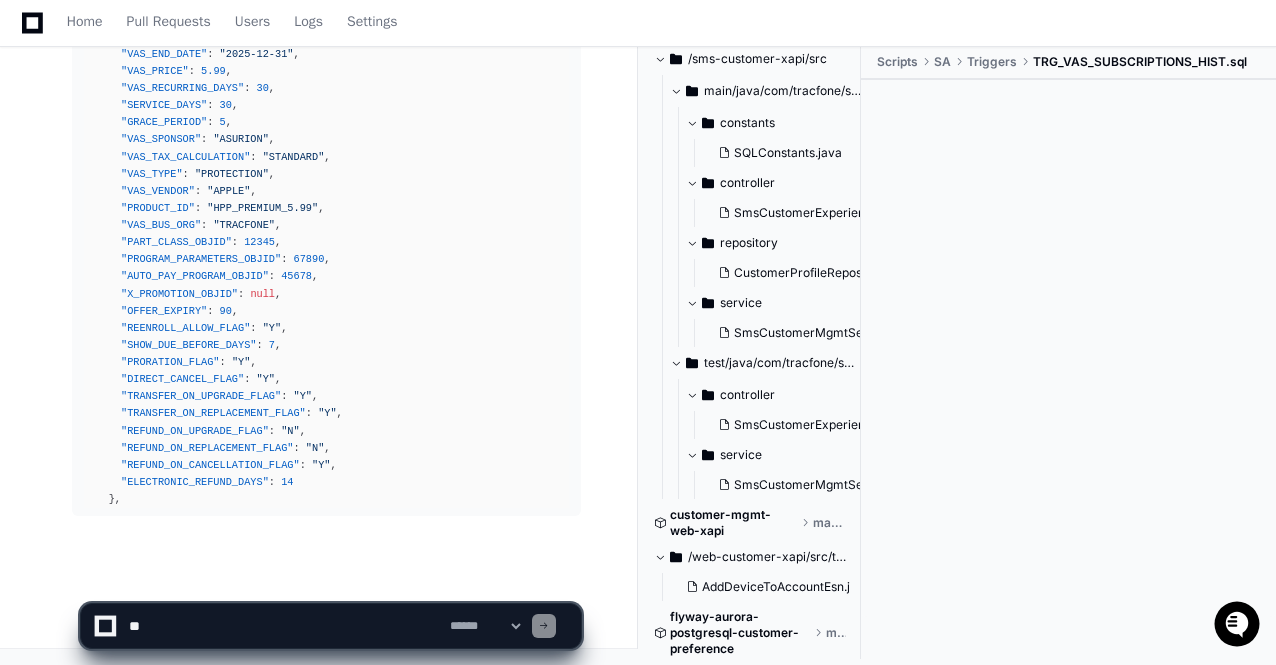 click on "**********" 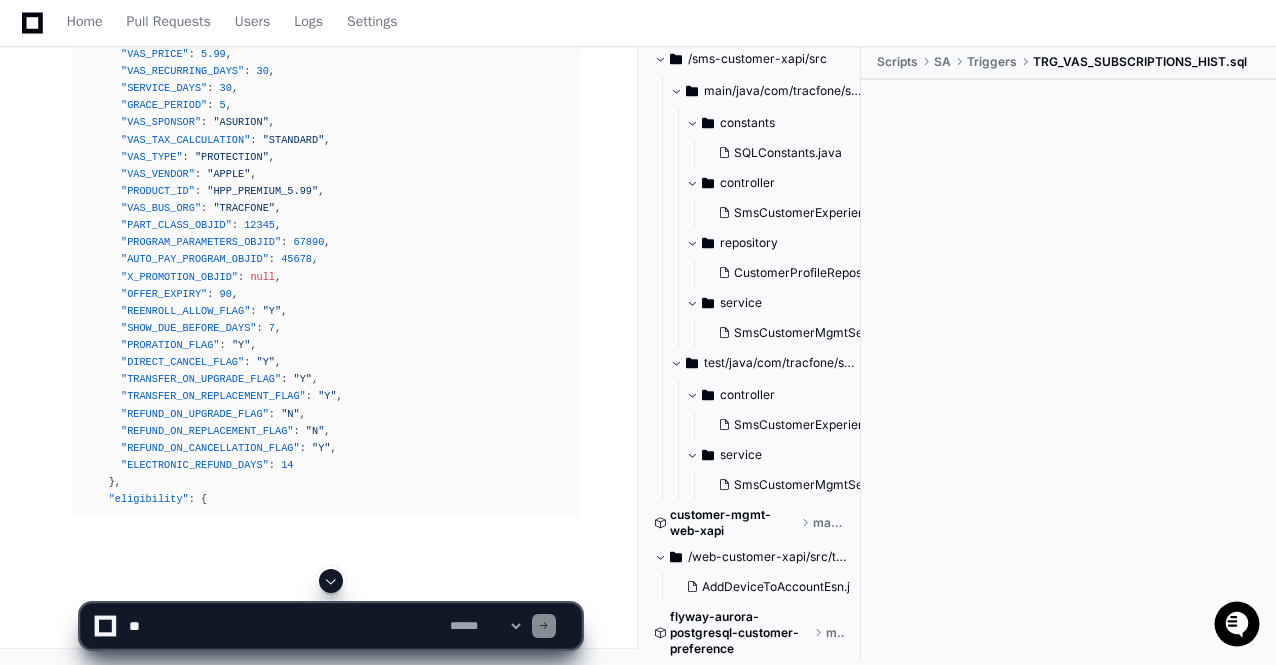click 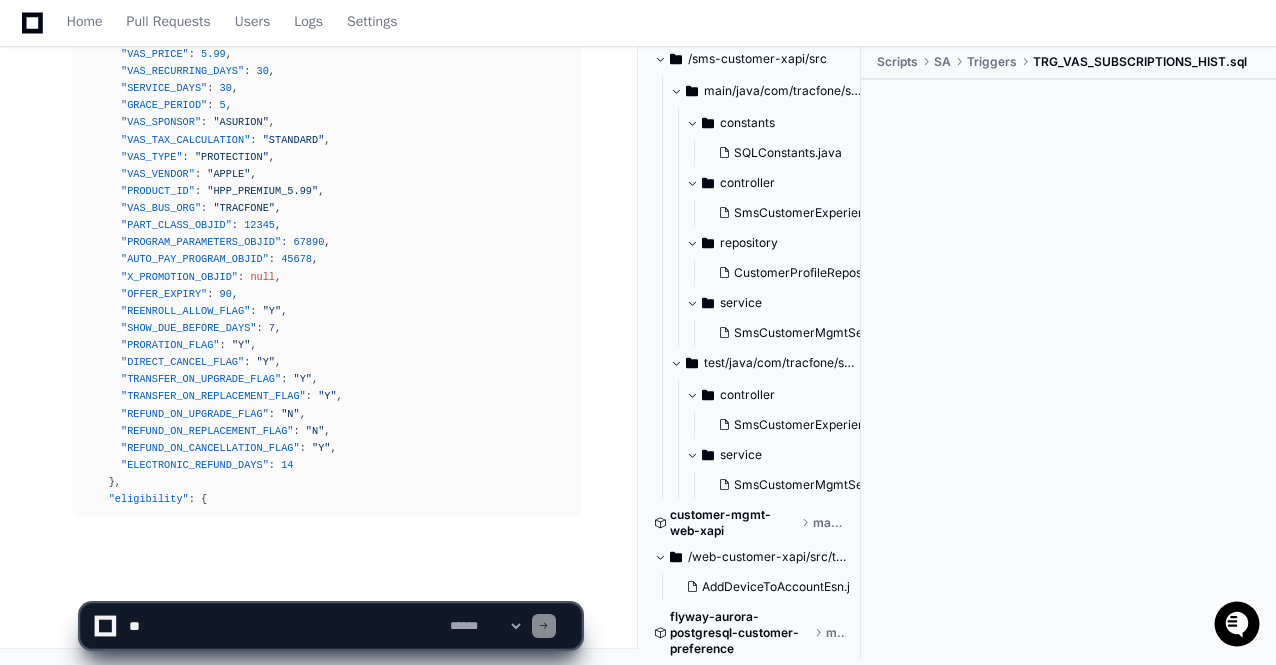 click on "**********" 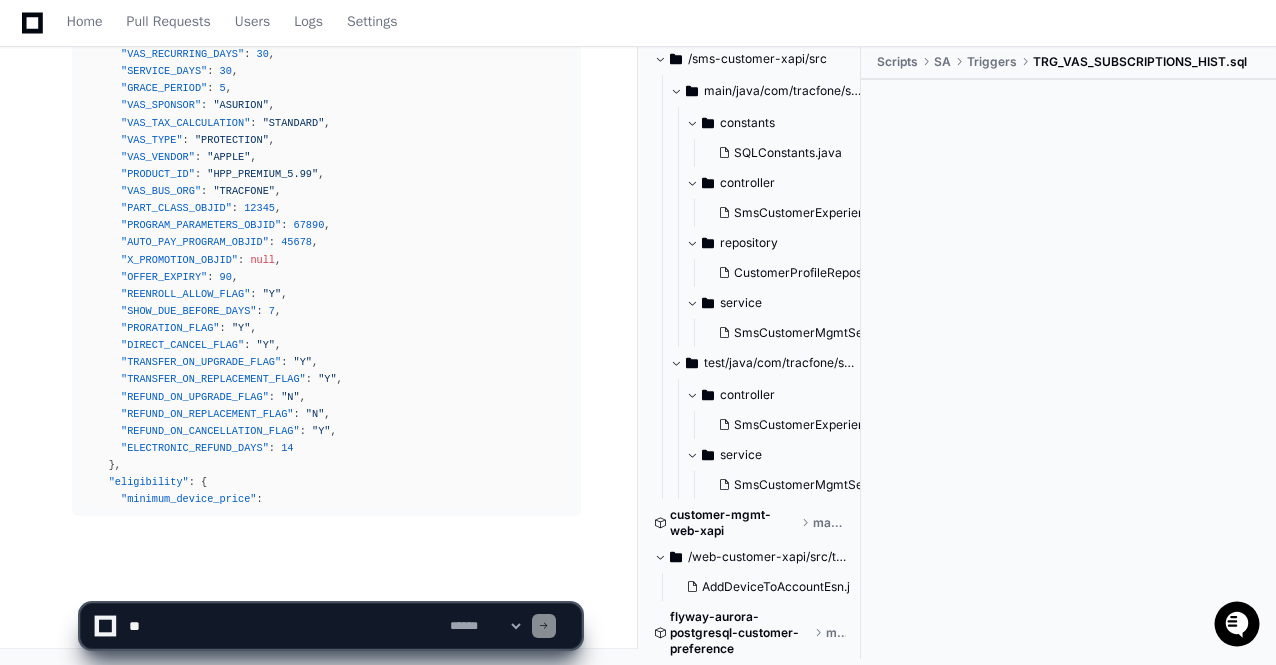 click on "**********" 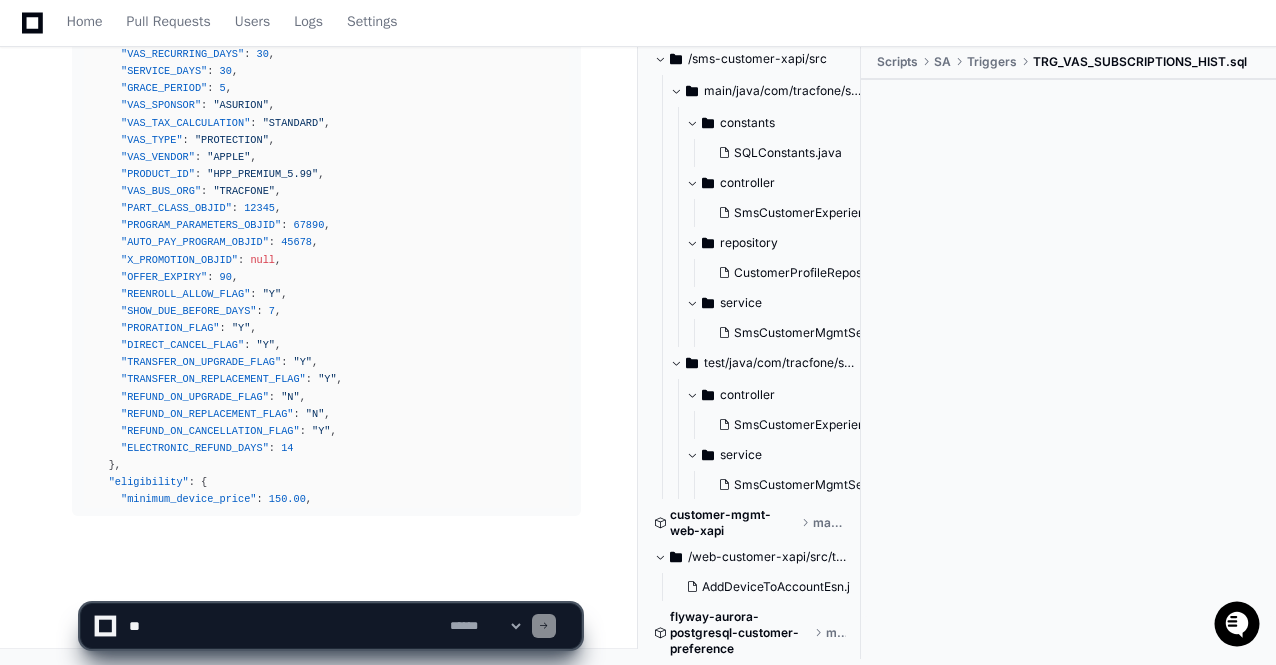 click on "**********" 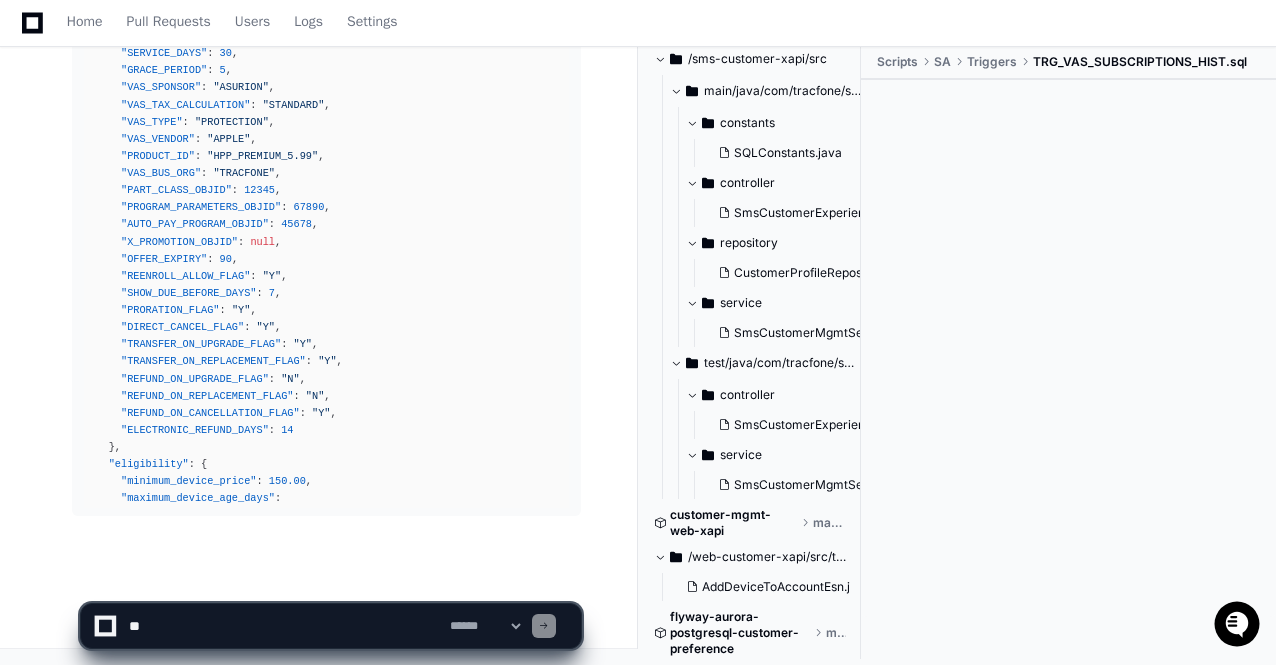 click on "**********" 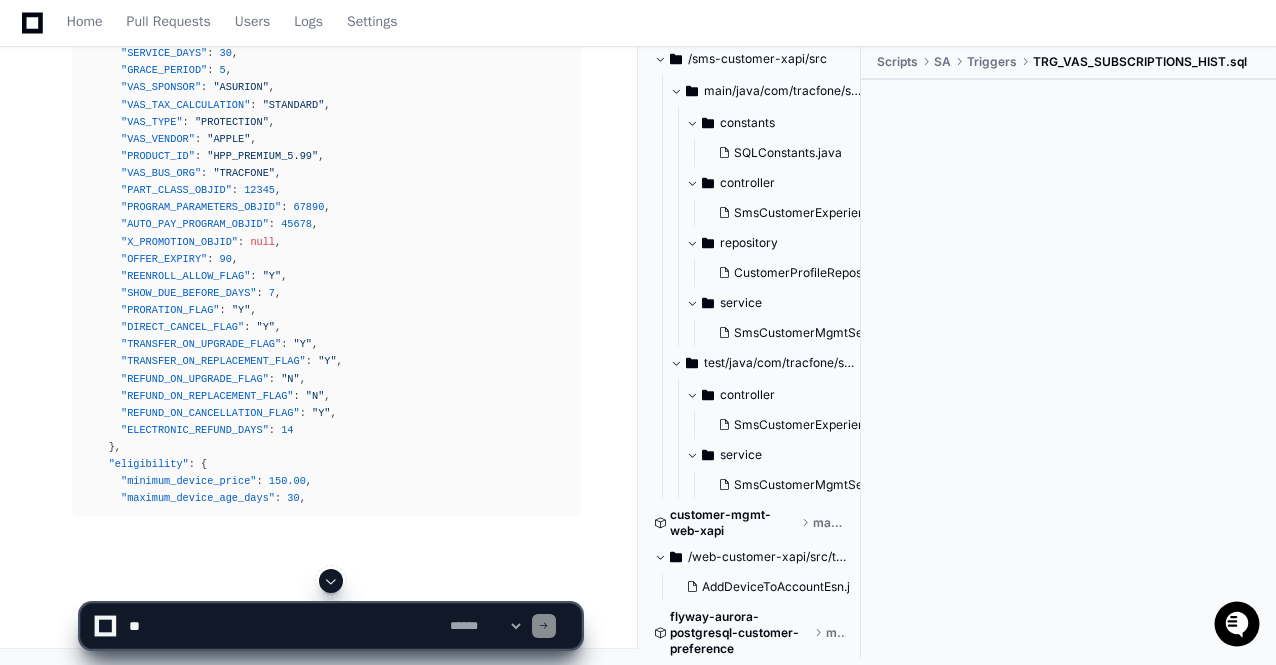 click 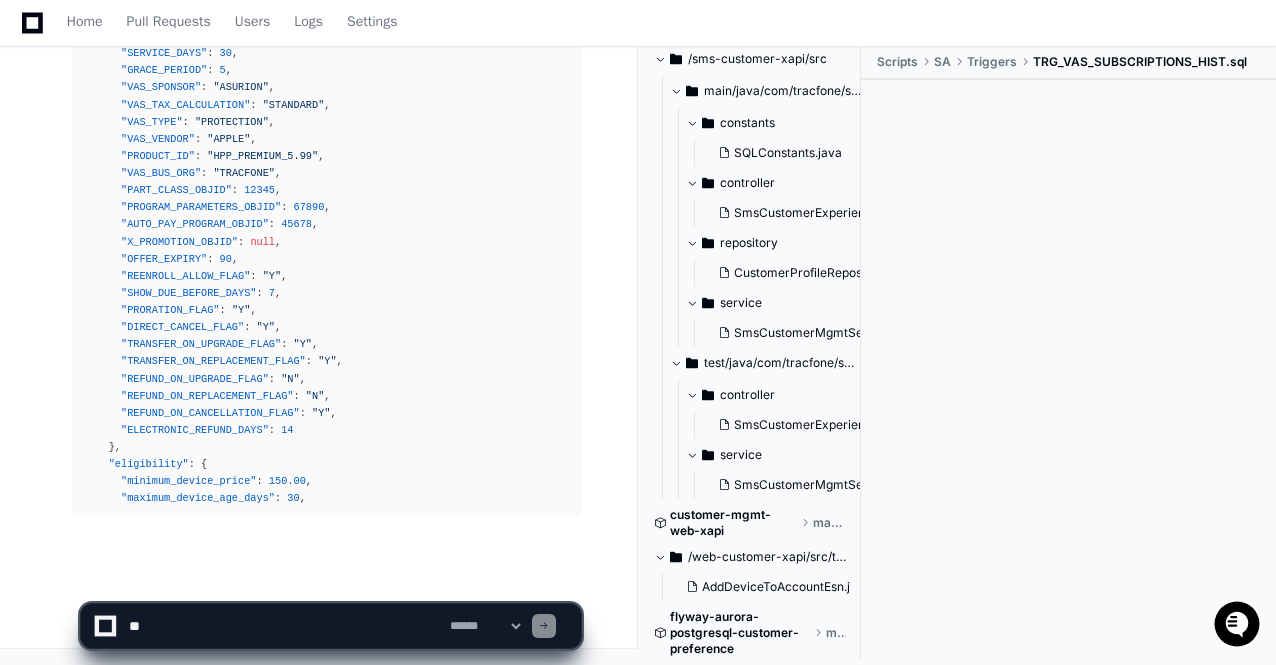 scroll, scrollTop: 77009, scrollLeft: 0, axis: vertical 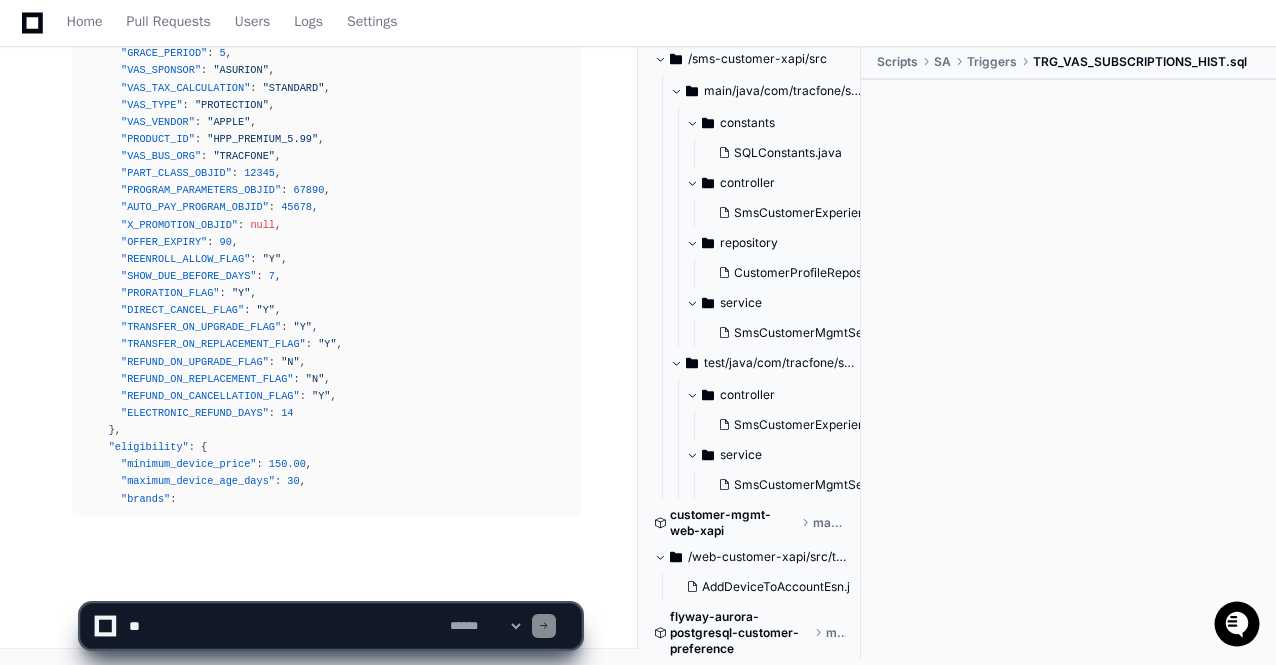 click on "**********" 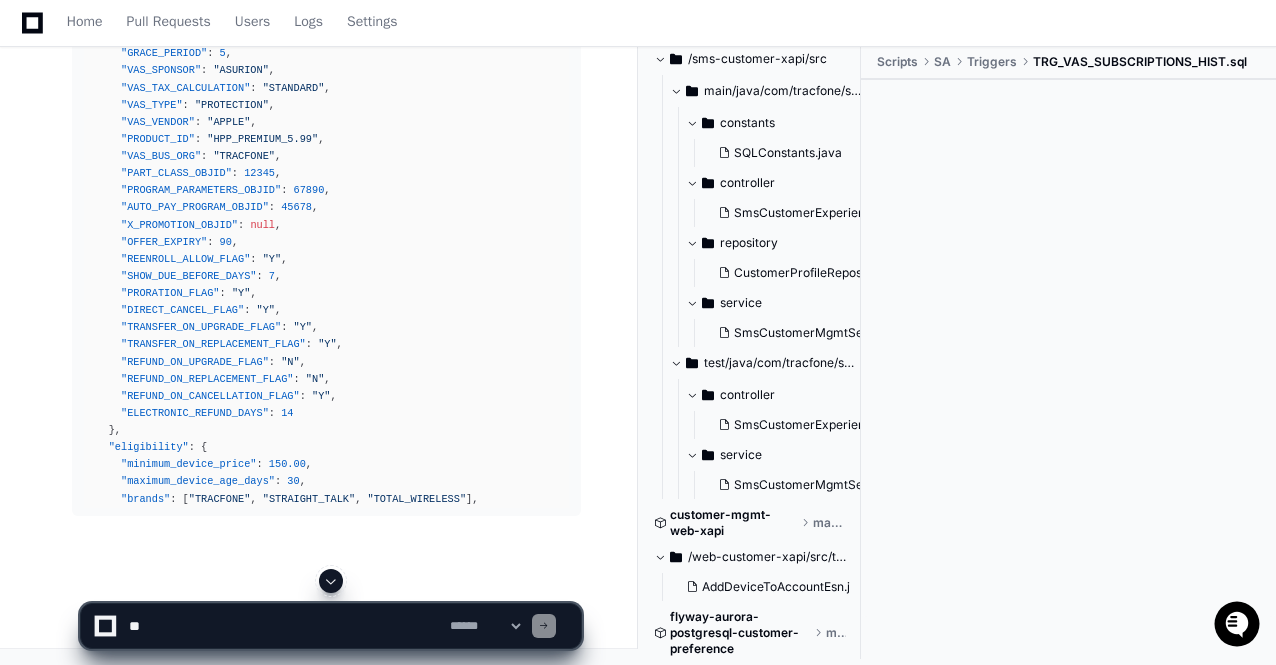 click 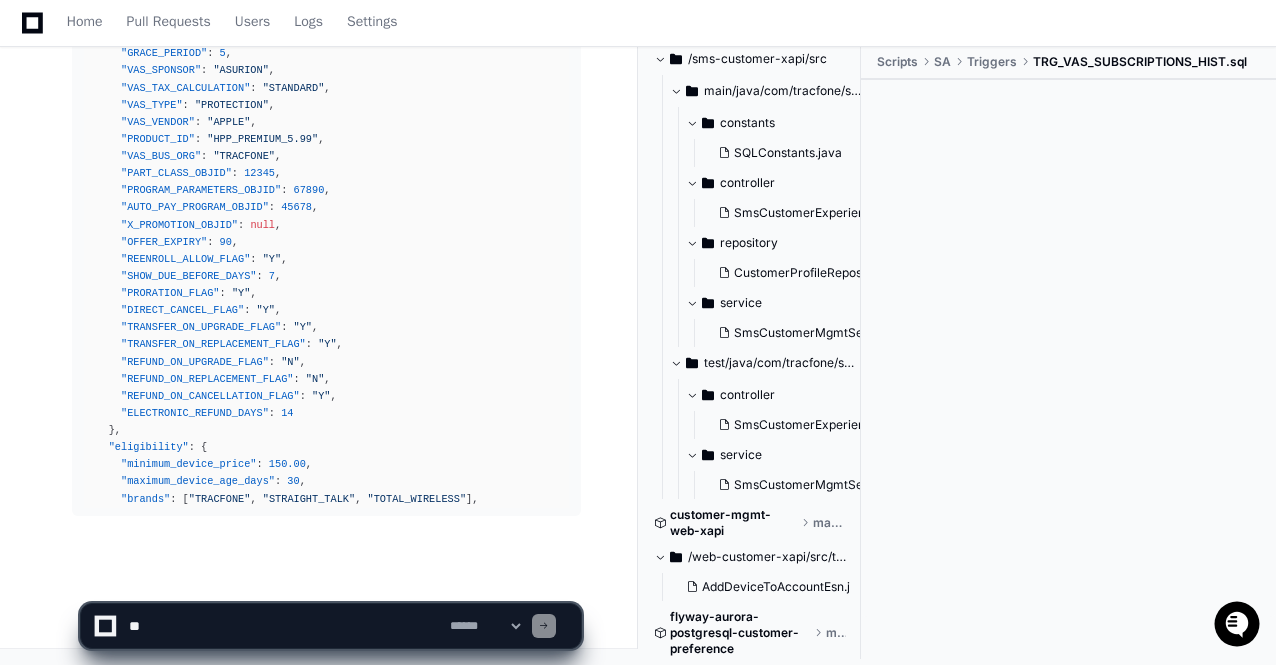 scroll, scrollTop: 77026, scrollLeft: 0, axis: vertical 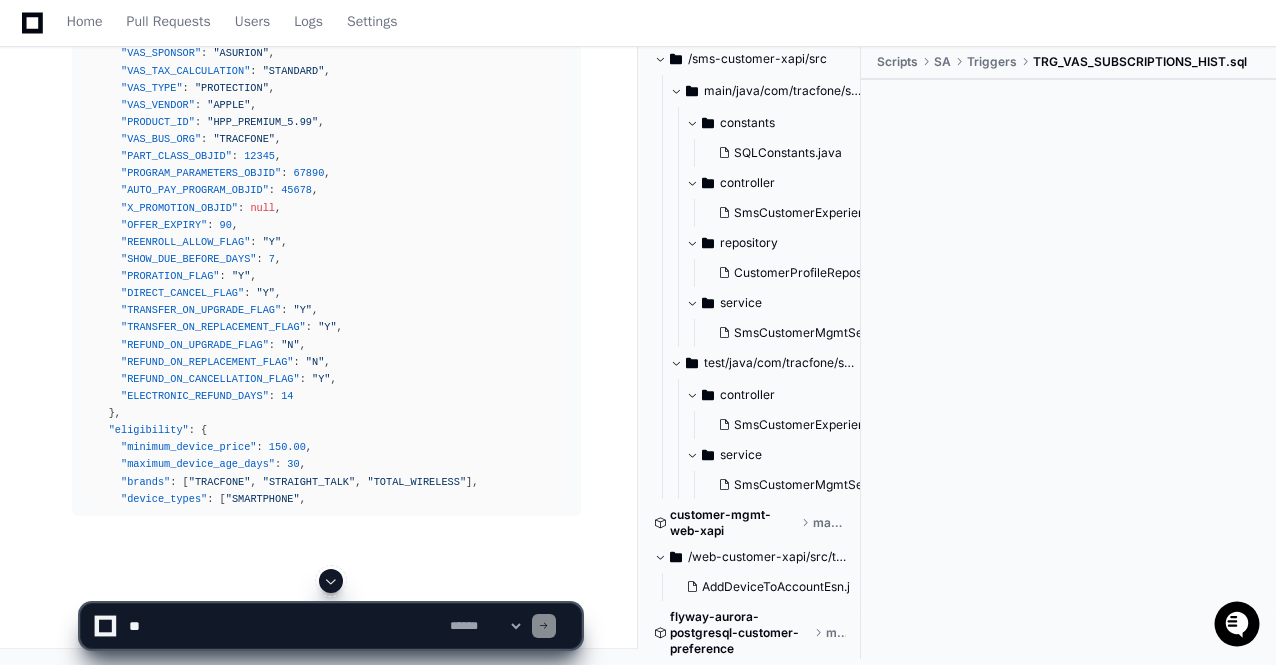 click 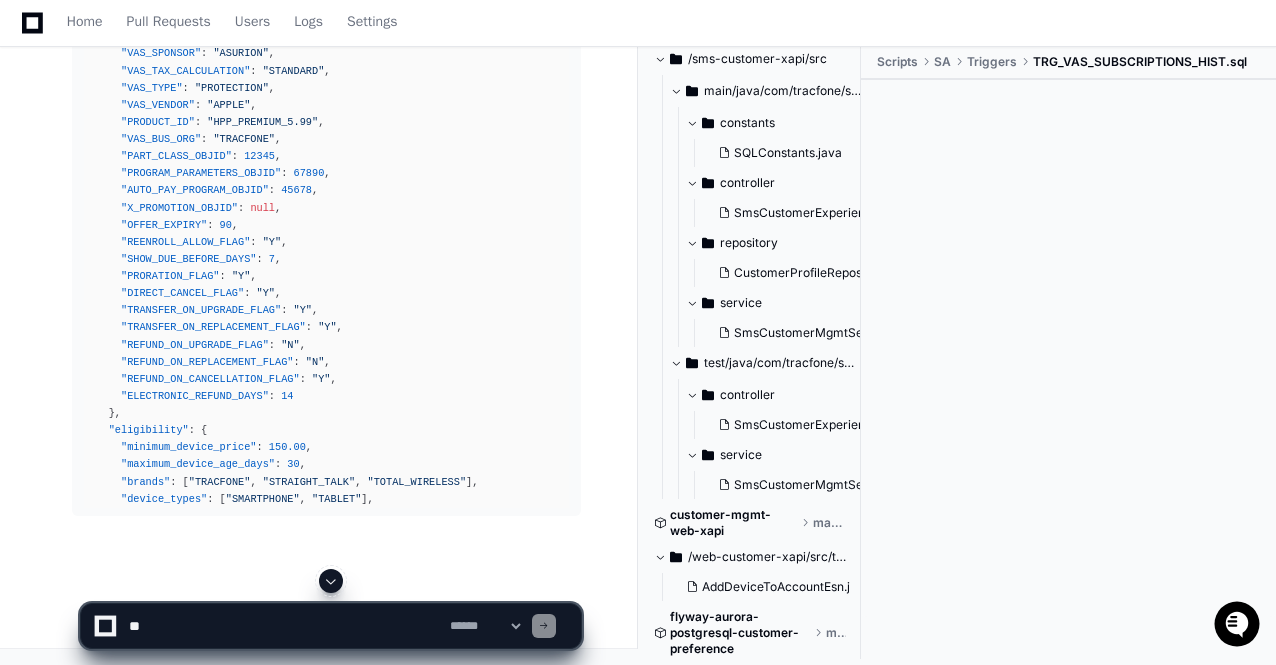 click 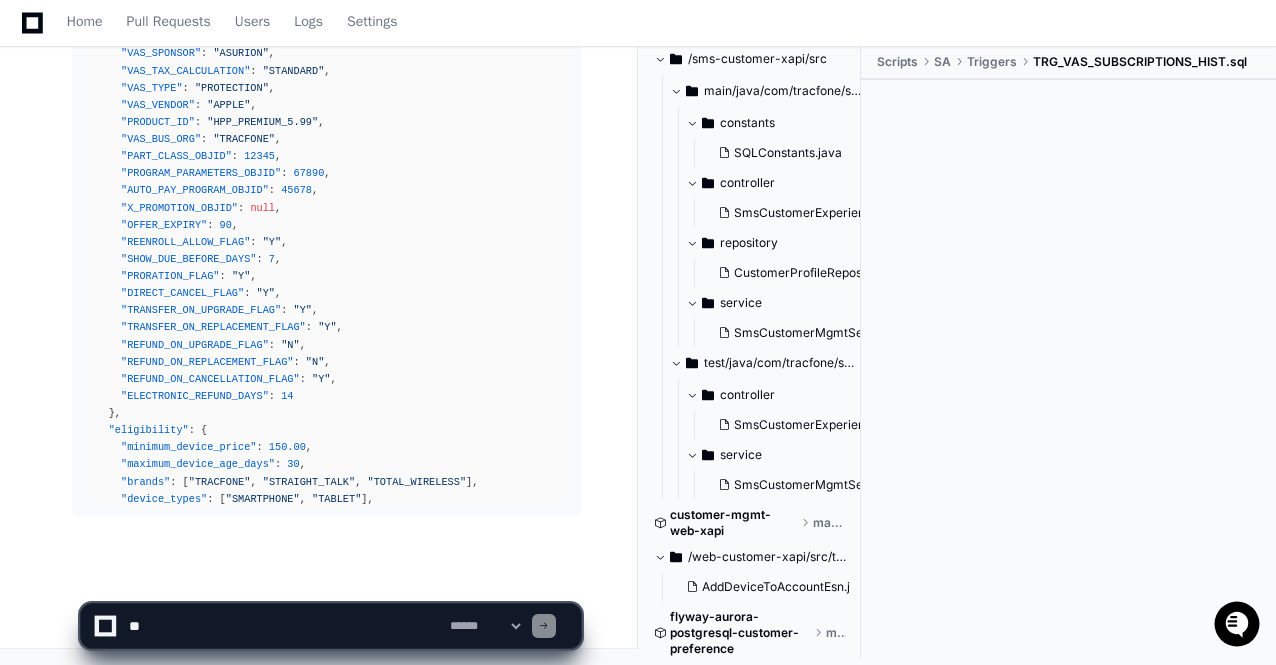click on "**********" 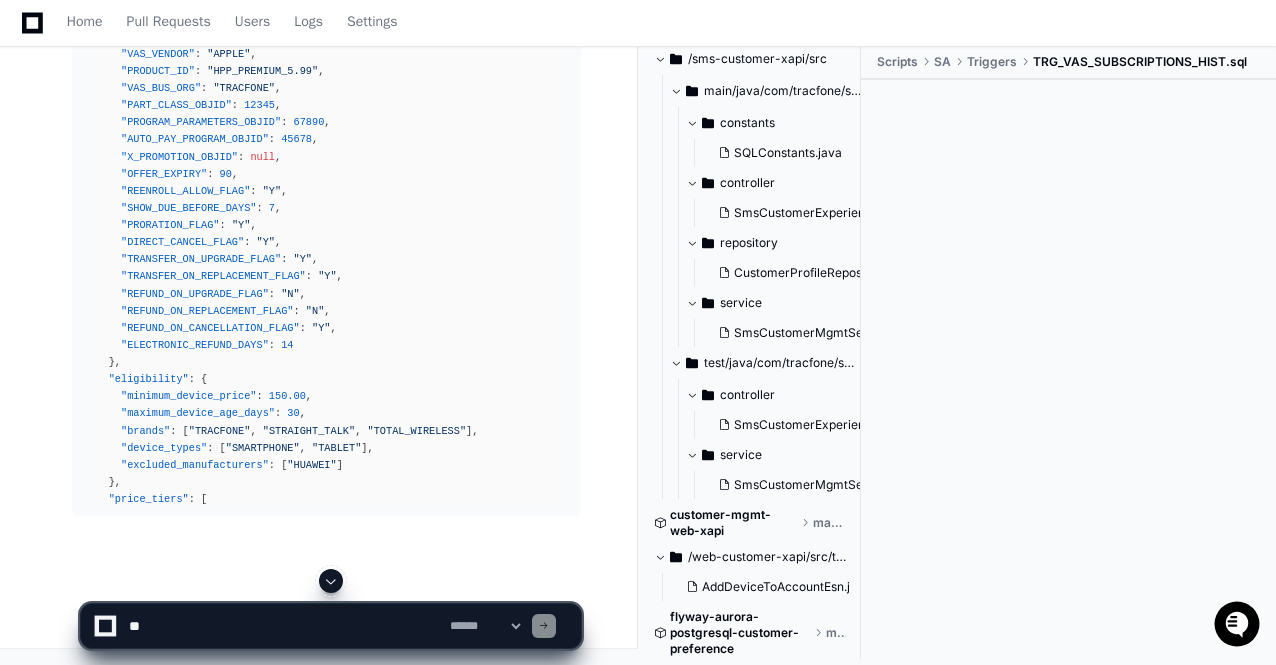 click 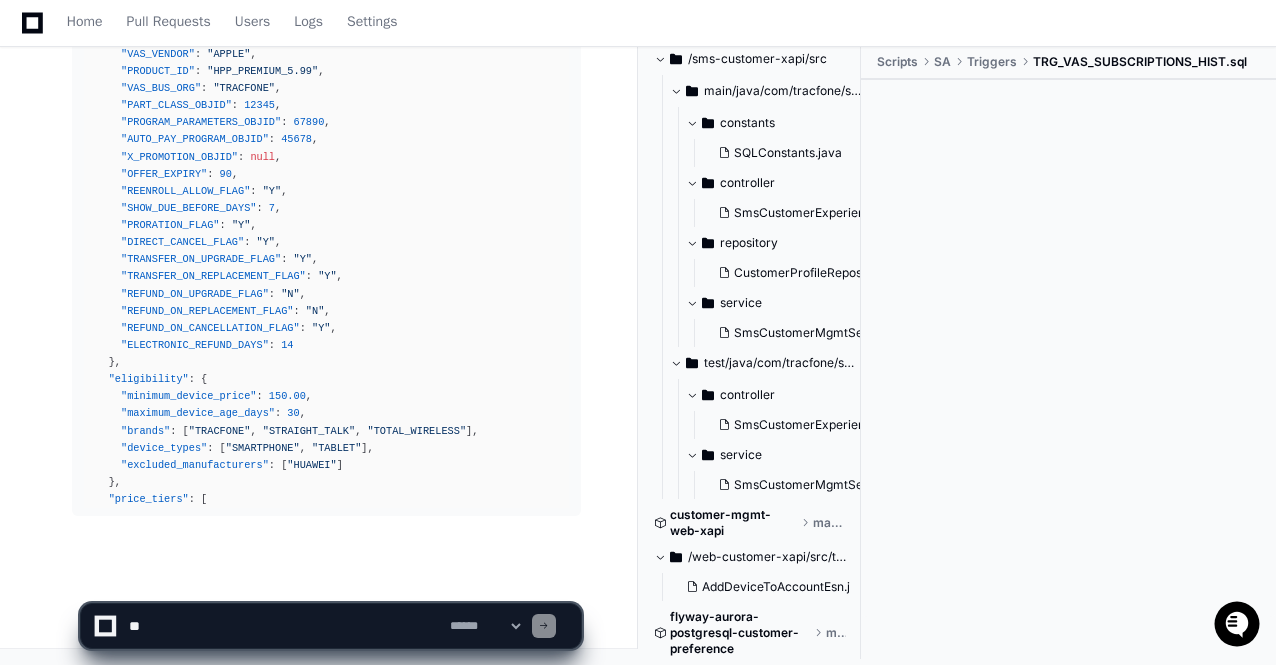 click on "**********" 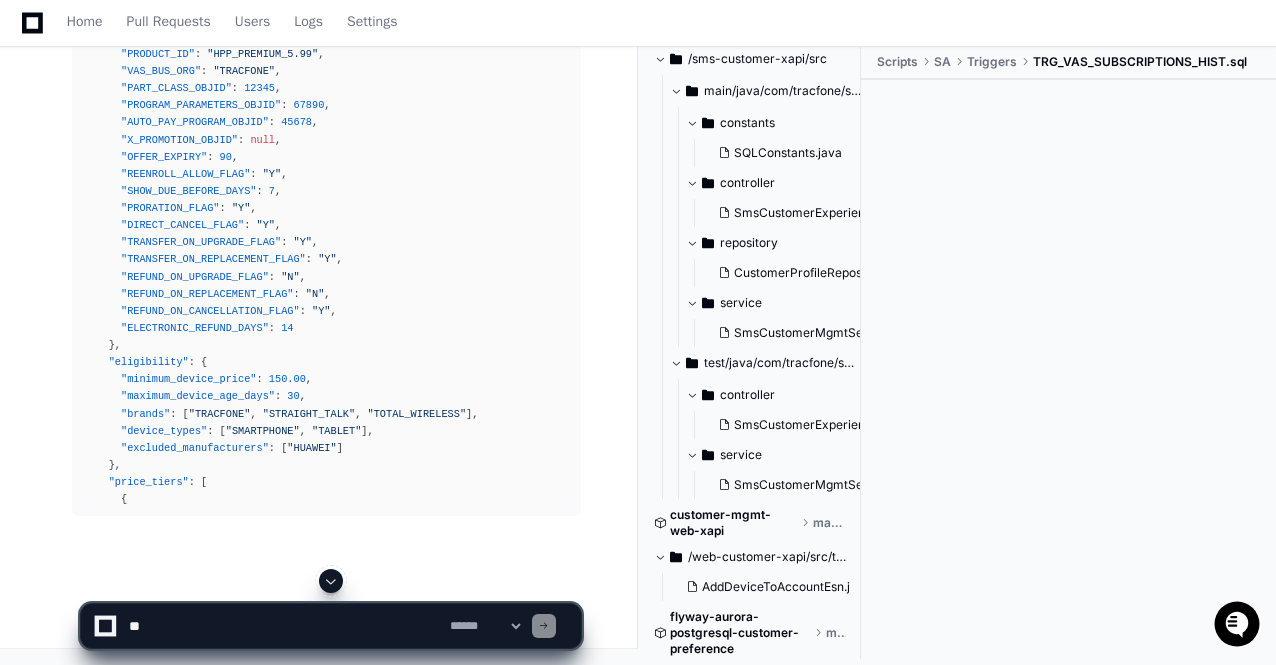 click 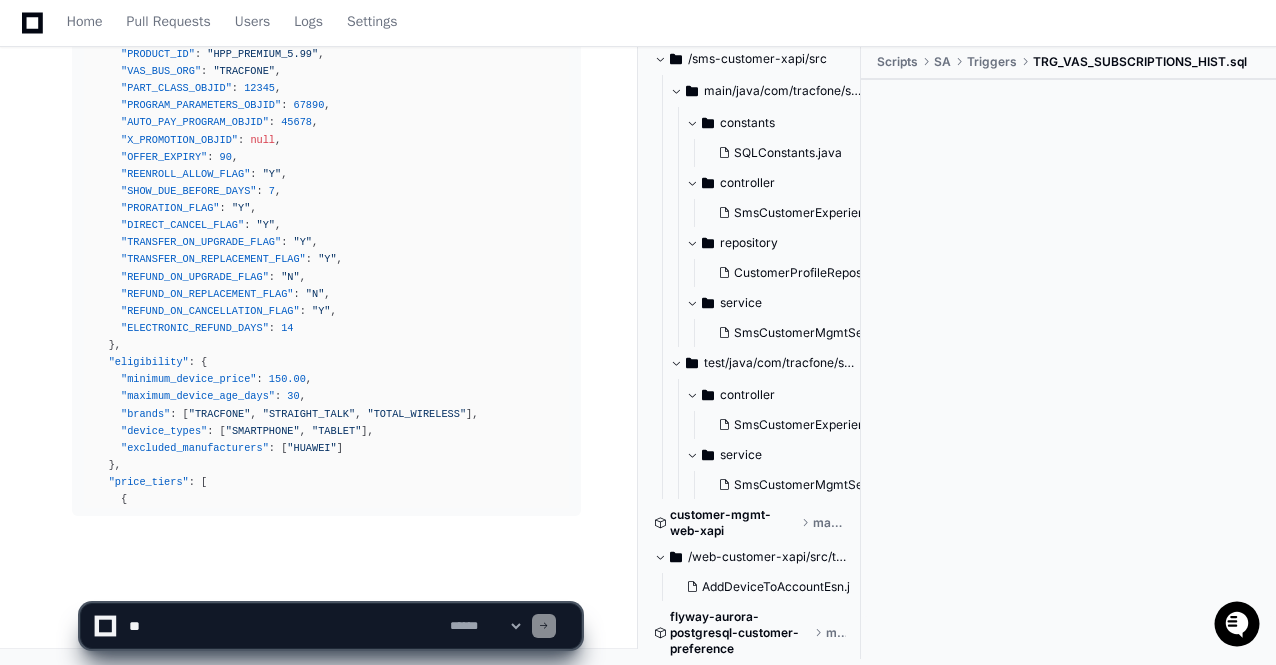 click on "**********" 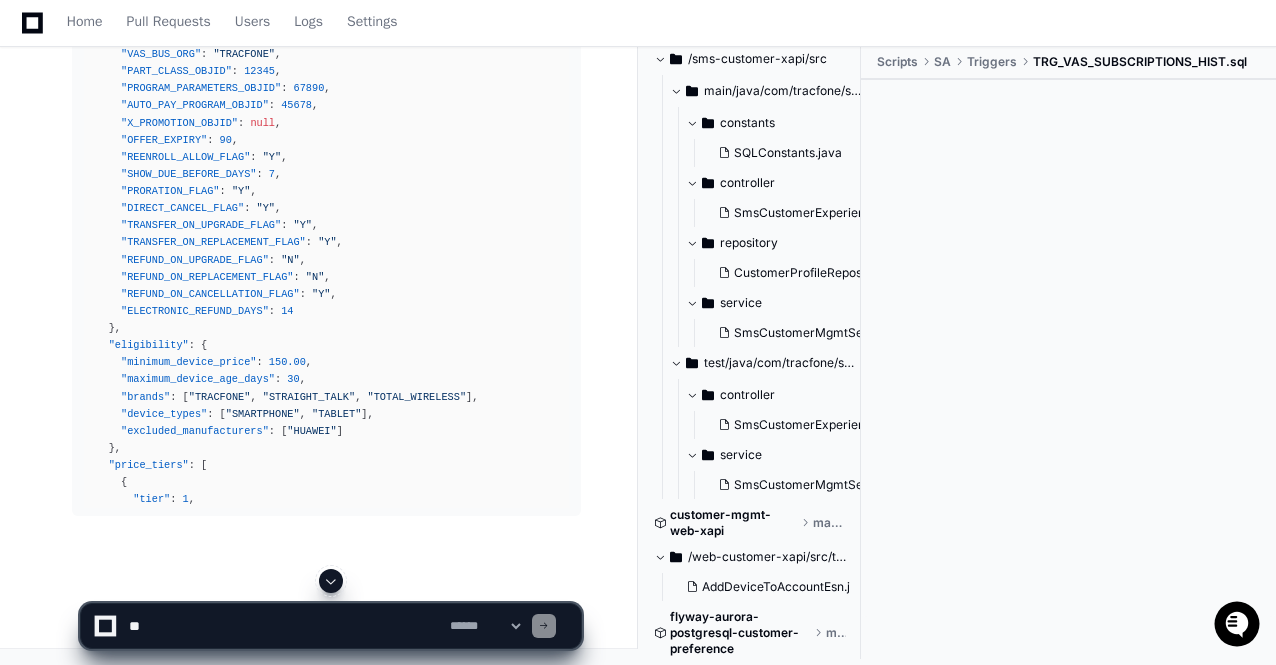 click 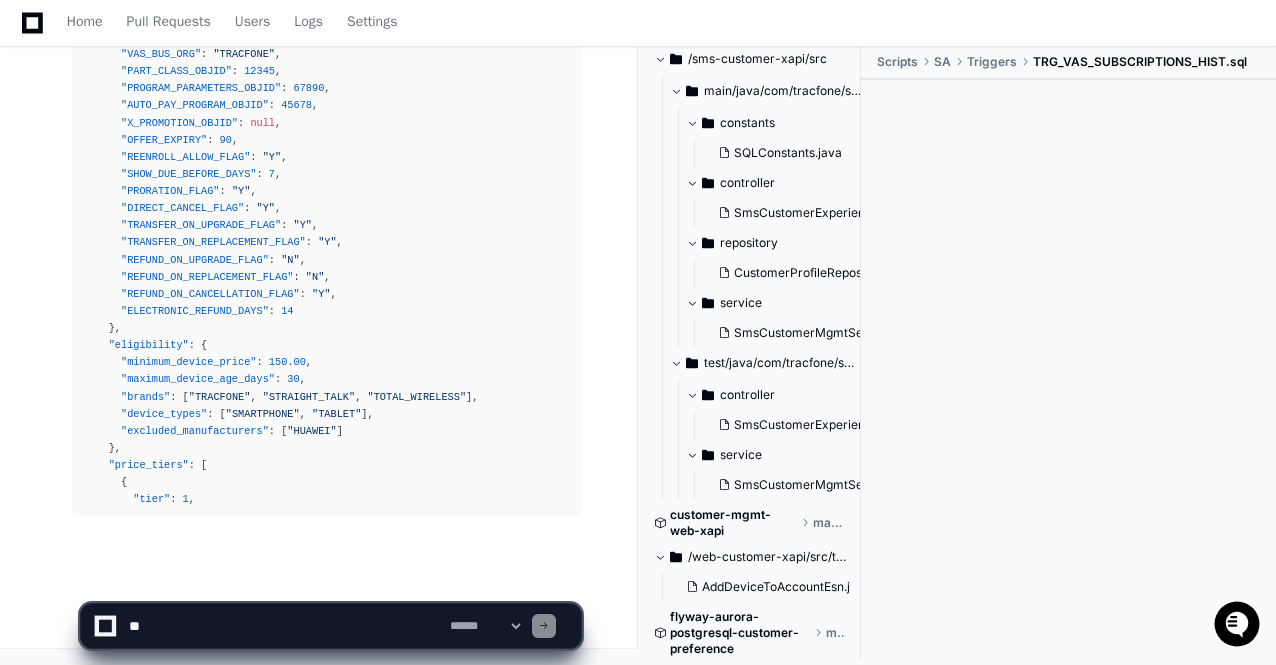 scroll, scrollTop: 77129, scrollLeft: 0, axis: vertical 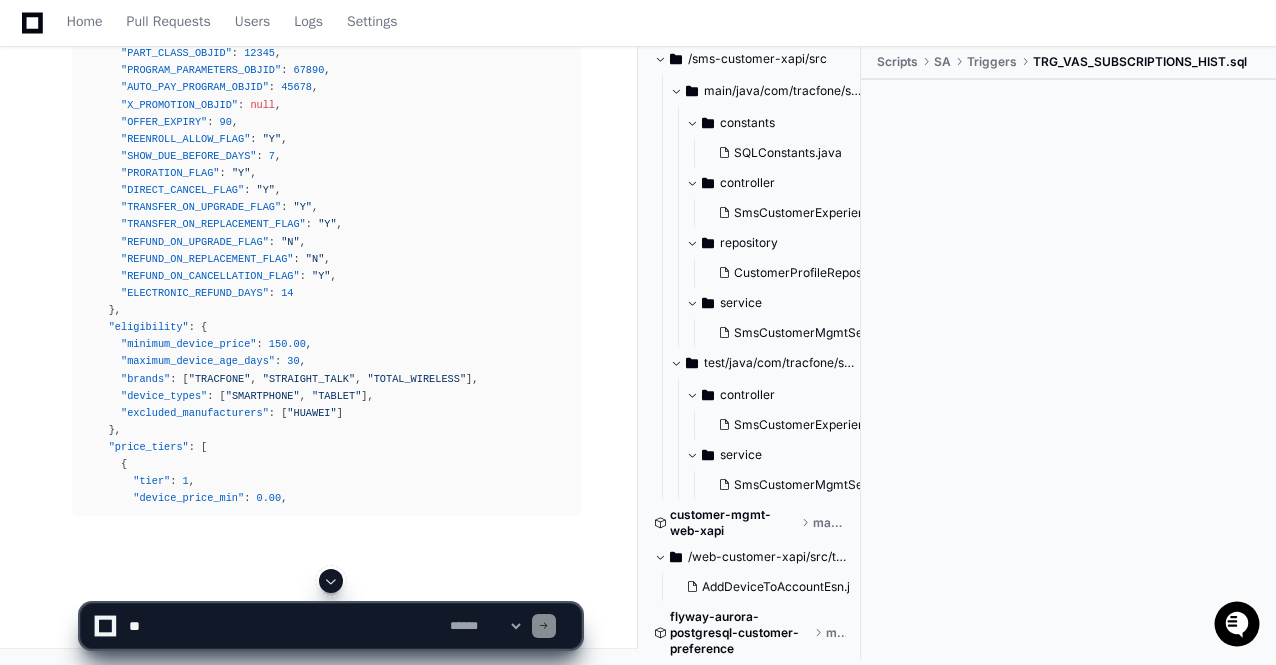 click 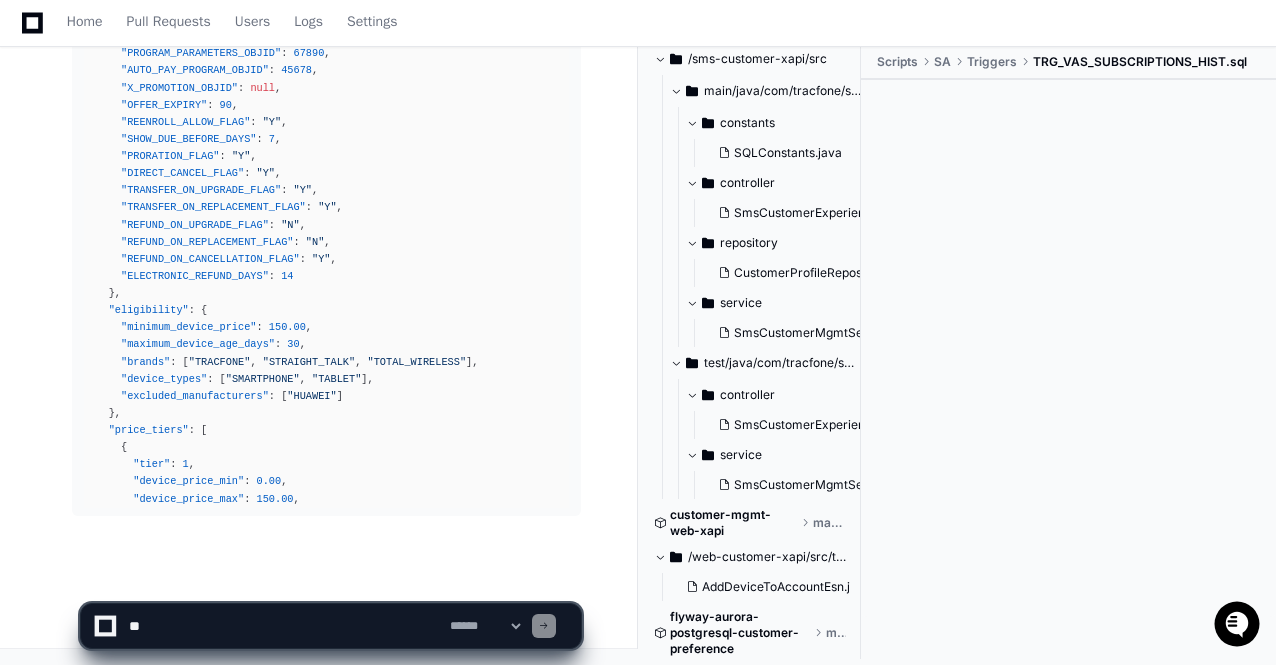 scroll, scrollTop: 77163, scrollLeft: 0, axis: vertical 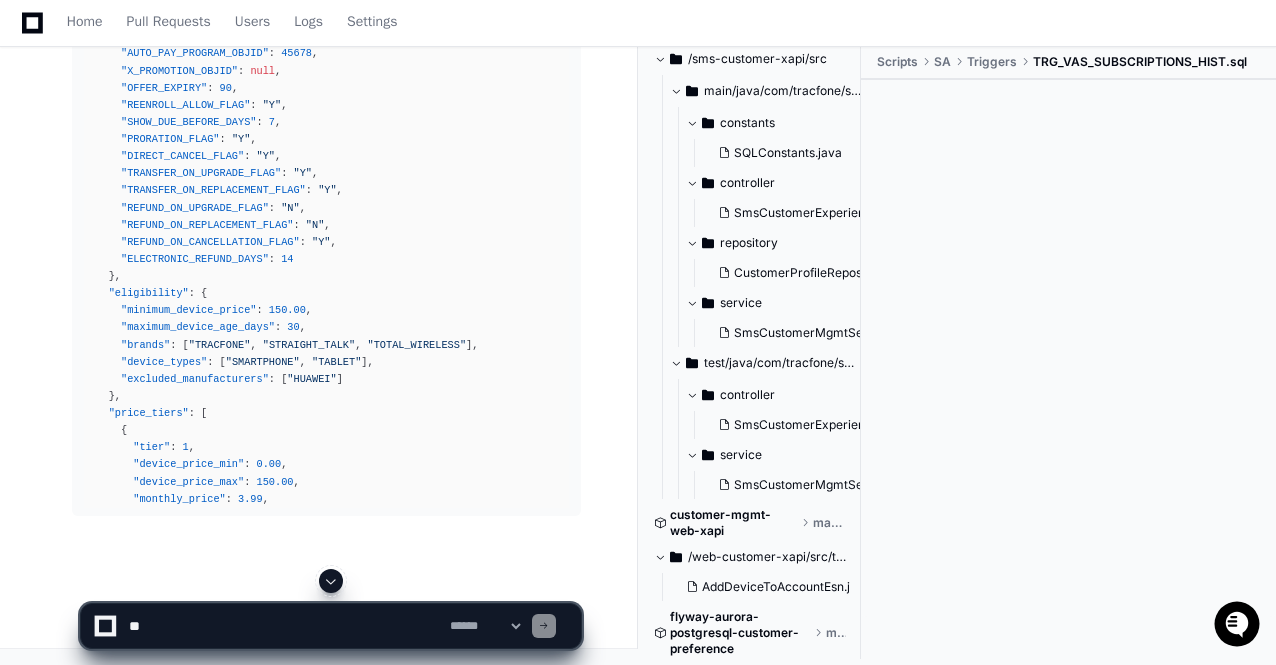click 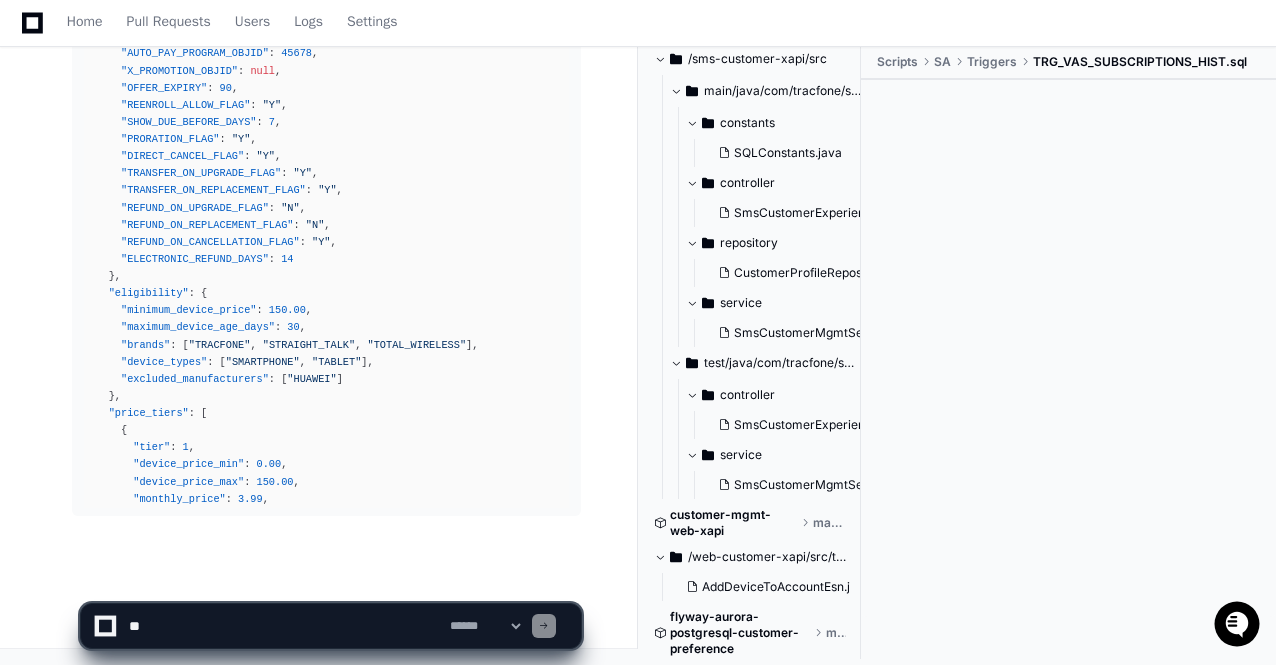 scroll, scrollTop: 77180, scrollLeft: 0, axis: vertical 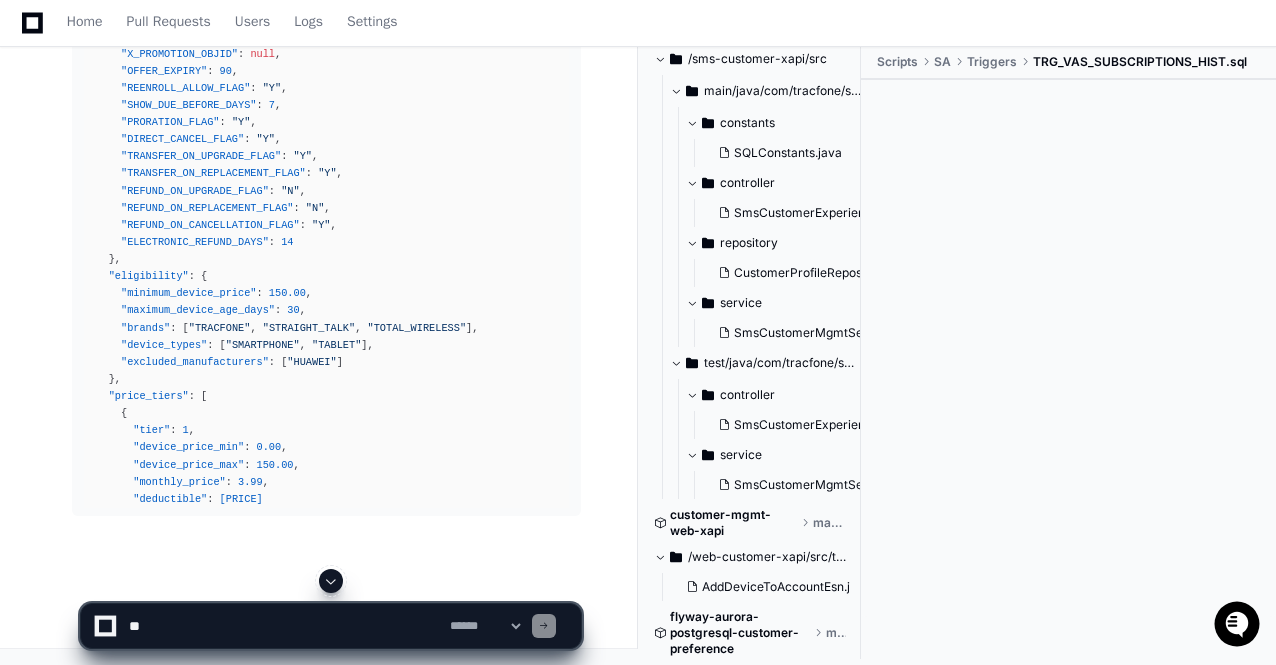 click 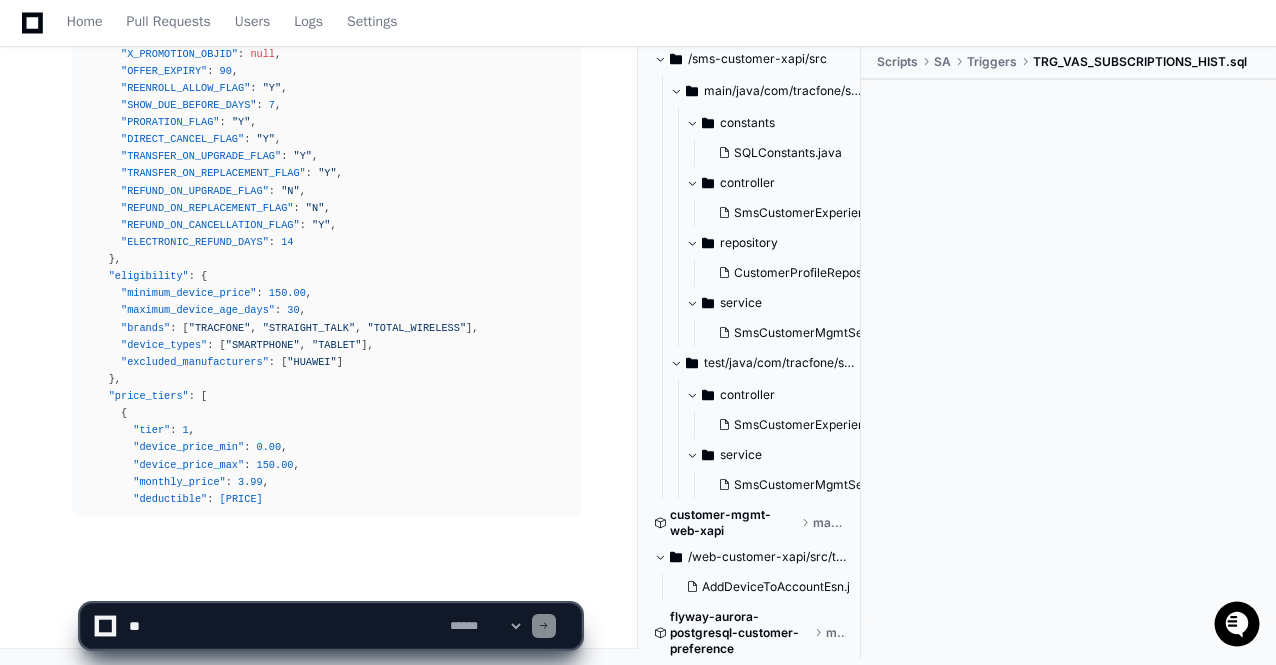 scroll, scrollTop: 77198, scrollLeft: 0, axis: vertical 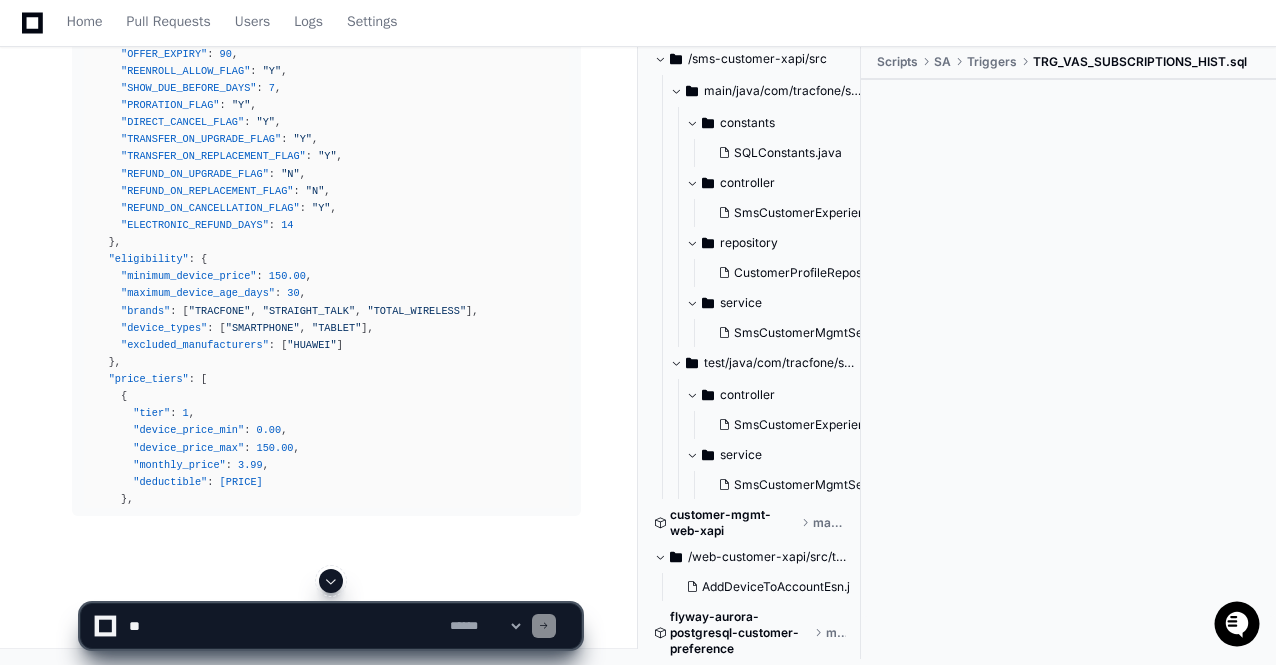 click 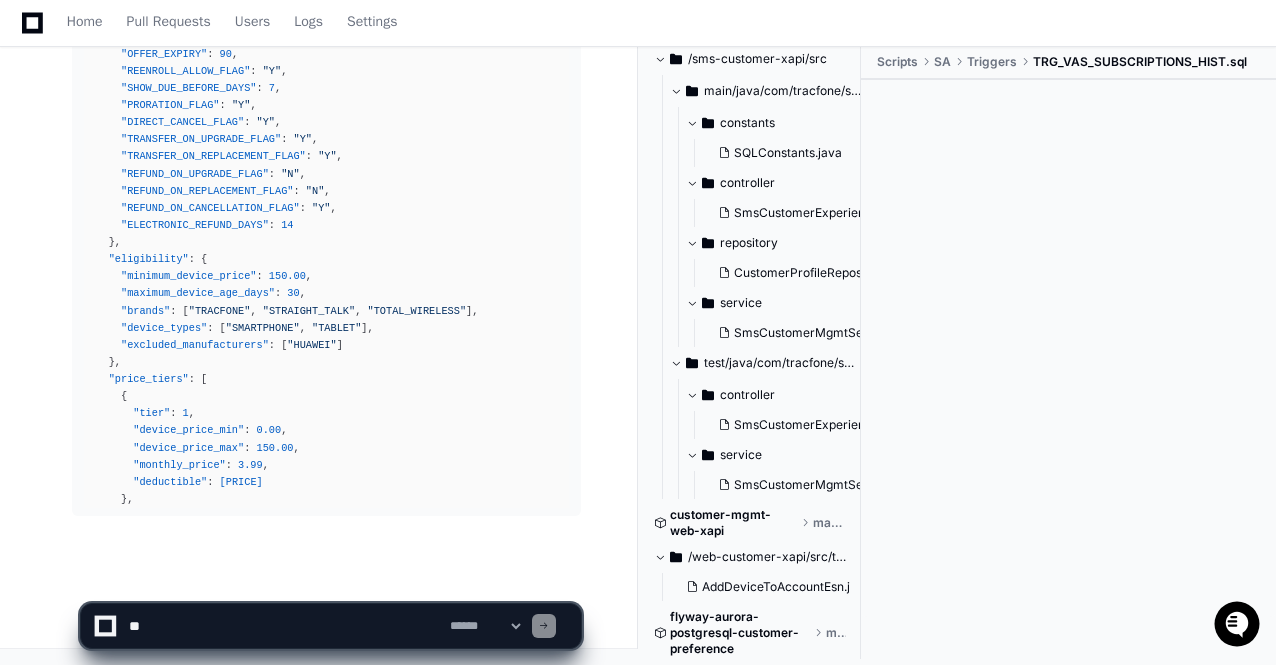 scroll, scrollTop: 77215, scrollLeft: 0, axis: vertical 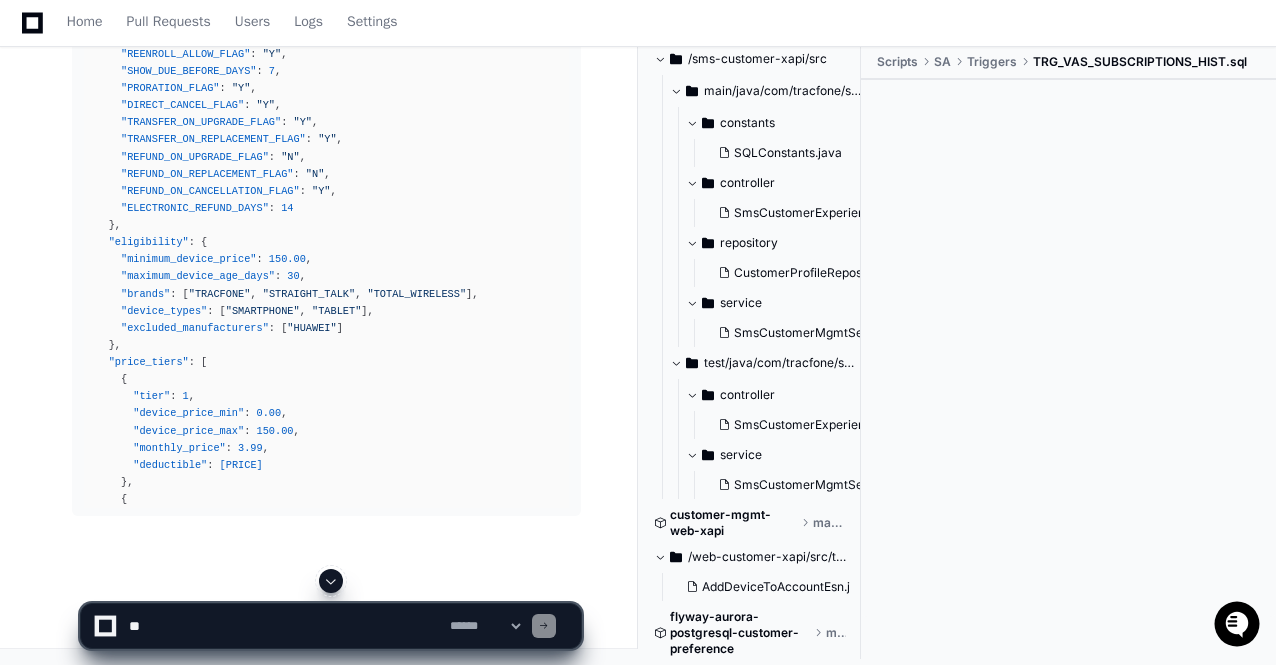 click 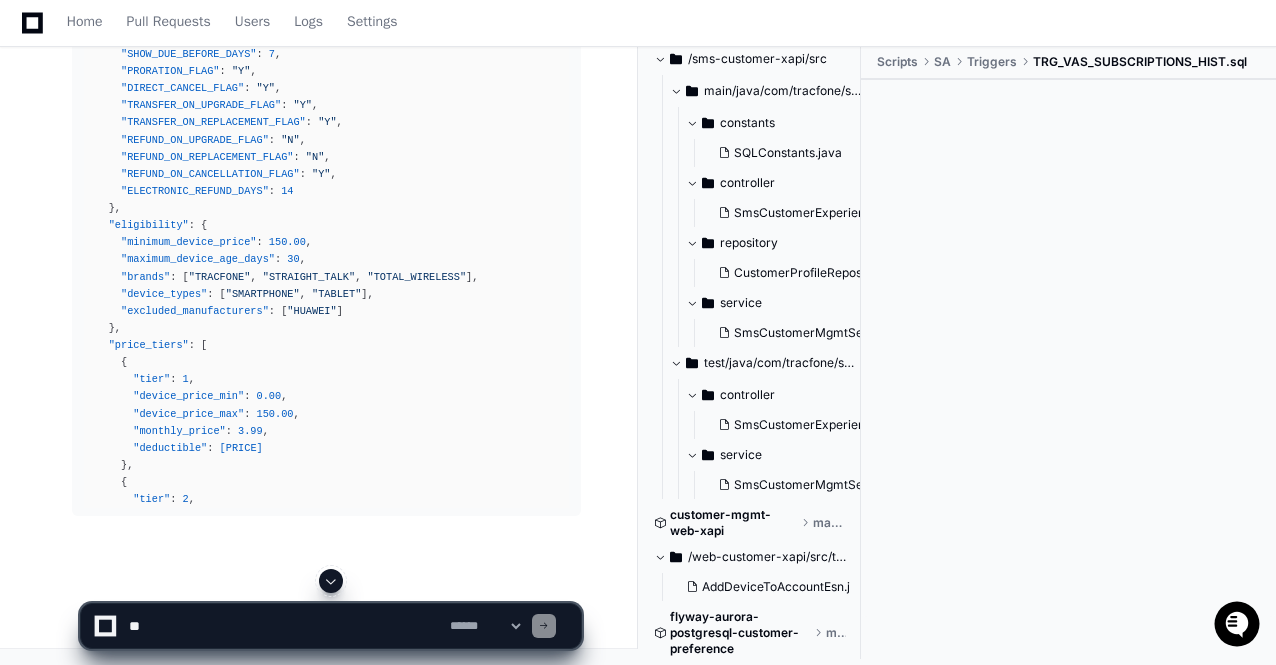 click 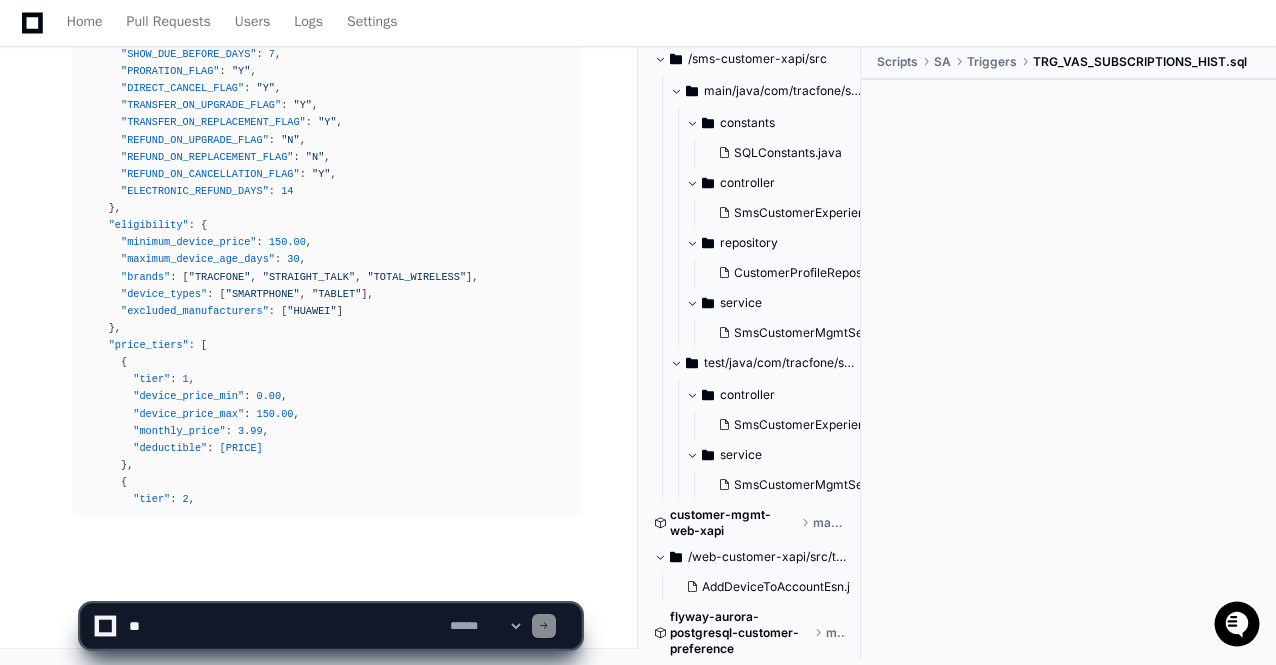 click on "**********" 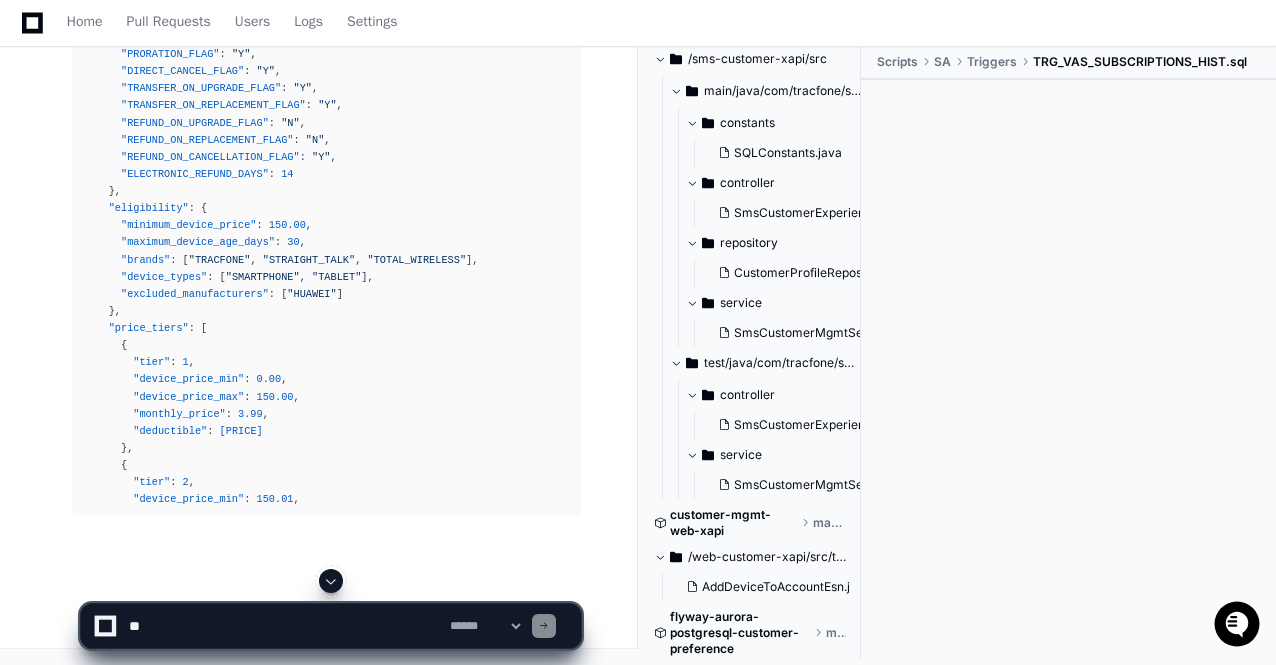click 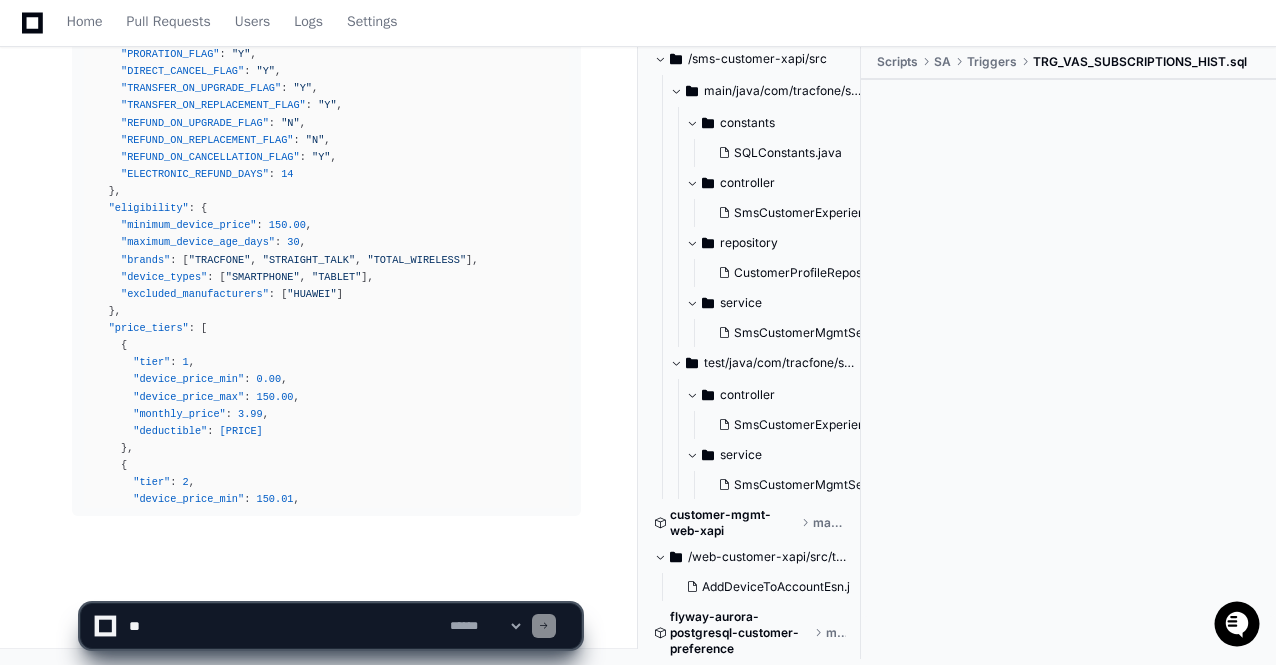 scroll, scrollTop: 77266, scrollLeft: 0, axis: vertical 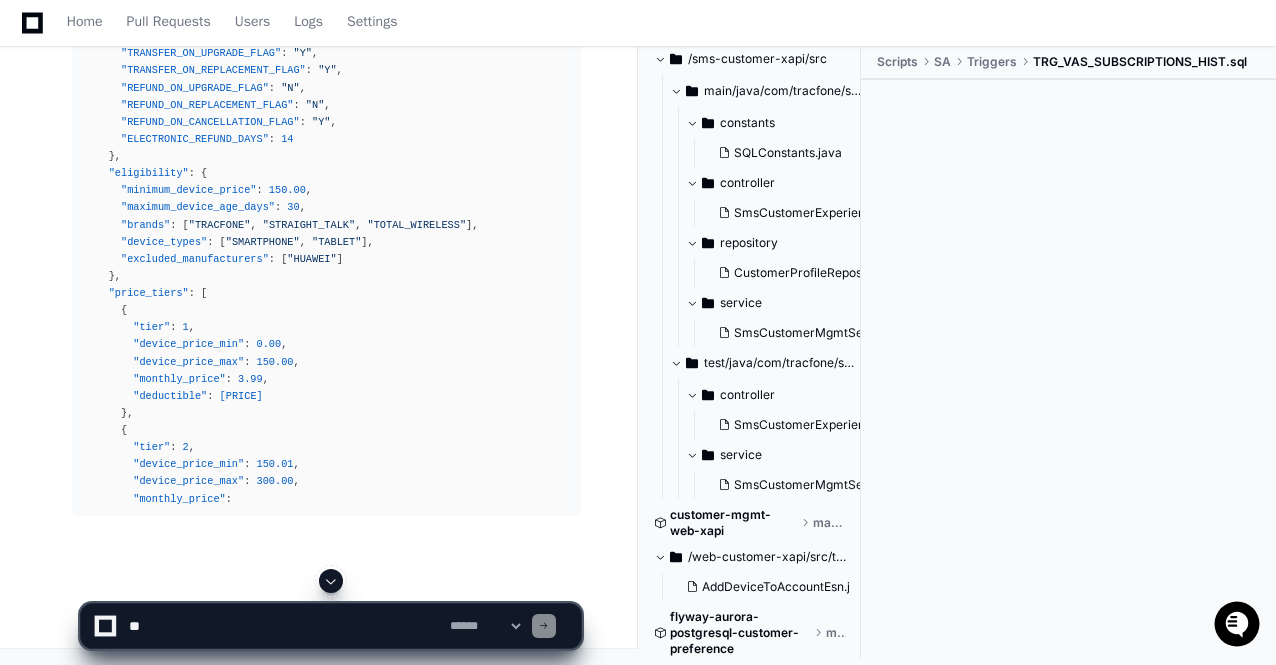 click 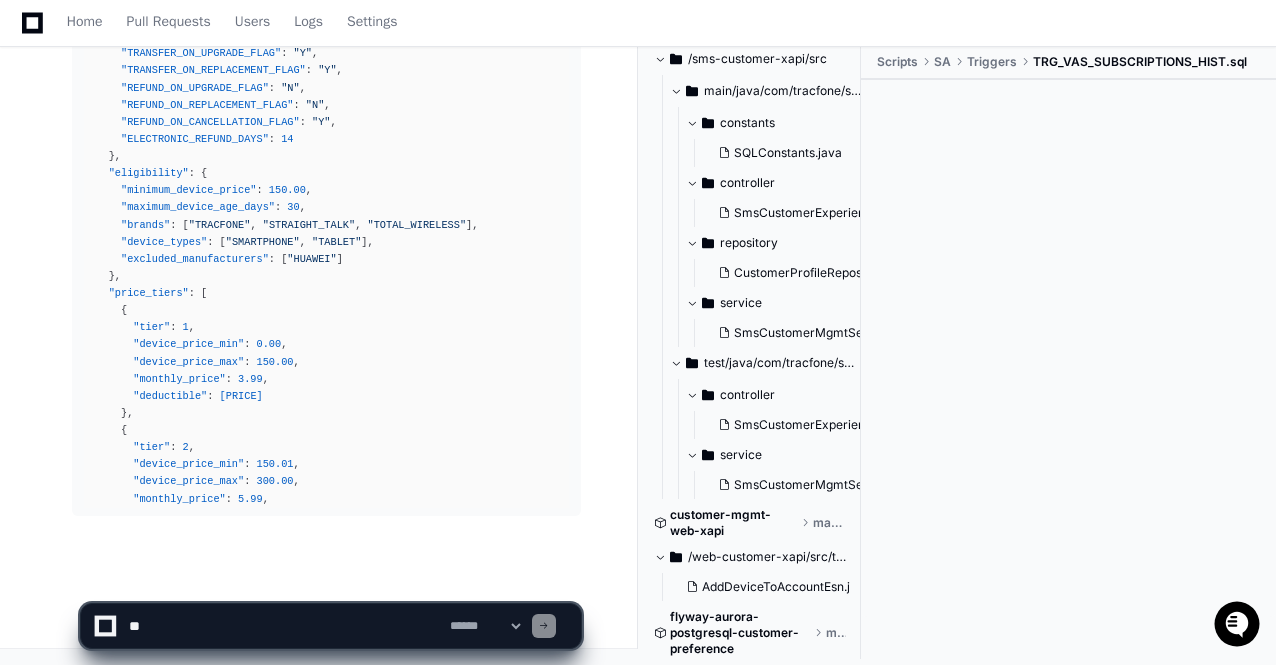 scroll, scrollTop: 77300, scrollLeft: 0, axis: vertical 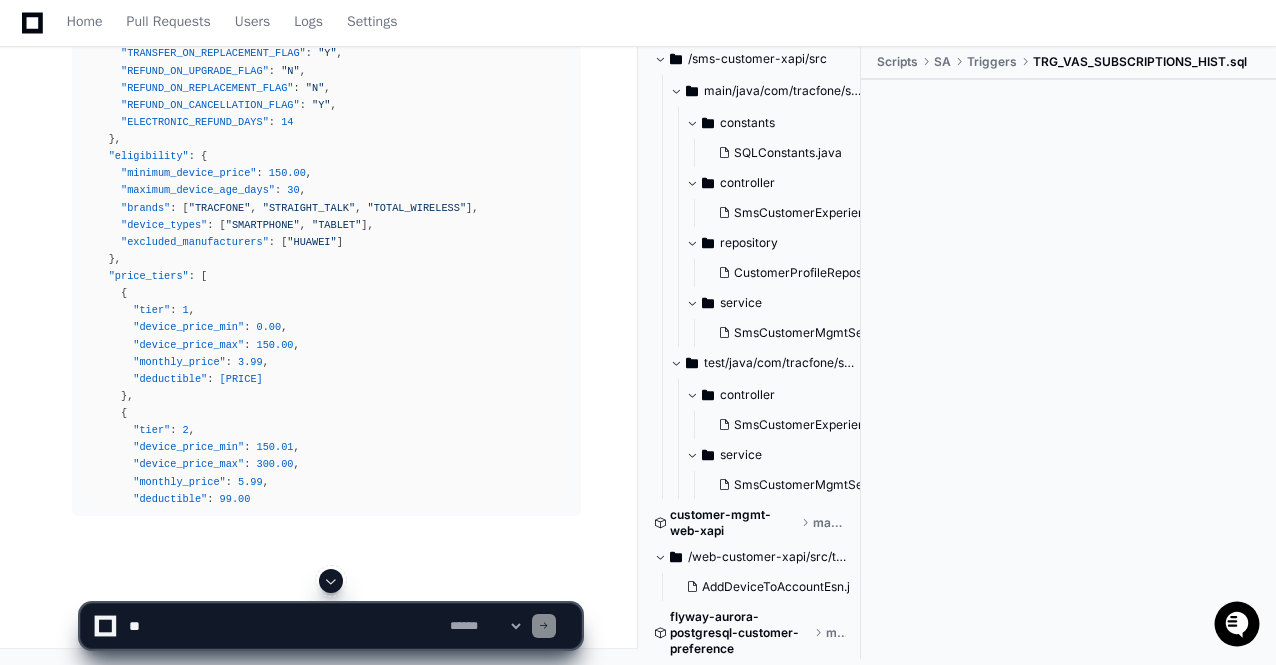 click 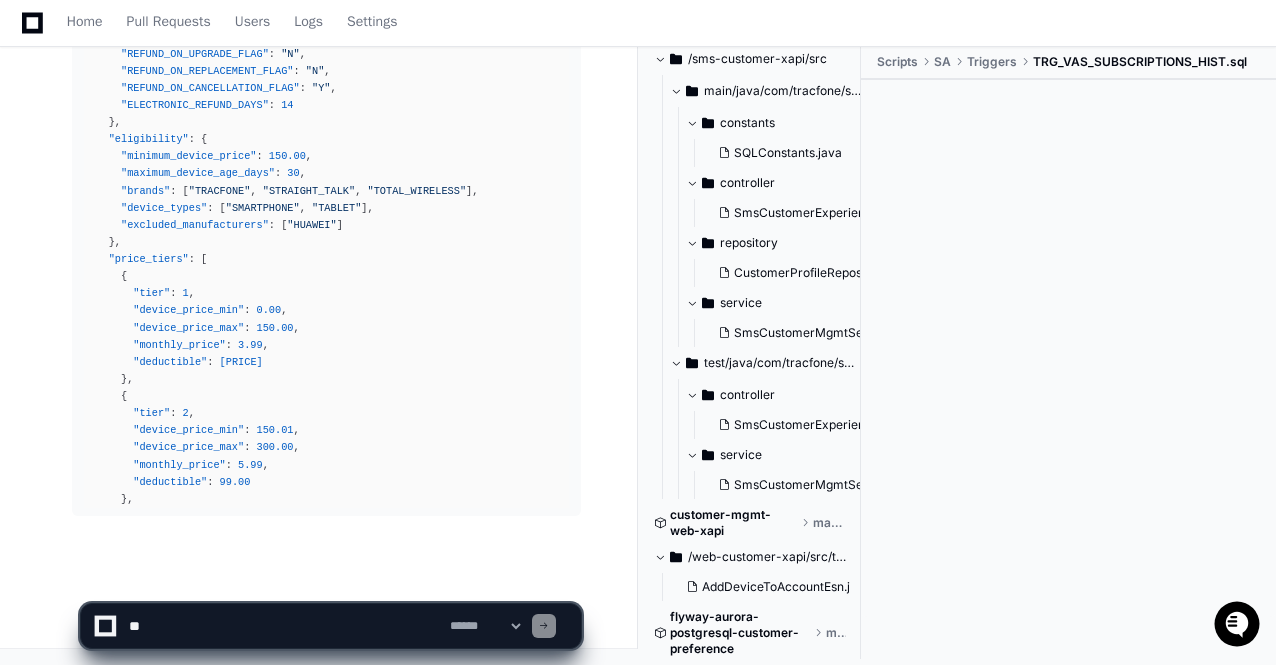 scroll, scrollTop: 77318, scrollLeft: 0, axis: vertical 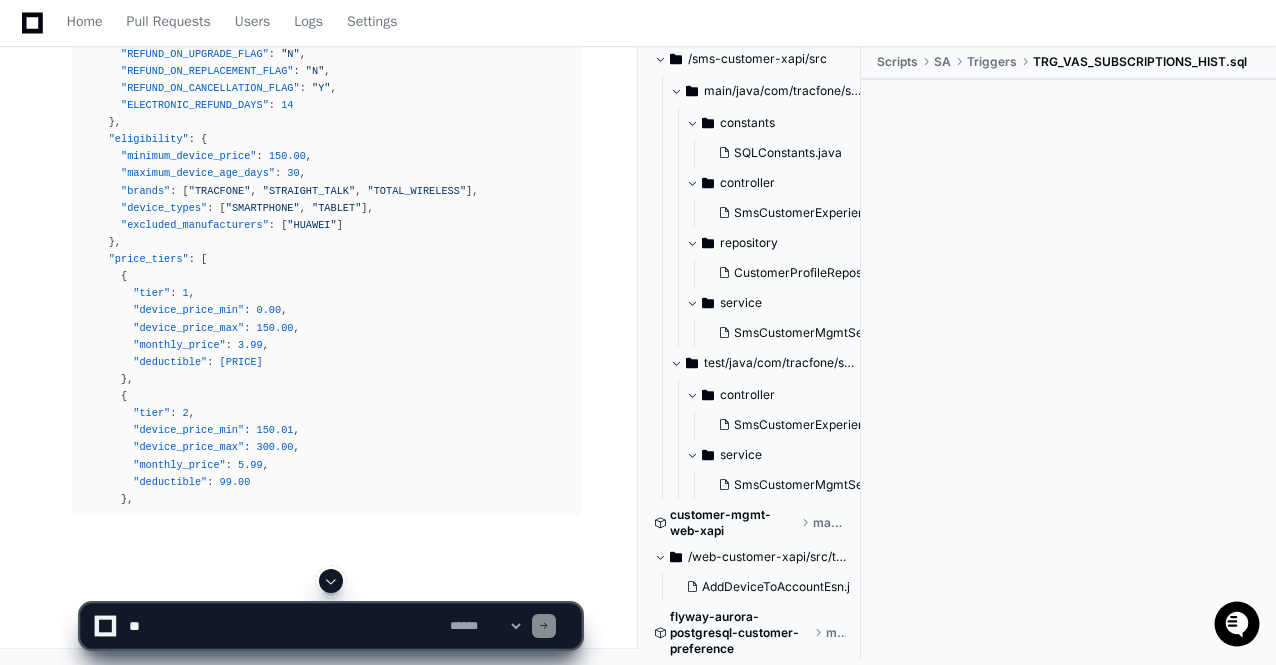 click 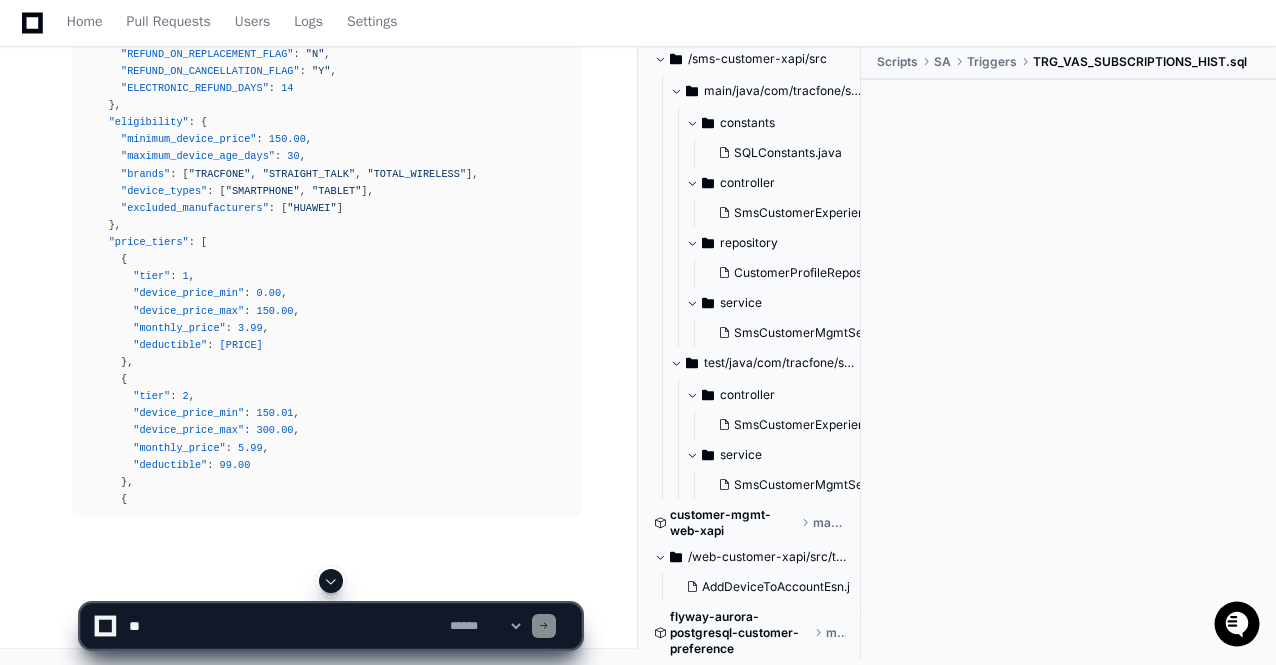 click 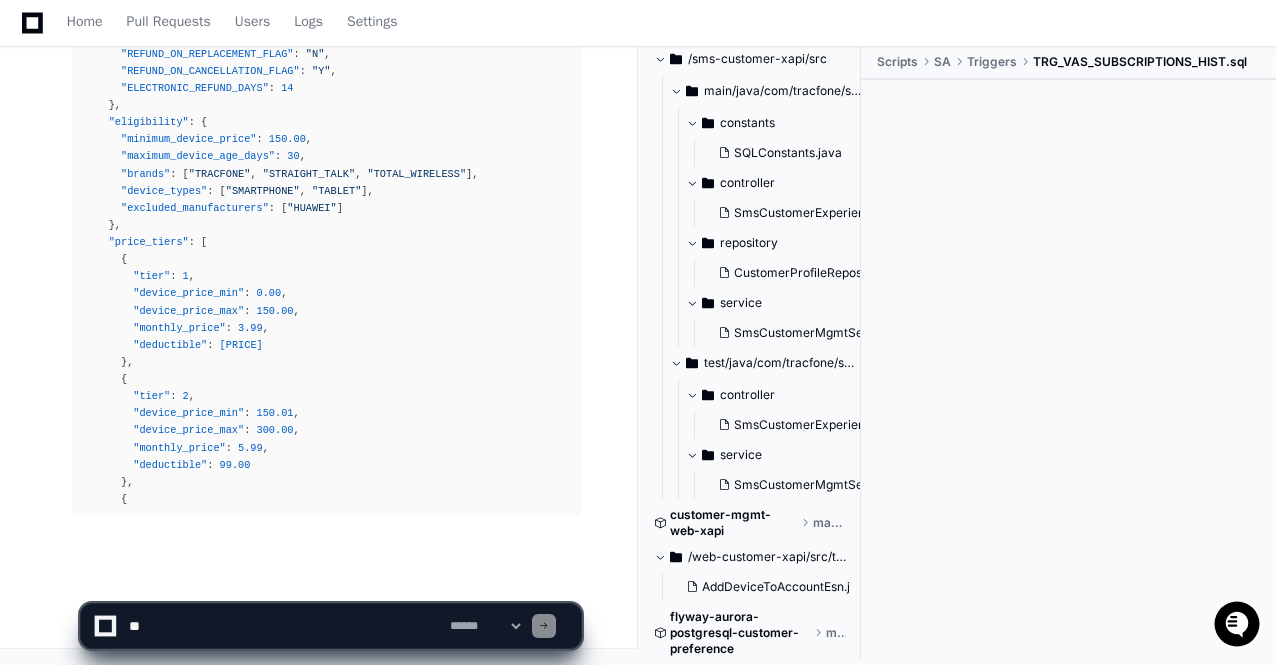 click on "**********" 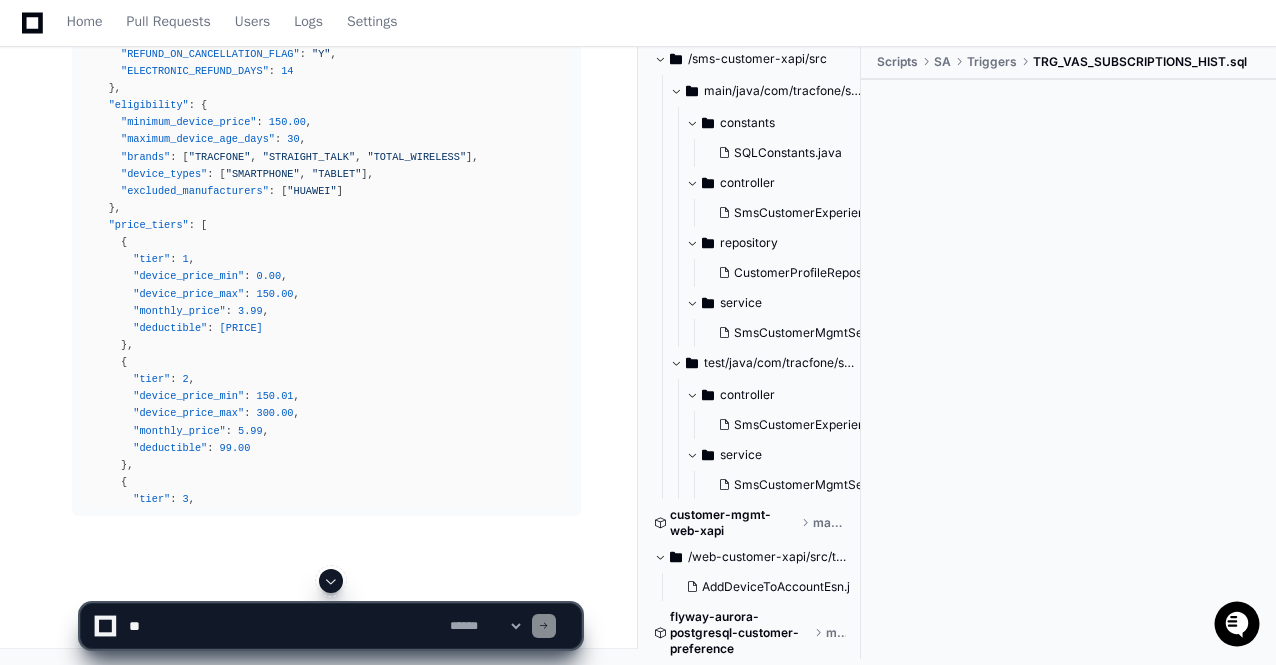 click 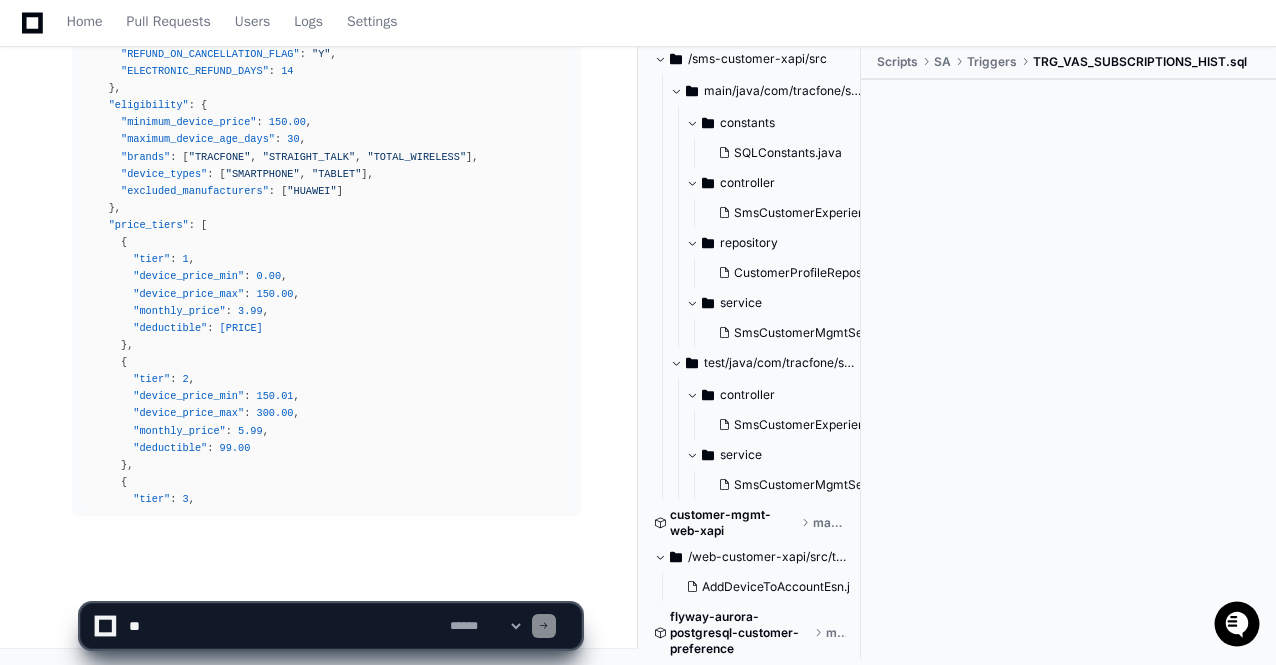 scroll, scrollTop: 77369, scrollLeft: 0, axis: vertical 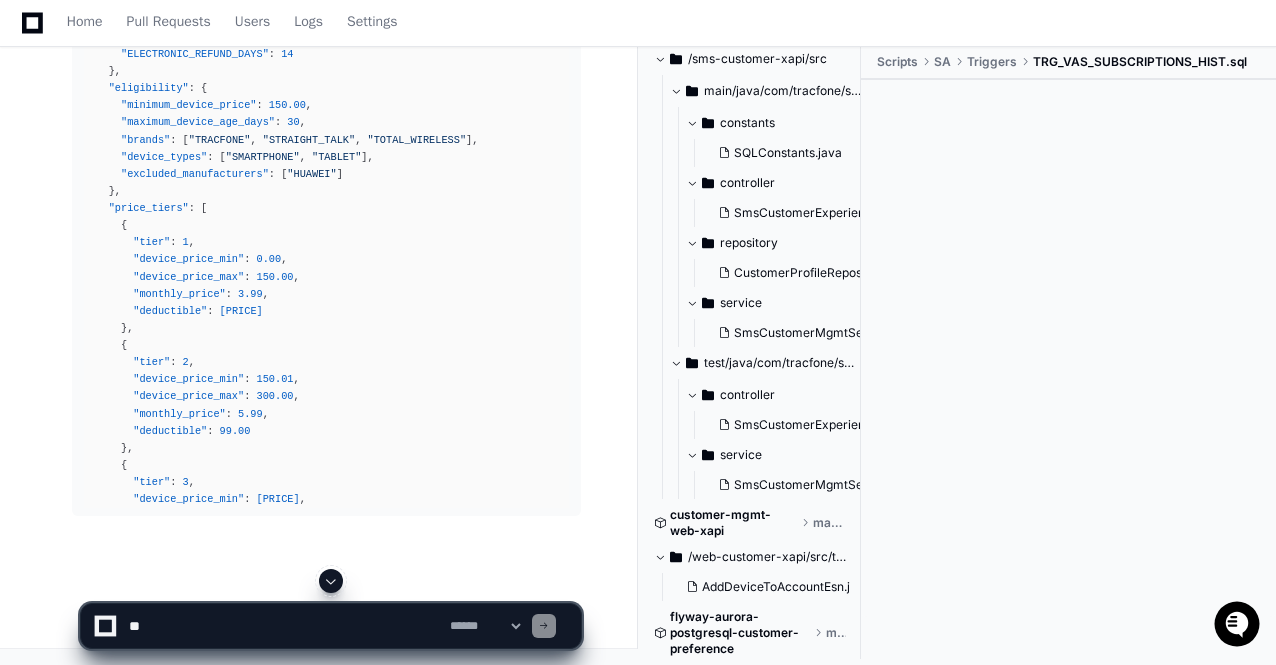 click 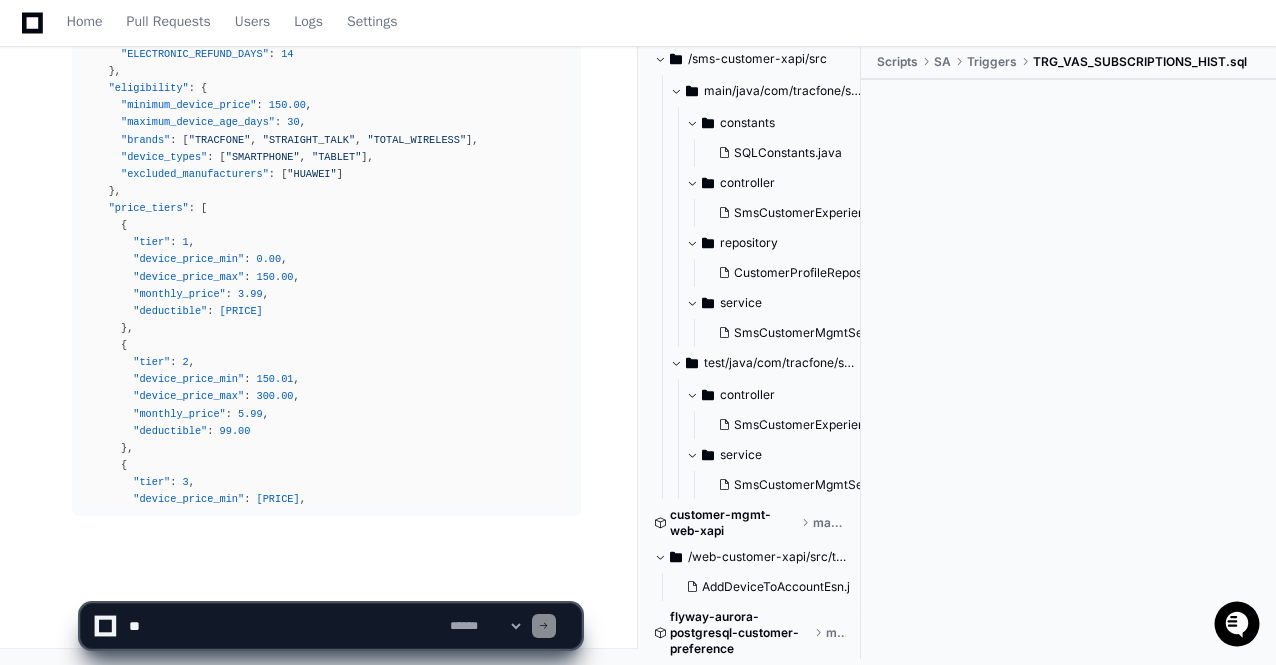click on "**********" 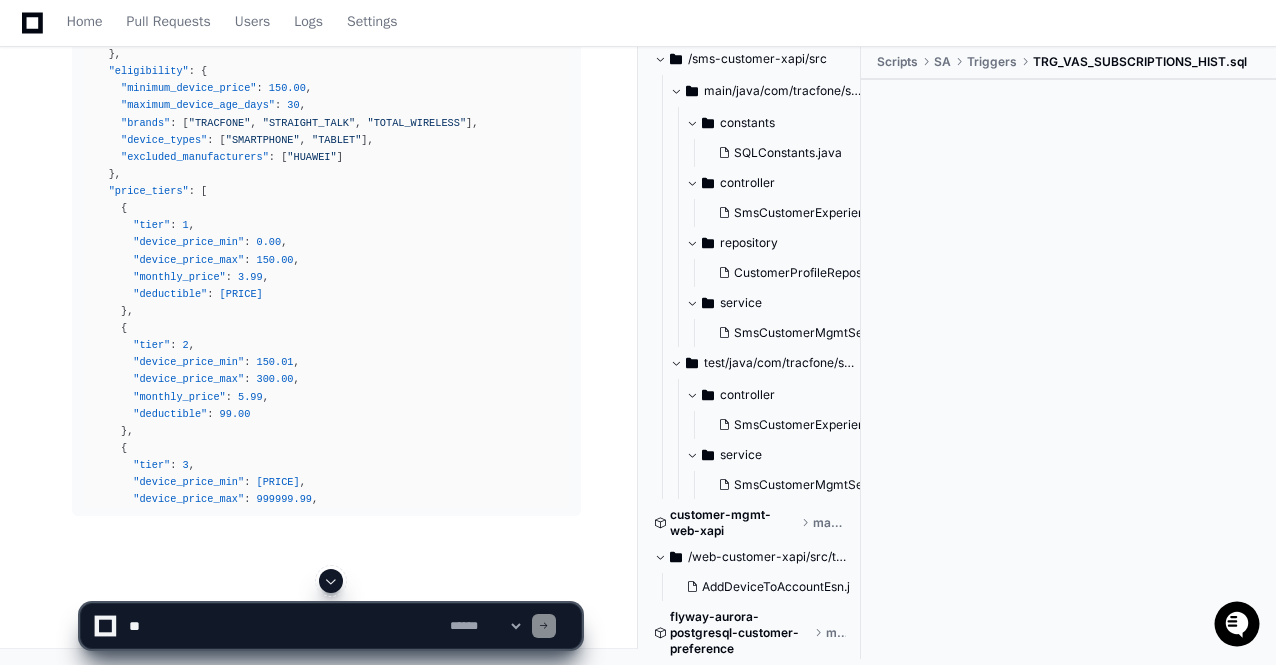 click 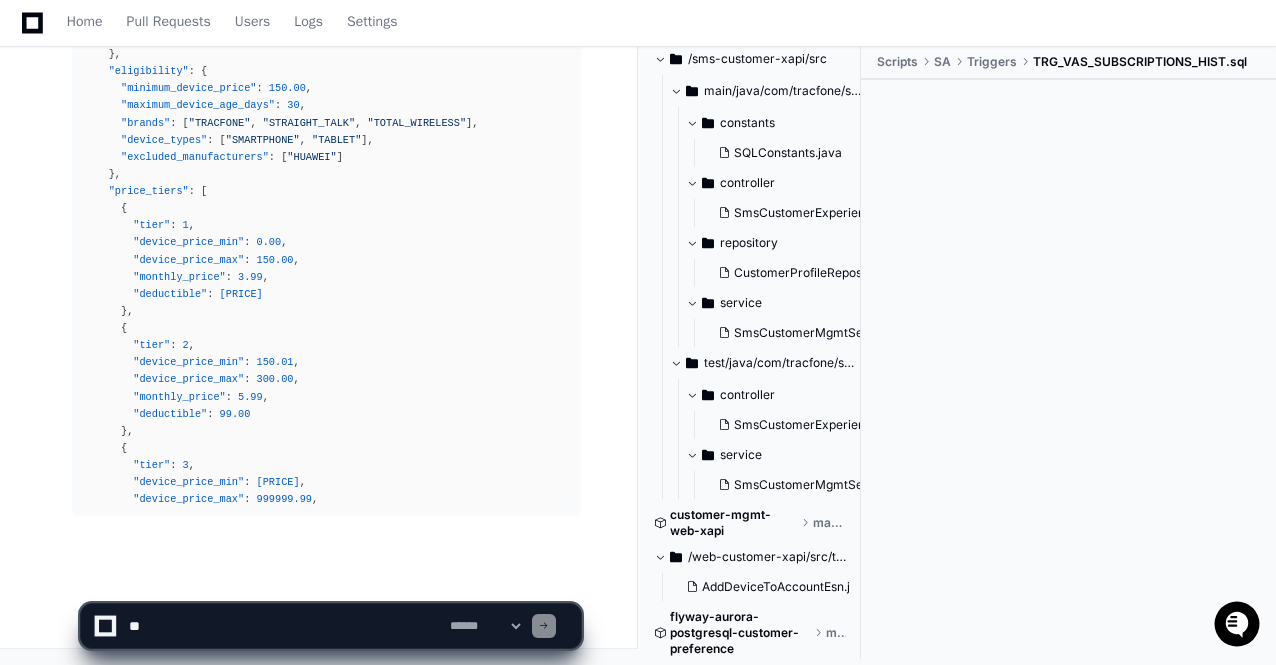 click on "**********" 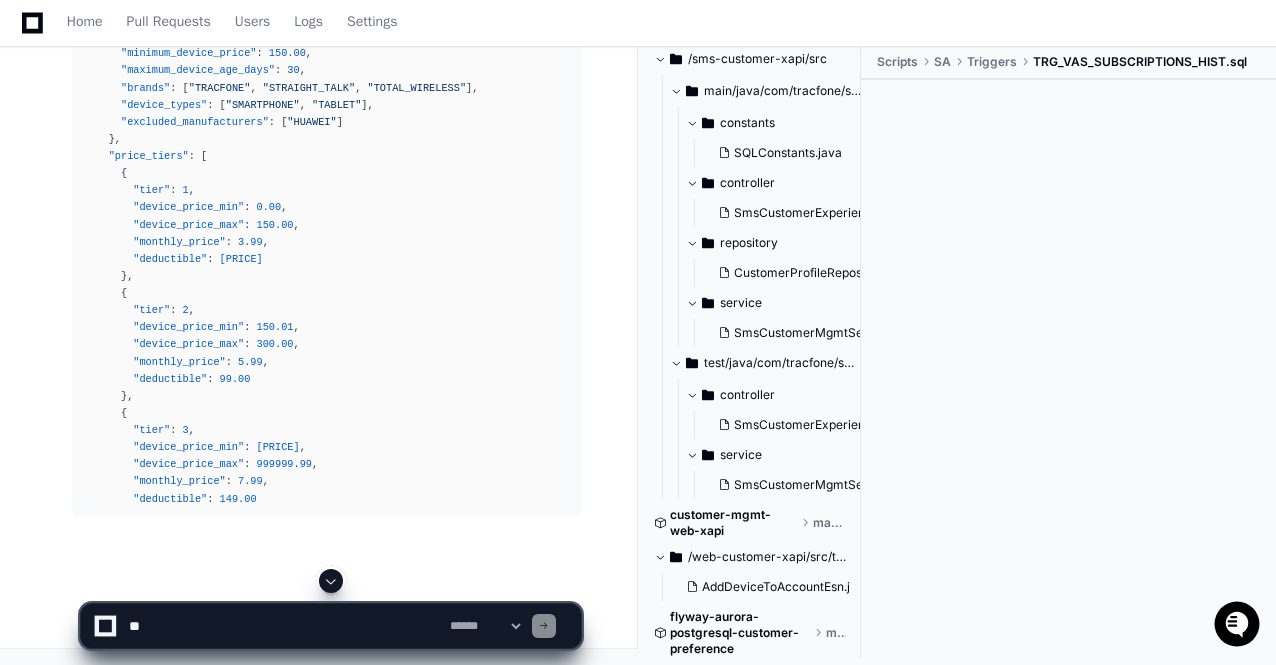 click 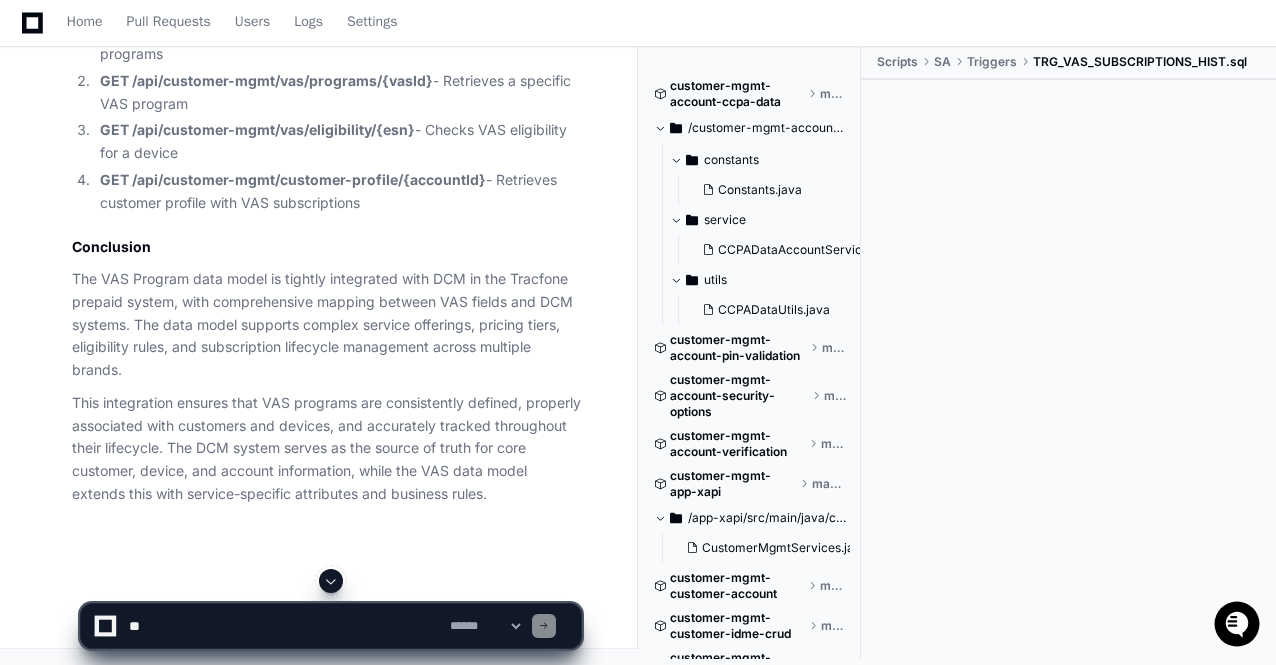 scroll, scrollTop: 0, scrollLeft: 0, axis: both 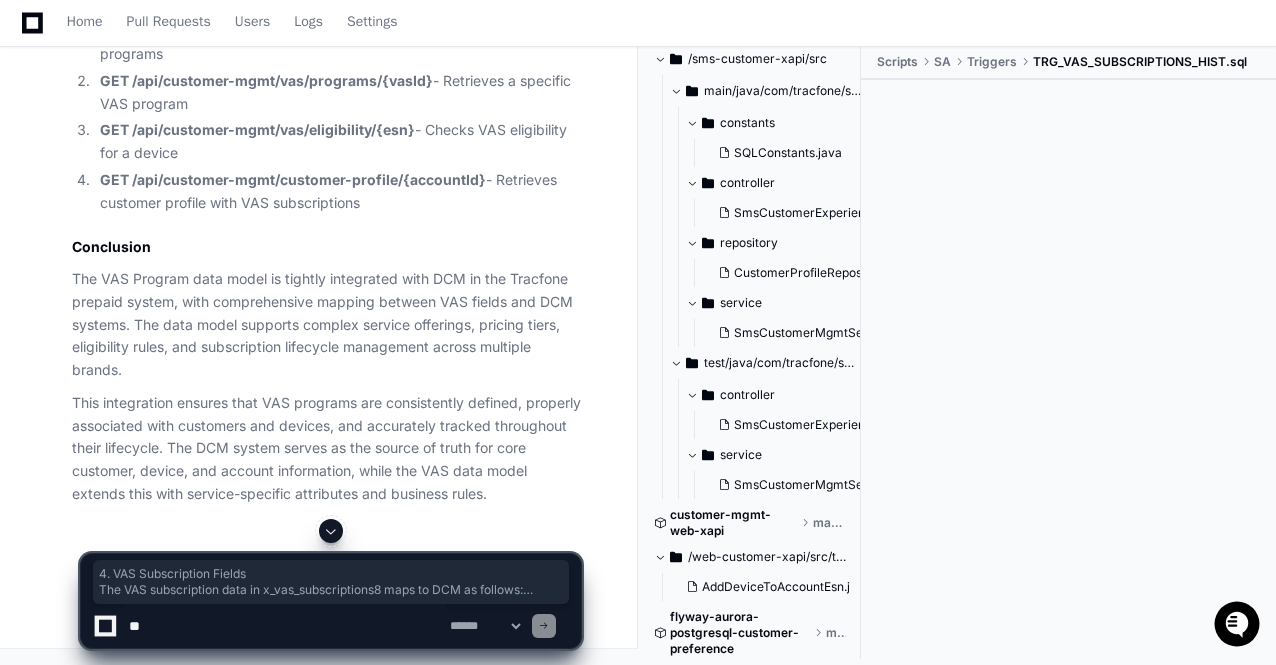 drag, startPoint x: 72, startPoint y: 61, endPoint x: 525, endPoint y: 379, distance: 553.4736 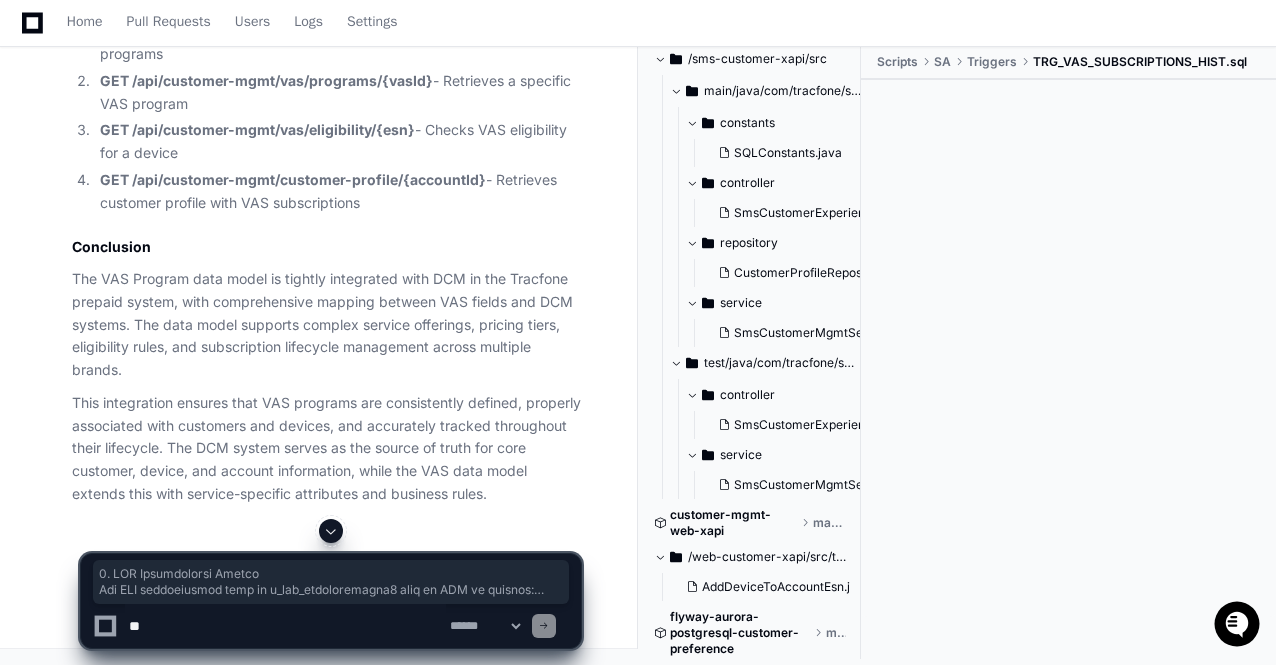 scroll, scrollTop: 75148, scrollLeft: 0, axis: vertical 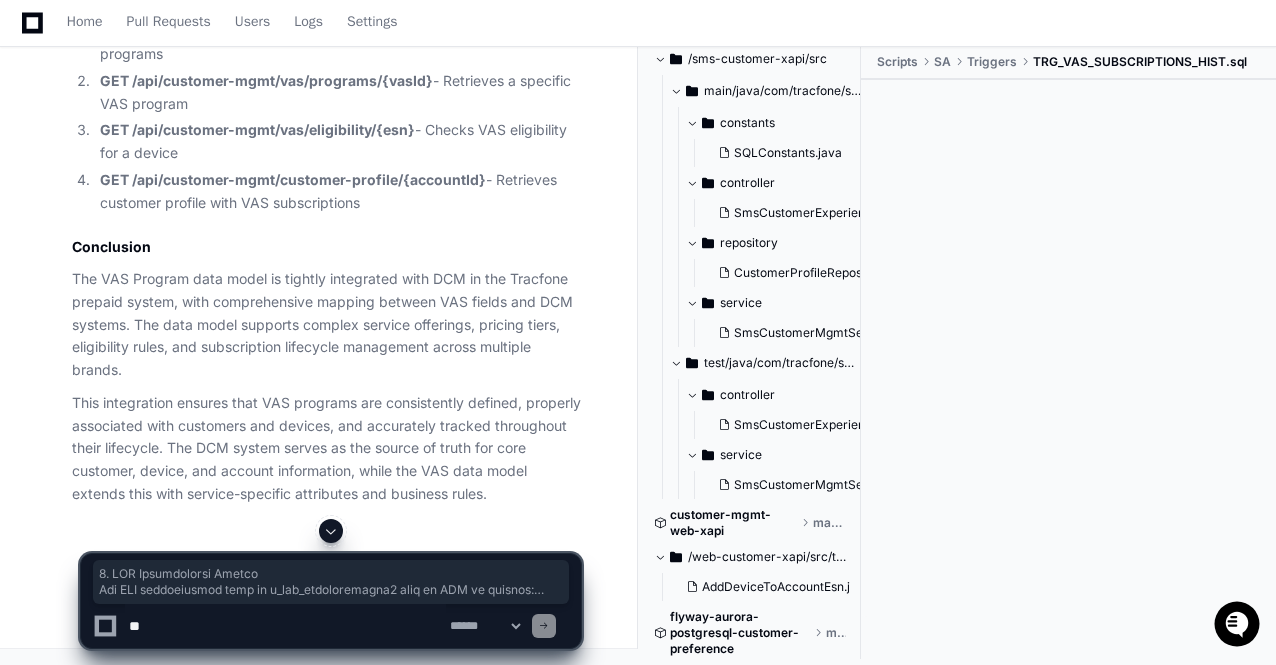 copy on "4. VAS Subscription Fields
The VAS subscription data in  x_vas_subscriptions 8  maps to DCM as follows:
VAS Field
Data Type
DCM Field/System
Purpose
Integration Point
objid
NUMBER
Internal ID
Primary key for subscription
Used for subscription tracking
vas_esn
VARCHAR2(30)
Device Registry
Electronic Serial Number
Maps to TABLE_PART_INST.PART_SERIAL_NO in DCM
vas_min
VARCHAR2(30)
Phone Number Registry
Mobile Identity Number
Maps to TABLE_SITE_PART.X_MIN in DCM
vas_sim
VARCHAR2(30)
SIM Registry
SIM Card Identifier
Maps to TABLE_PART_INST.X_ICCID in DCM
vas_account
VARCHAR2(50)
Customer Registry
Customer account ID
Maps to TABLE_WEB_USER.S_LOGIN_NAME in DCM
vas_name
VARCHAR2(30)
Service Catalog
Service name
Maps to VAS program name
vas_id
NUMBER
Service Catalog
Service identifier
References x_vas_programs.objid
vas_x_ig_order_type
VARCHAR2(30)
Order System
Order type
Links to order management system
vas_subscription_d..." 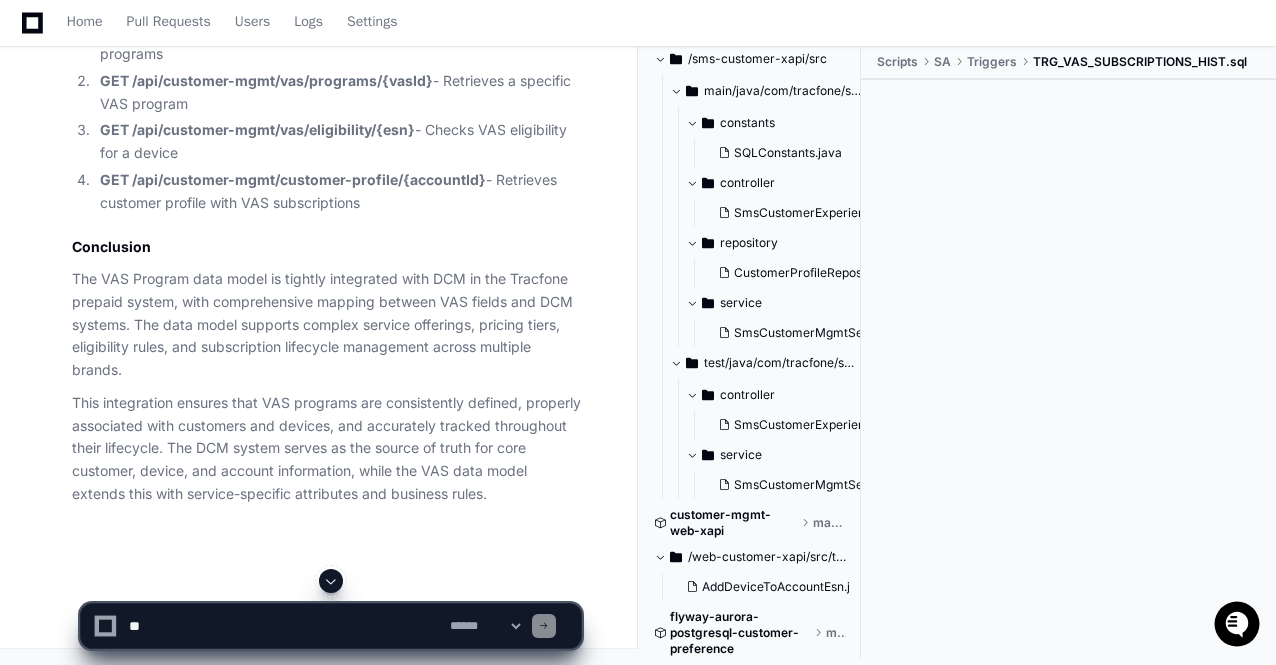 click on "5. DCM System Integration" 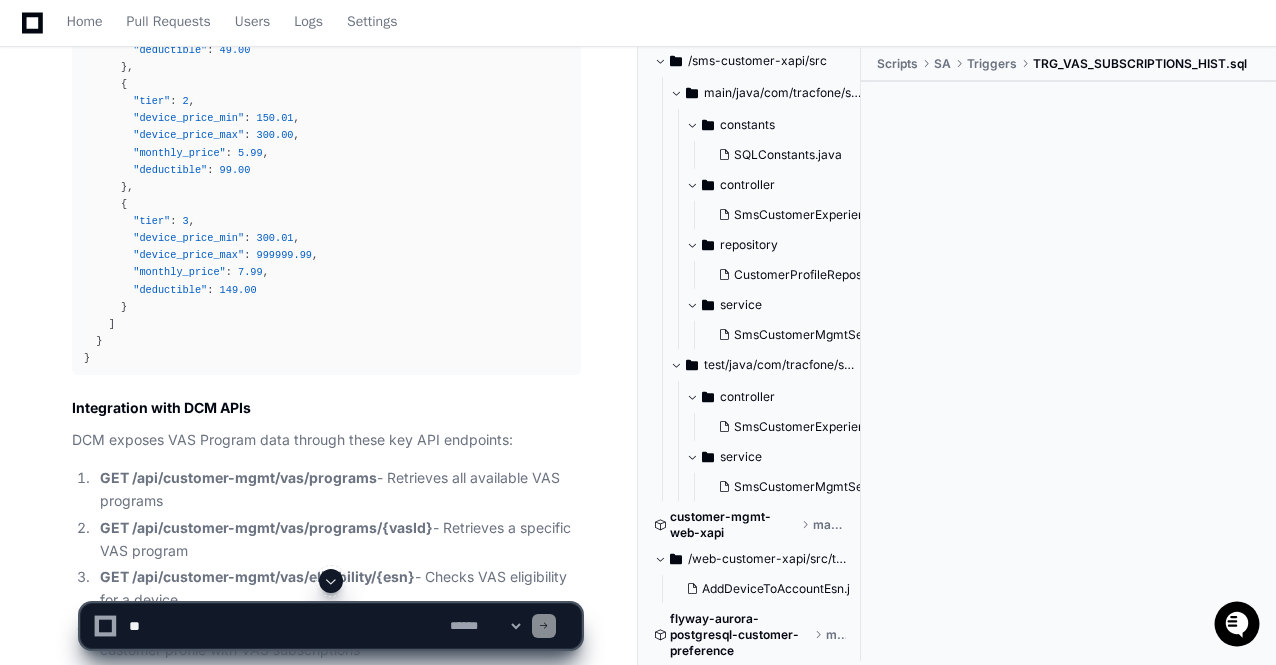 scroll, scrollTop: 69348, scrollLeft: 0, axis: vertical 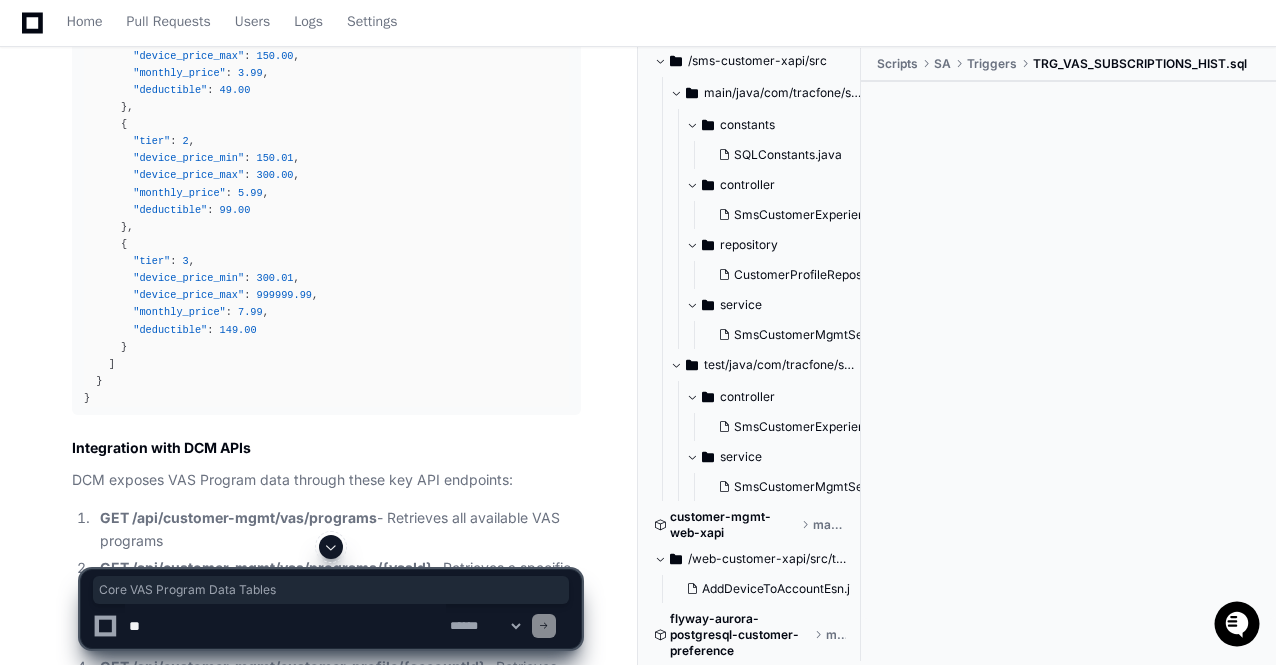 drag, startPoint x: 290, startPoint y: 126, endPoint x: 307, endPoint y: 153, distance: 31.906113 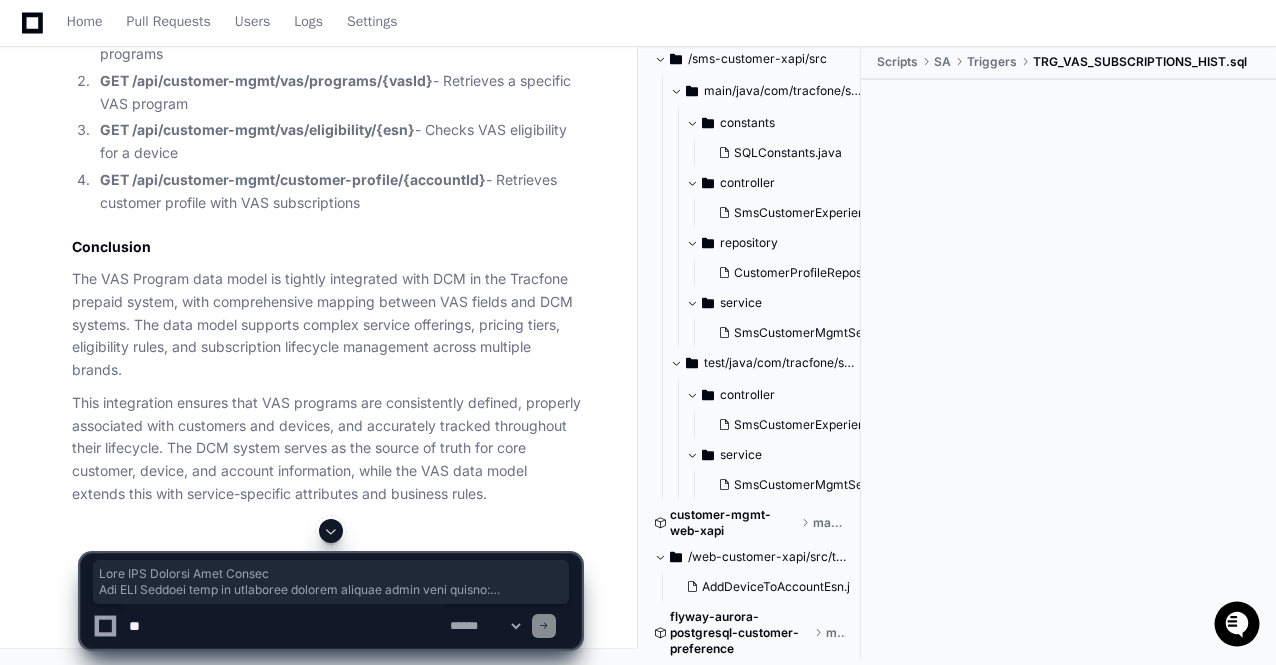 scroll, scrollTop: 74072, scrollLeft: 0, axis: vertical 